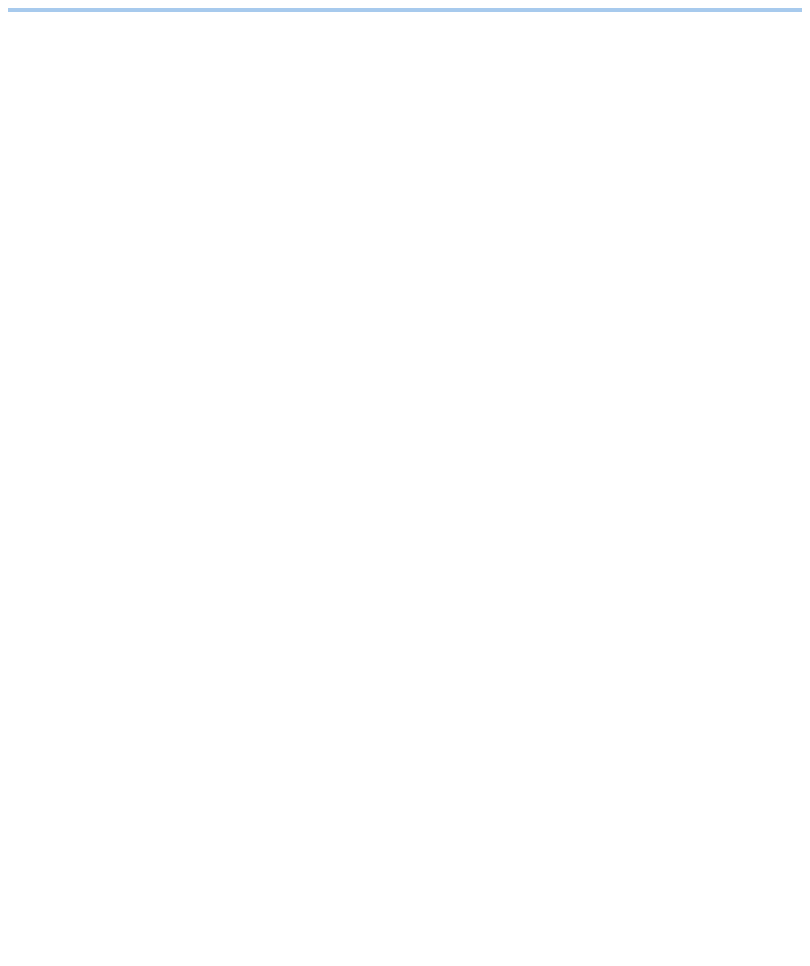 scroll, scrollTop: 0, scrollLeft: 0, axis: both 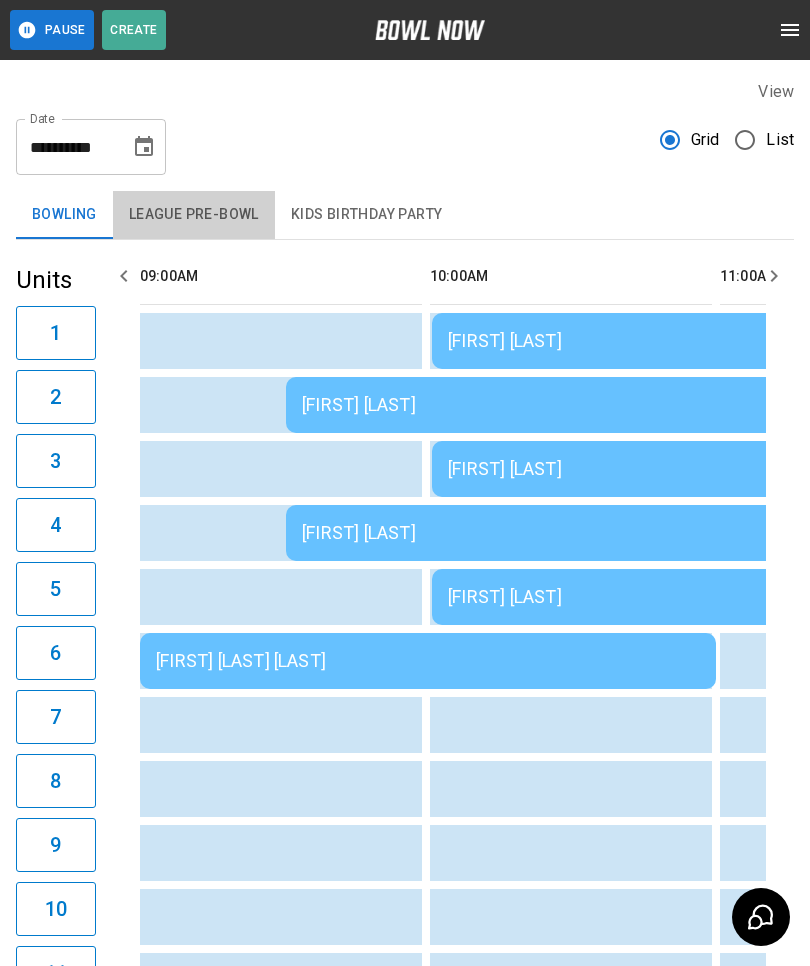 click on "League Pre-Bowl" at bounding box center [194, 215] 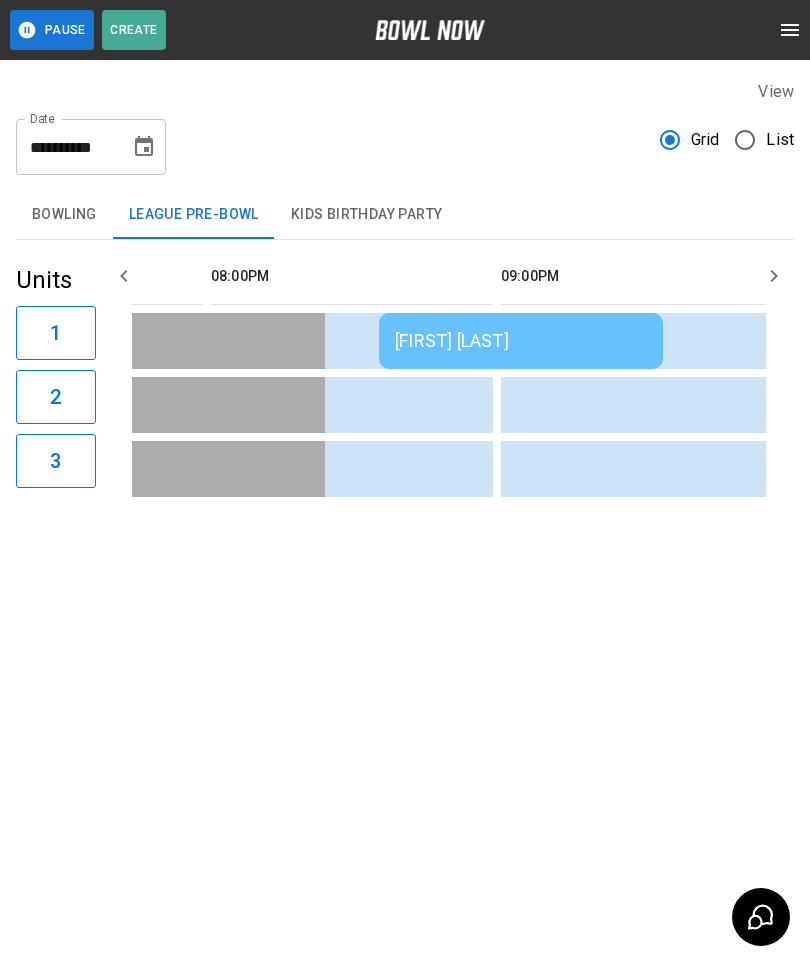 click on "Sarah Adochio" at bounding box center [521, 341] 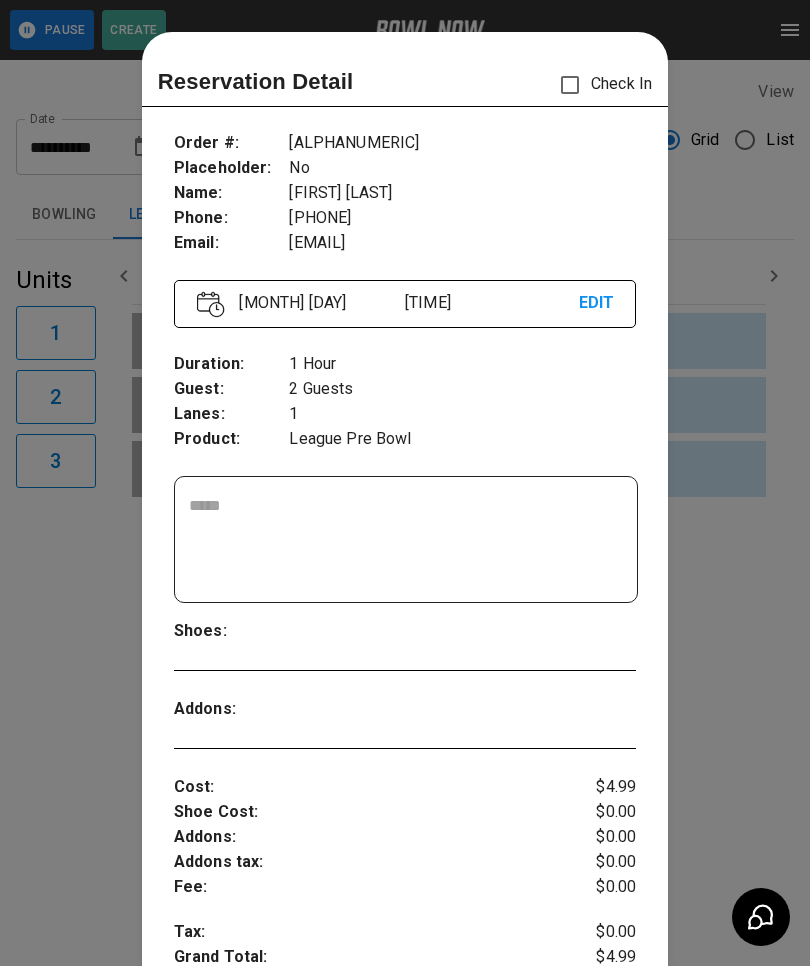 click at bounding box center (405, 483) 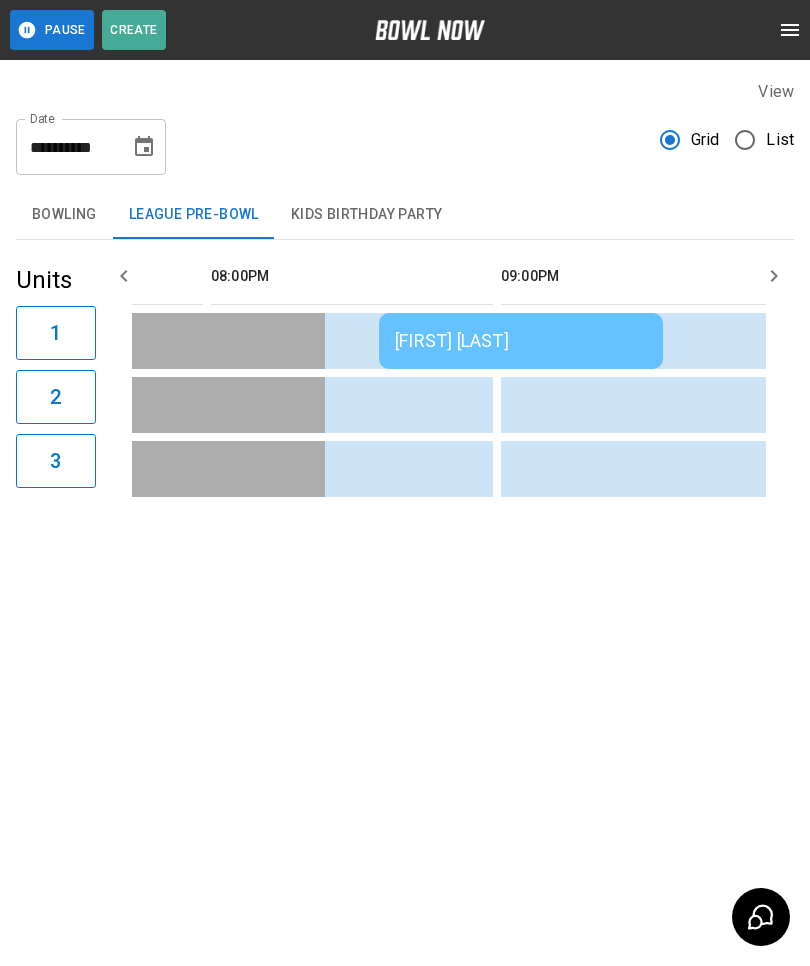 click on "**********" at bounding box center (405, 483) 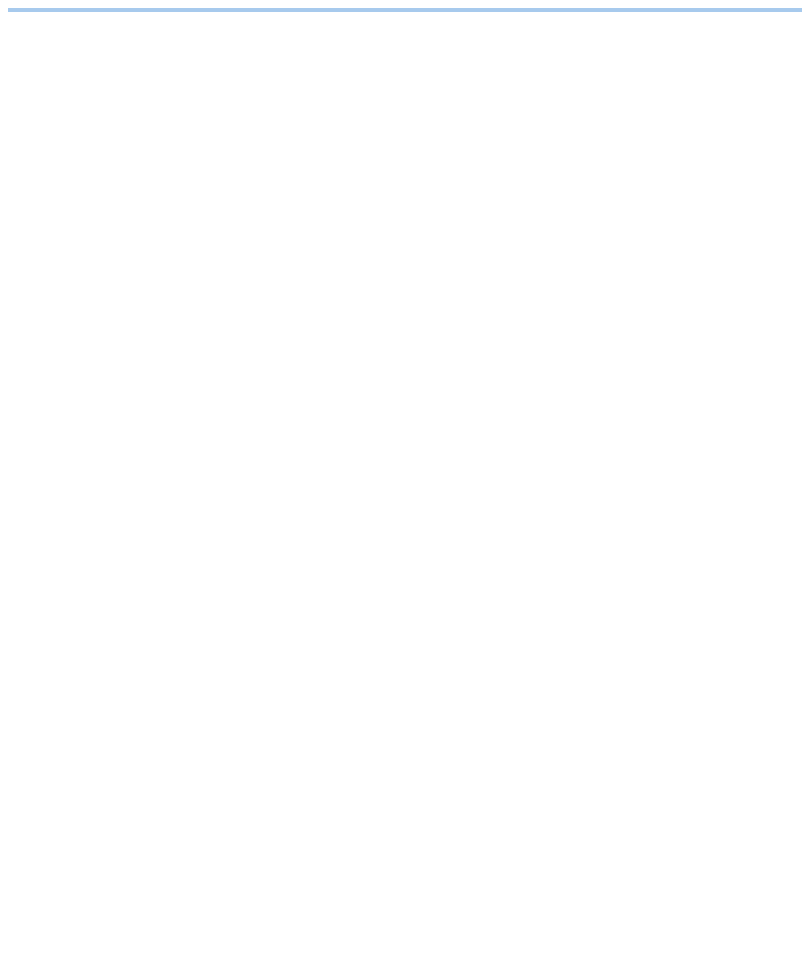scroll, scrollTop: 0, scrollLeft: 0, axis: both 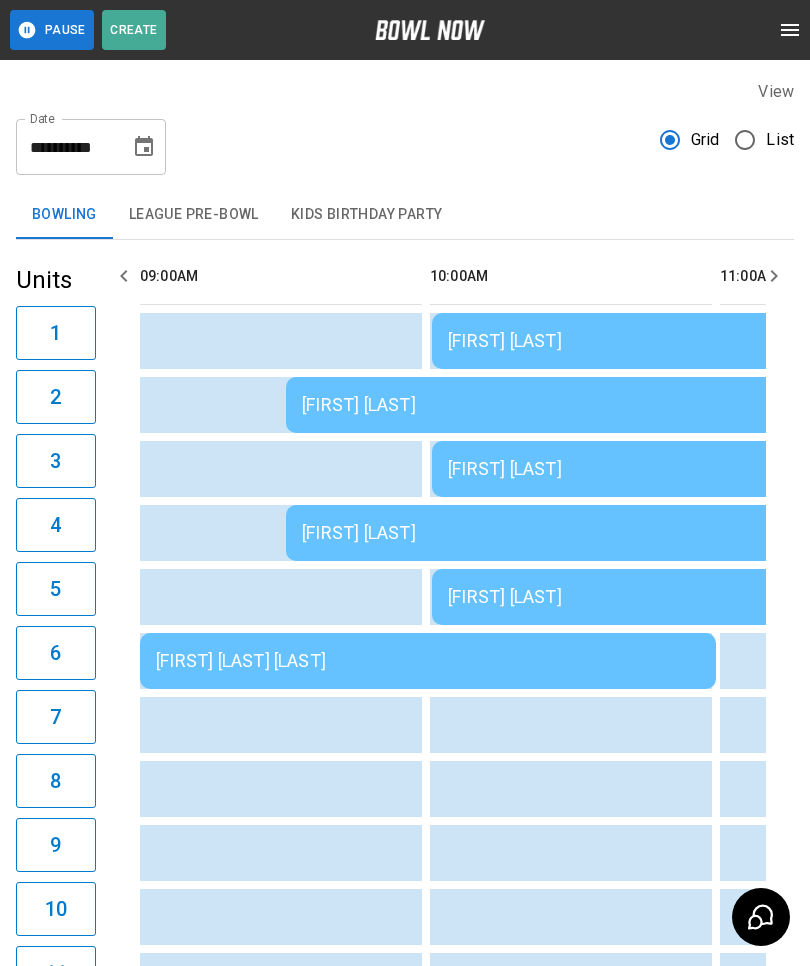 click on "[FIRST] [LAST]" at bounding box center (720, 597) 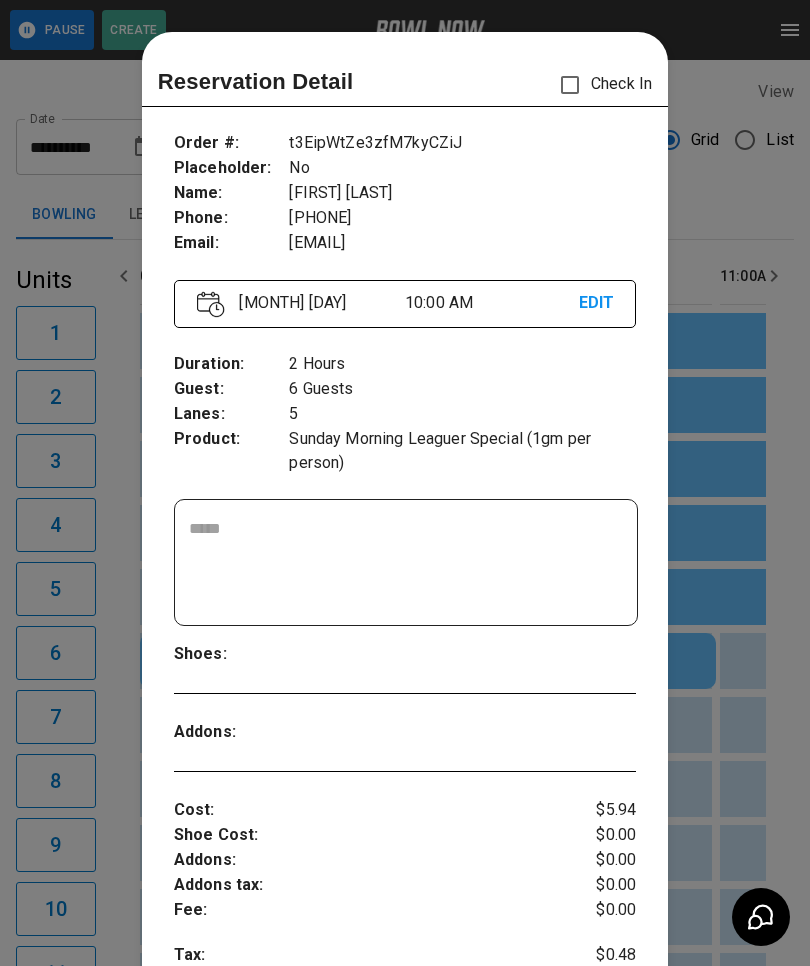 scroll, scrollTop: 0, scrollLeft: 0, axis: both 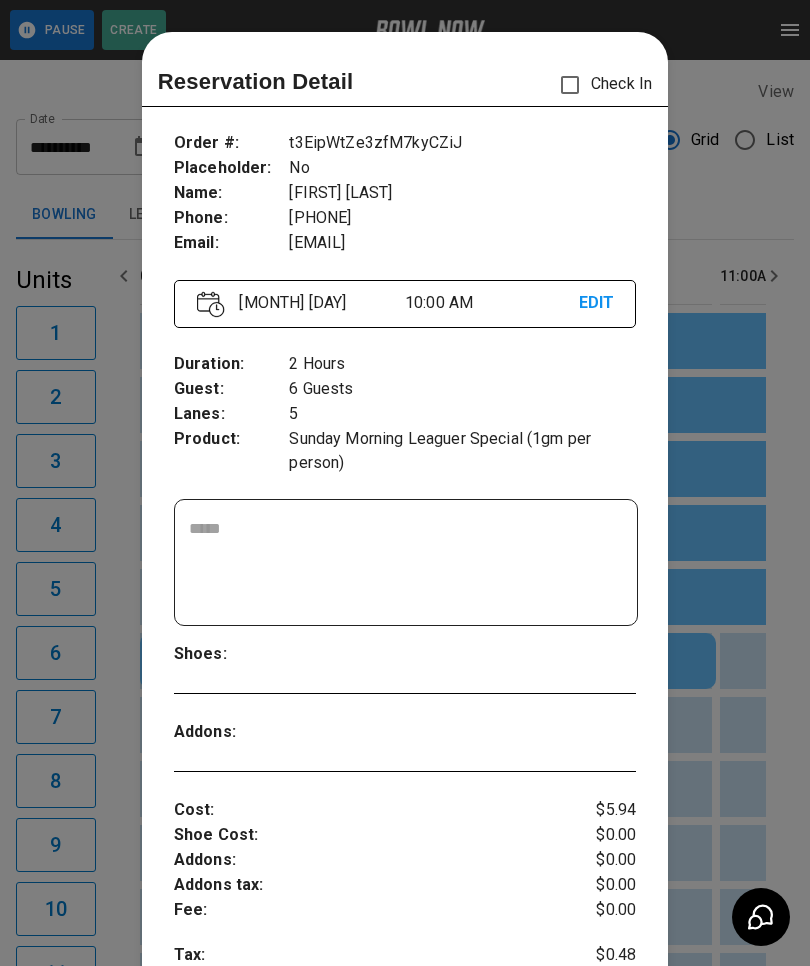 click at bounding box center (405, 483) 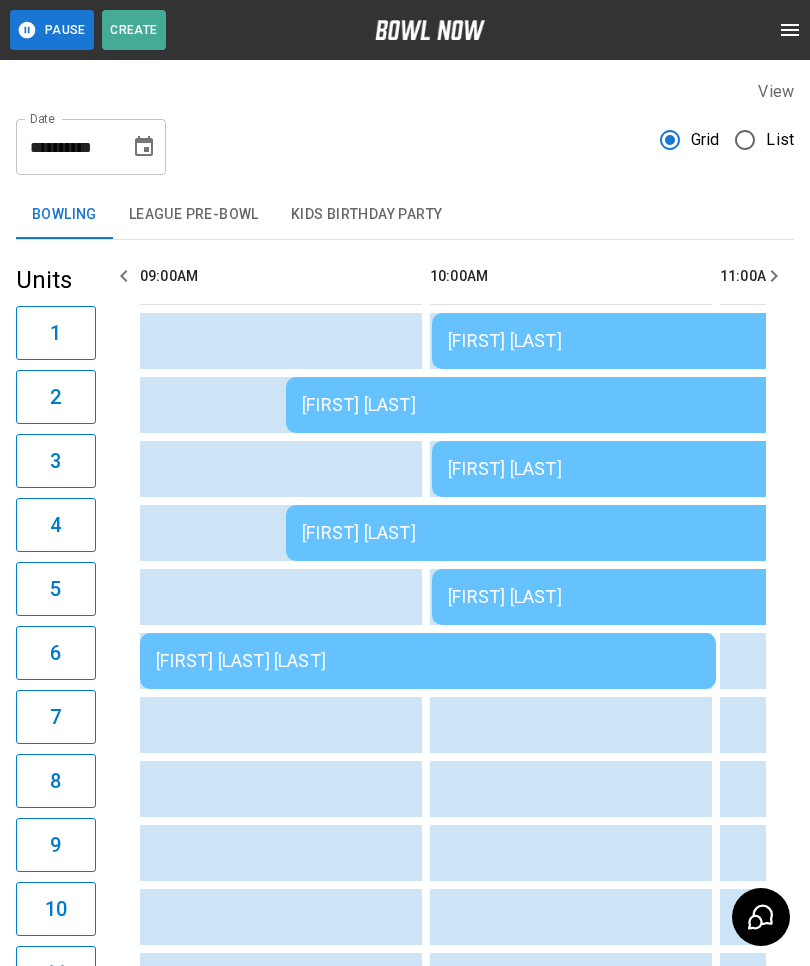 scroll, scrollTop: 0, scrollLeft: 132, axis: horizontal 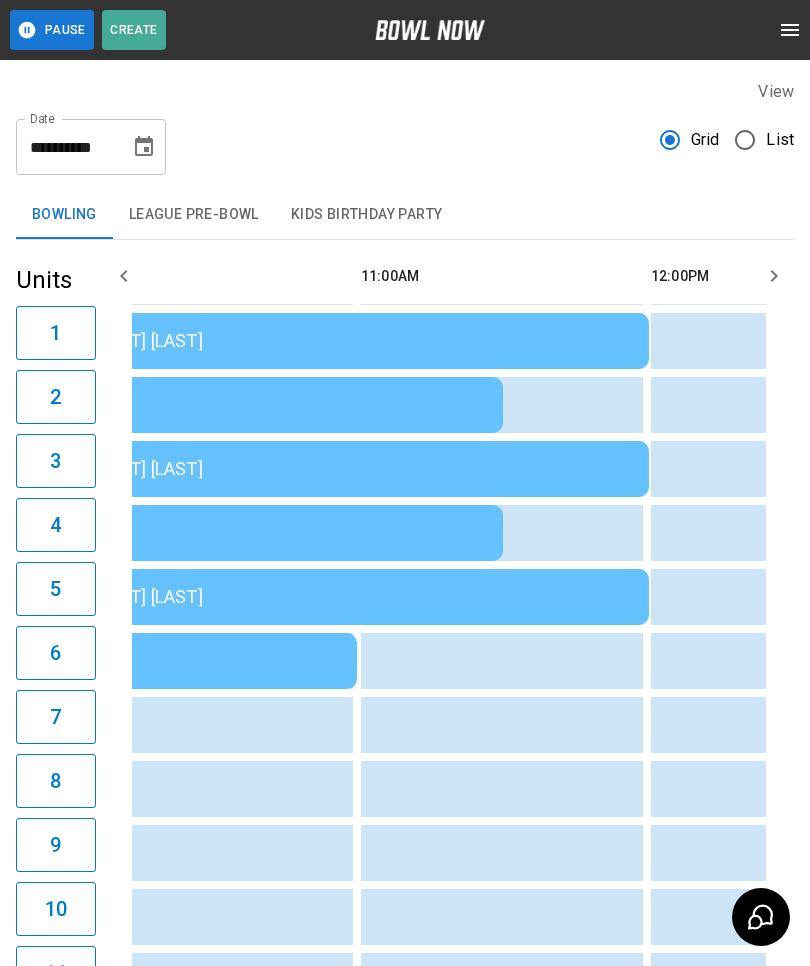 click on "Kids Birthday Party" at bounding box center [367, 215] 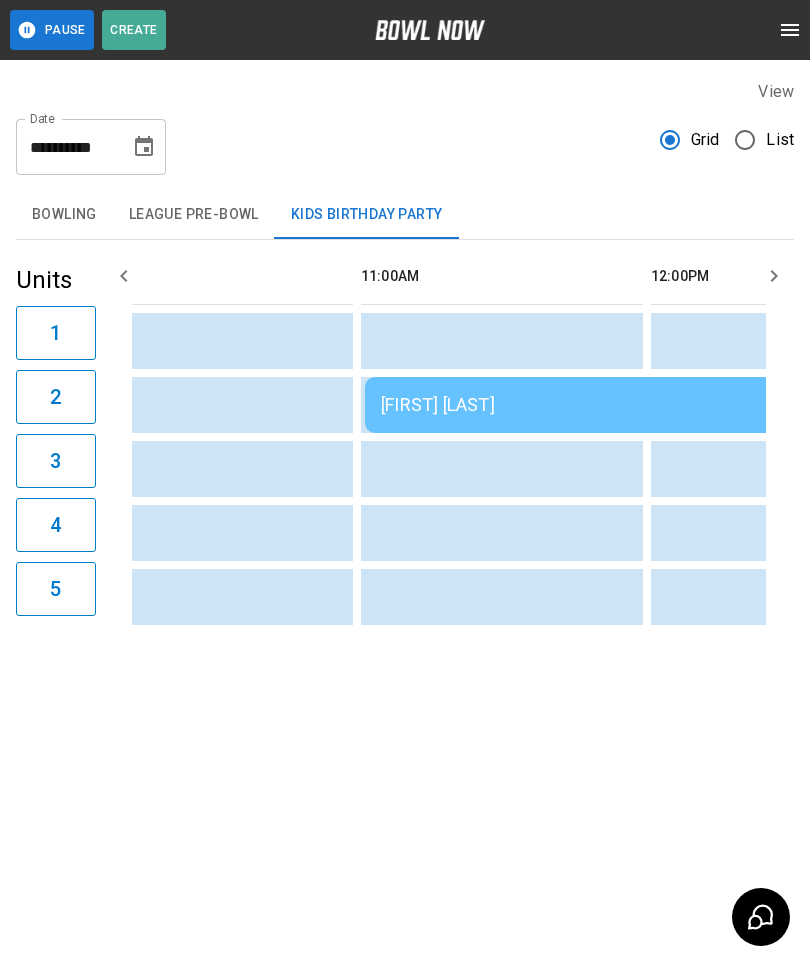 click on "Erin Lund" at bounding box center [653, 405] 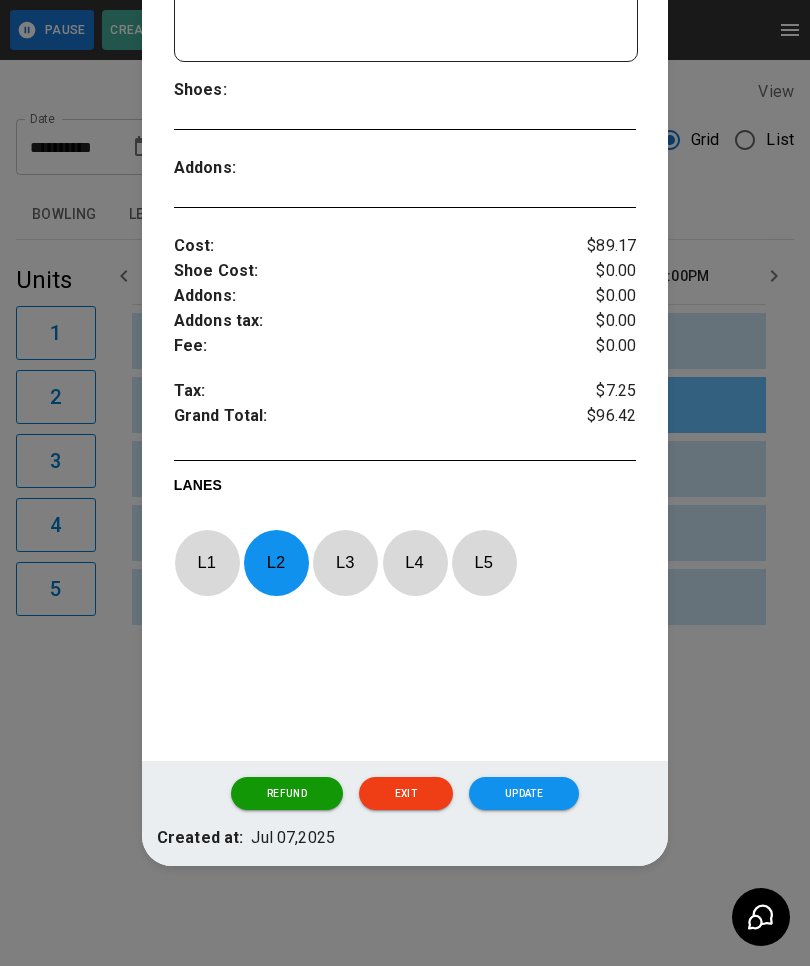 scroll, scrollTop: 563, scrollLeft: 0, axis: vertical 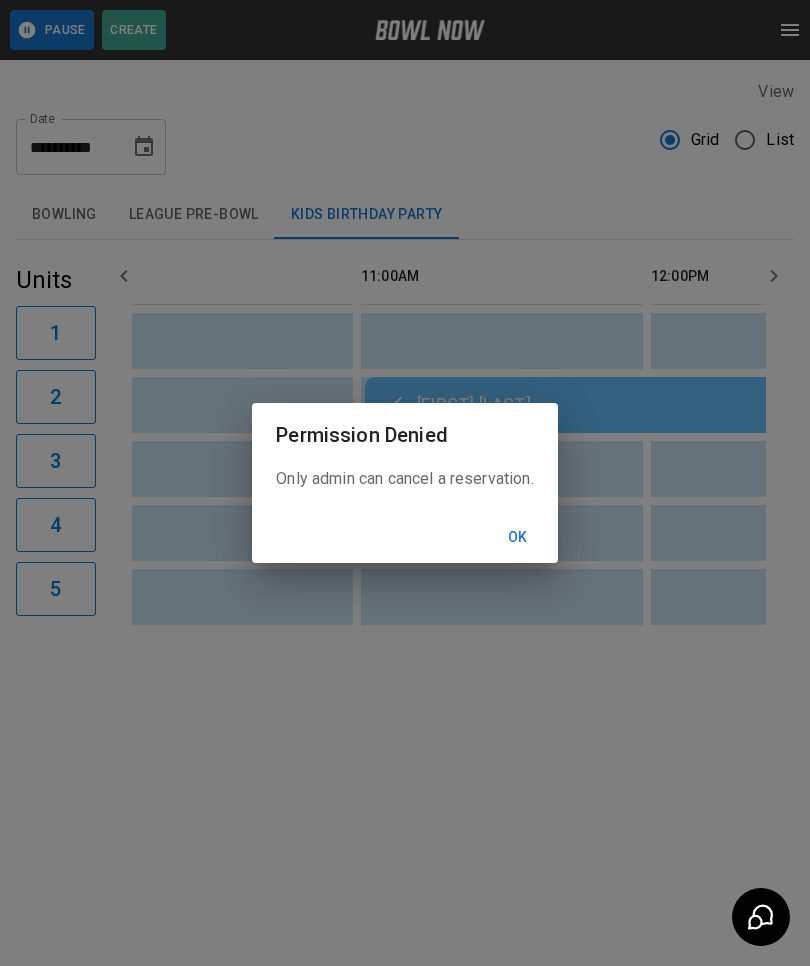 click on "Ok" at bounding box center (518, 537) 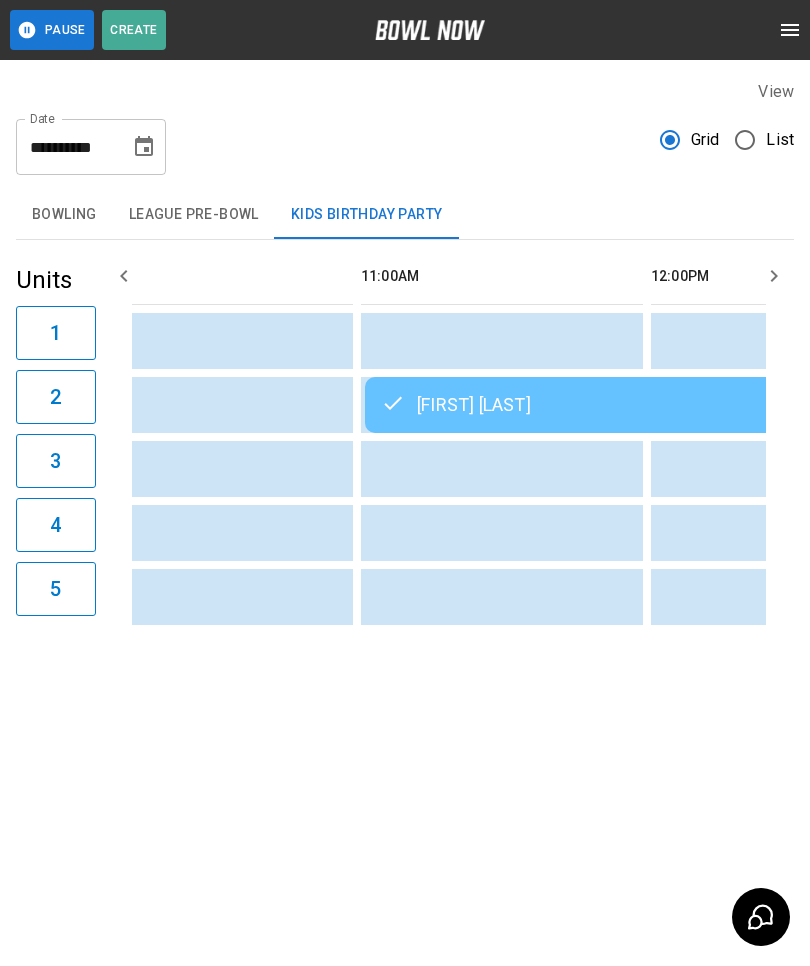 click on "Bowling" at bounding box center [64, 215] 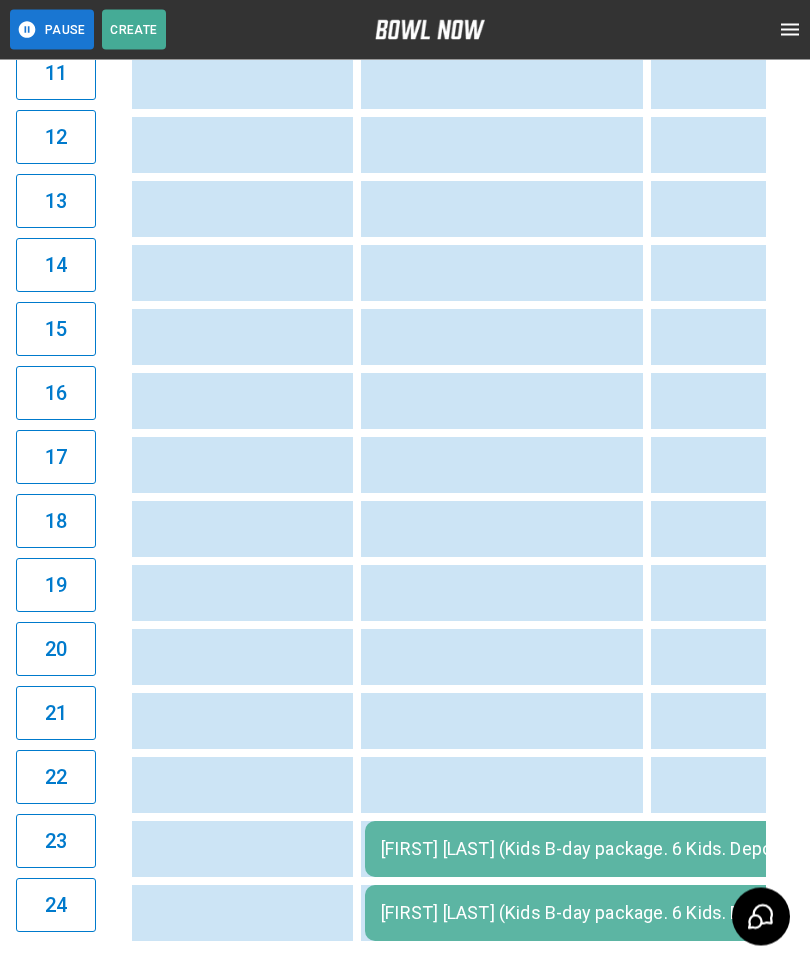 scroll, scrollTop: 938, scrollLeft: 0, axis: vertical 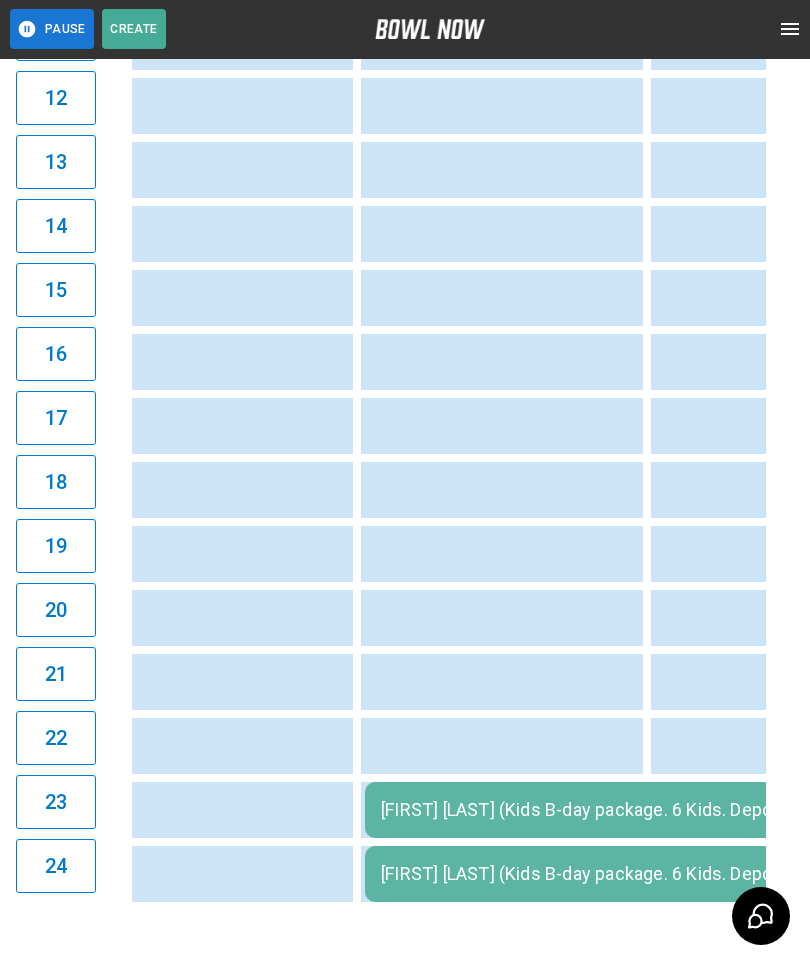 click on "[FIRST] [LAST] (Kids B-day package. 6 Kids. Deposit $ 96.42)" at bounding box center [689, 811] 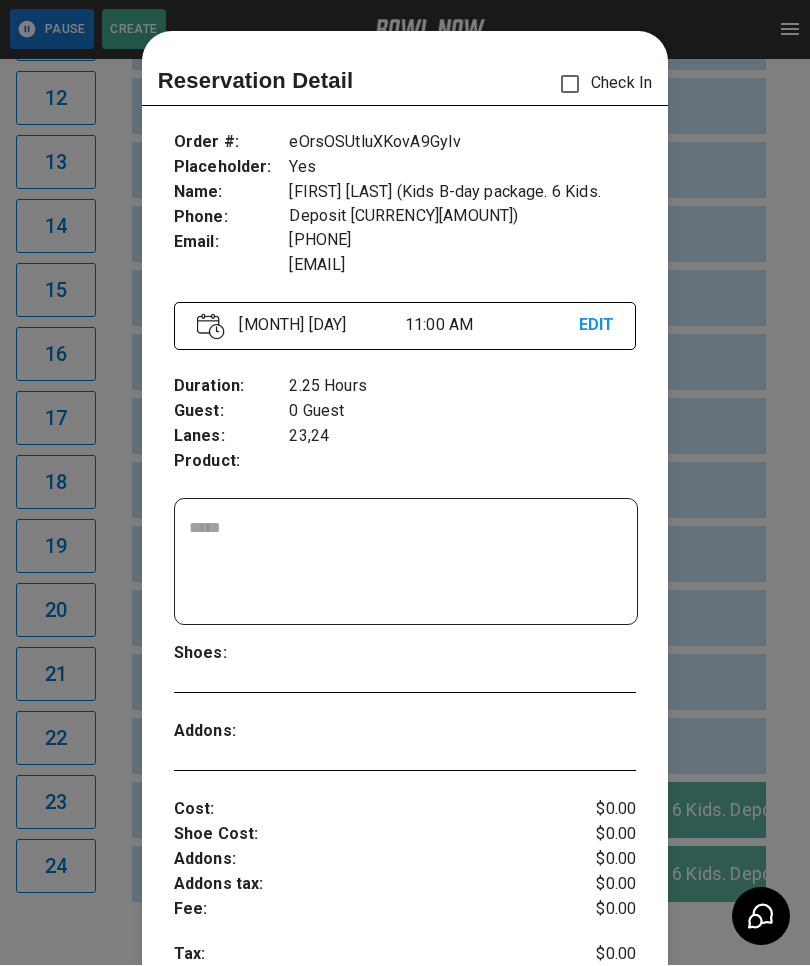 scroll, scrollTop: 32, scrollLeft: 0, axis: vertical 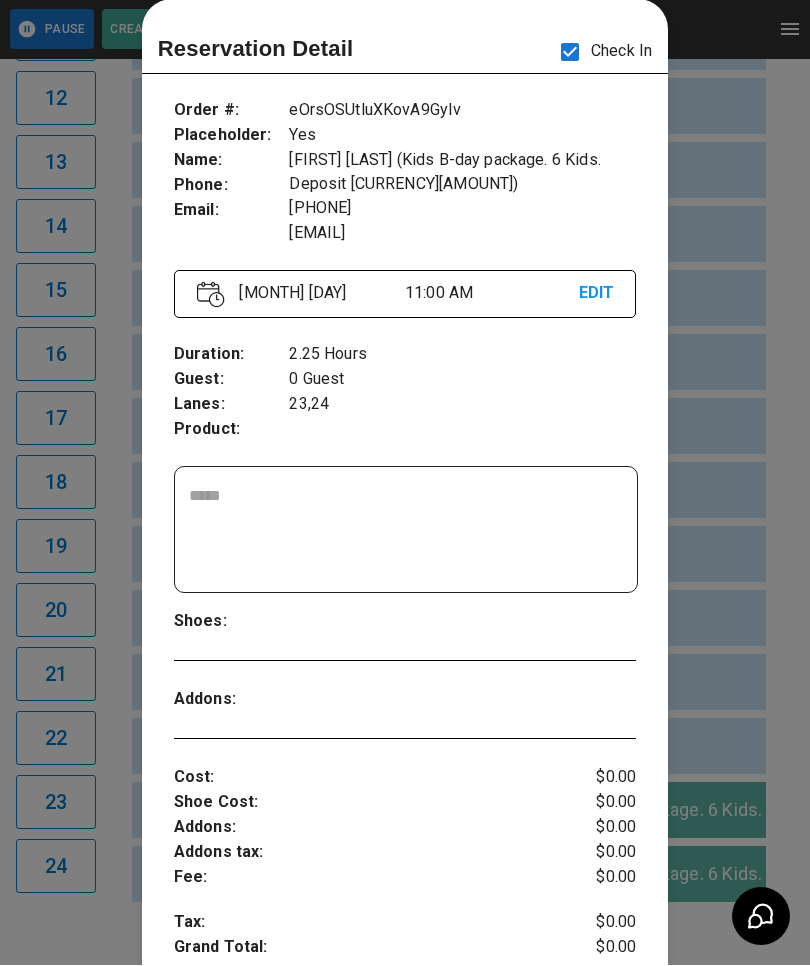 click at bounding box center [405, 483] 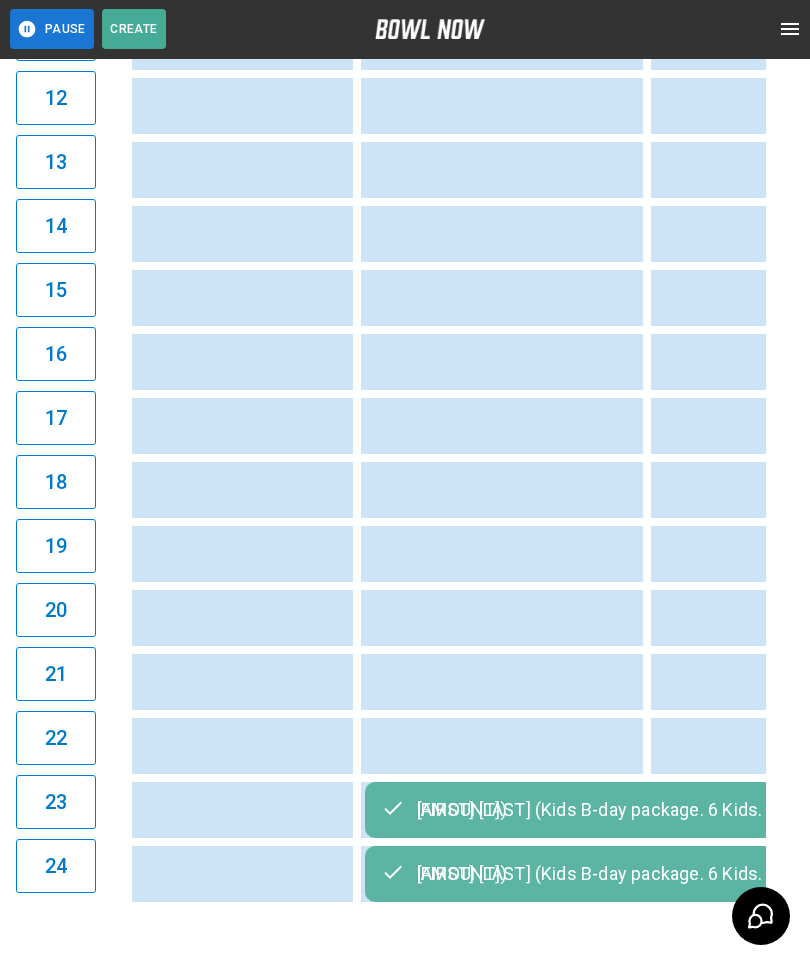 scroll, scrollTop: 0, scrollLeft: 202, axis: horizontal 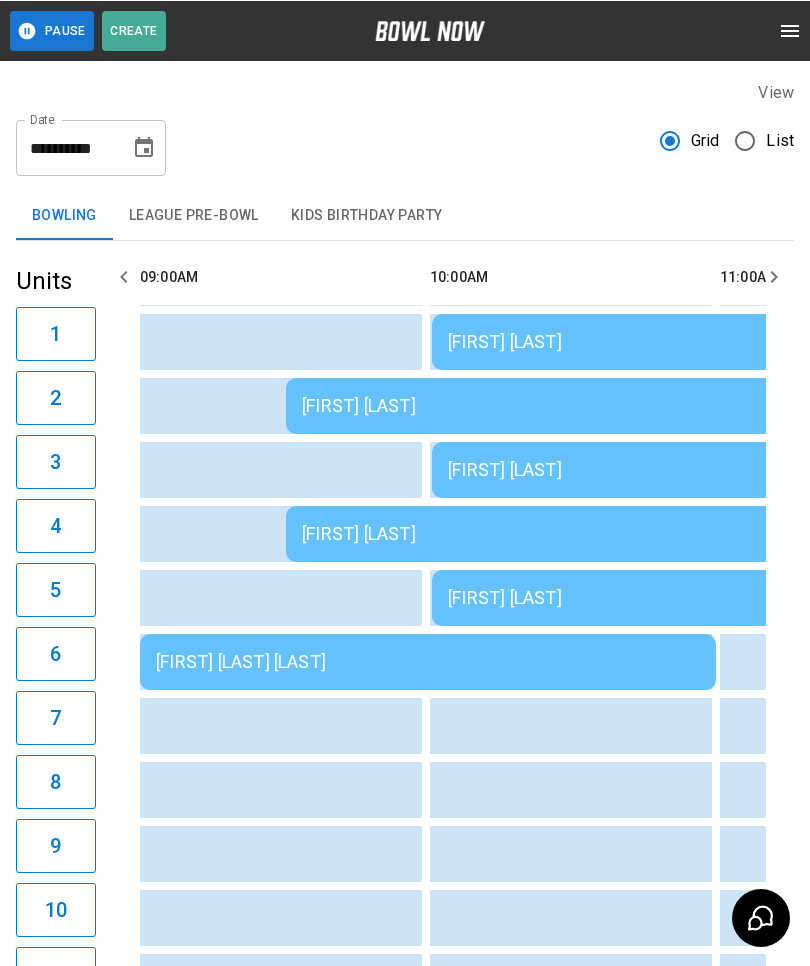click on "[FIRST] [LAST] [LAST]" at bounding box center (428, 661) 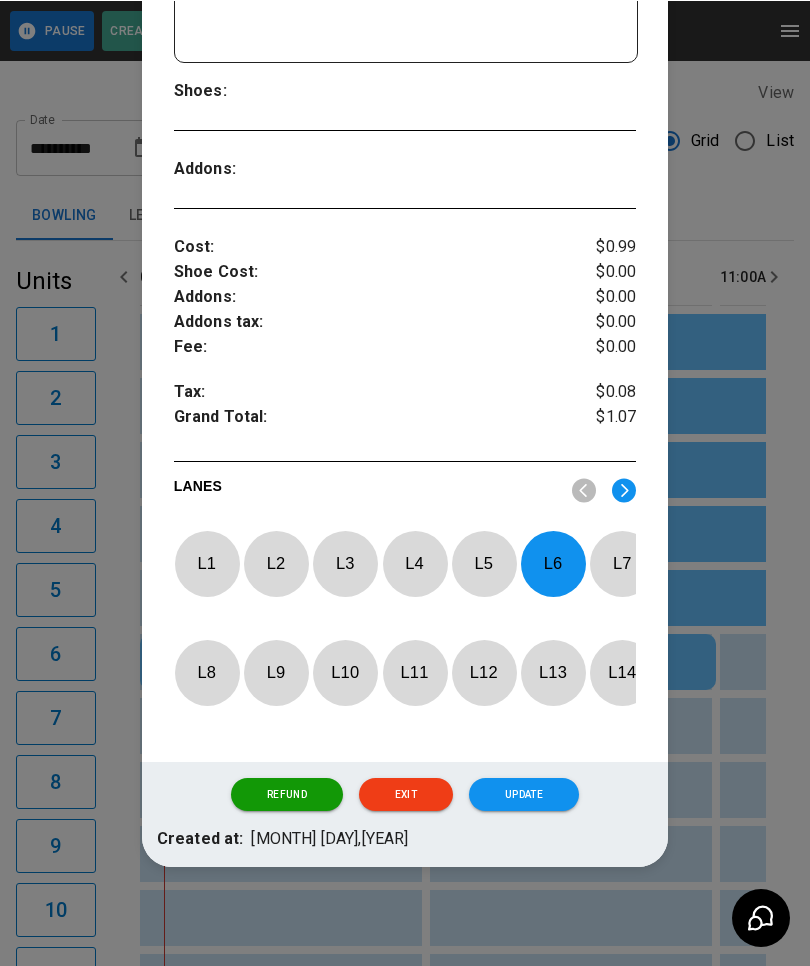 scroll, scrollTop: 586, scrollLeft: 0, axis: vertical 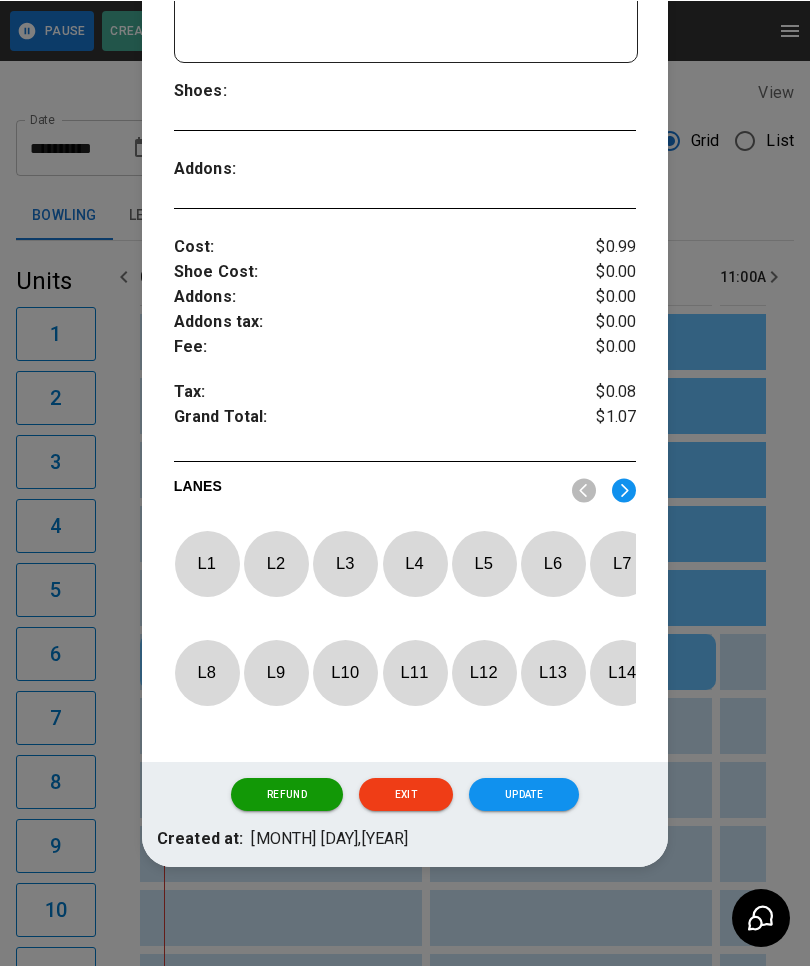 click on "L 8" at bounding box center (207, 671) 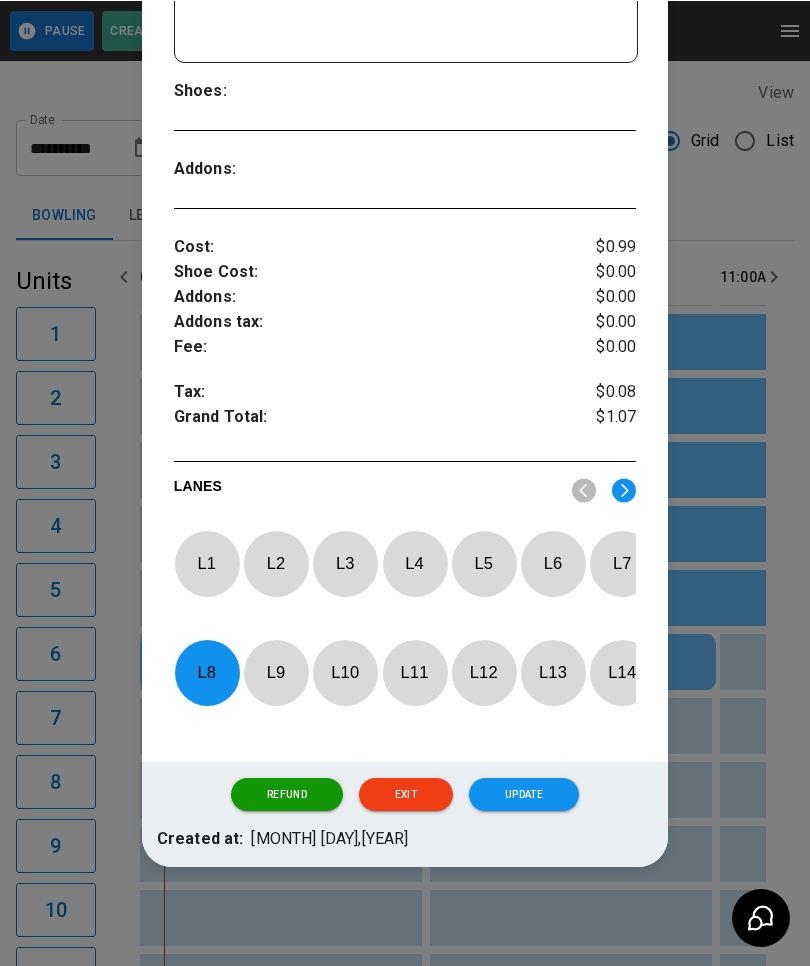 click on "Update" at bounding box center (524, 794) 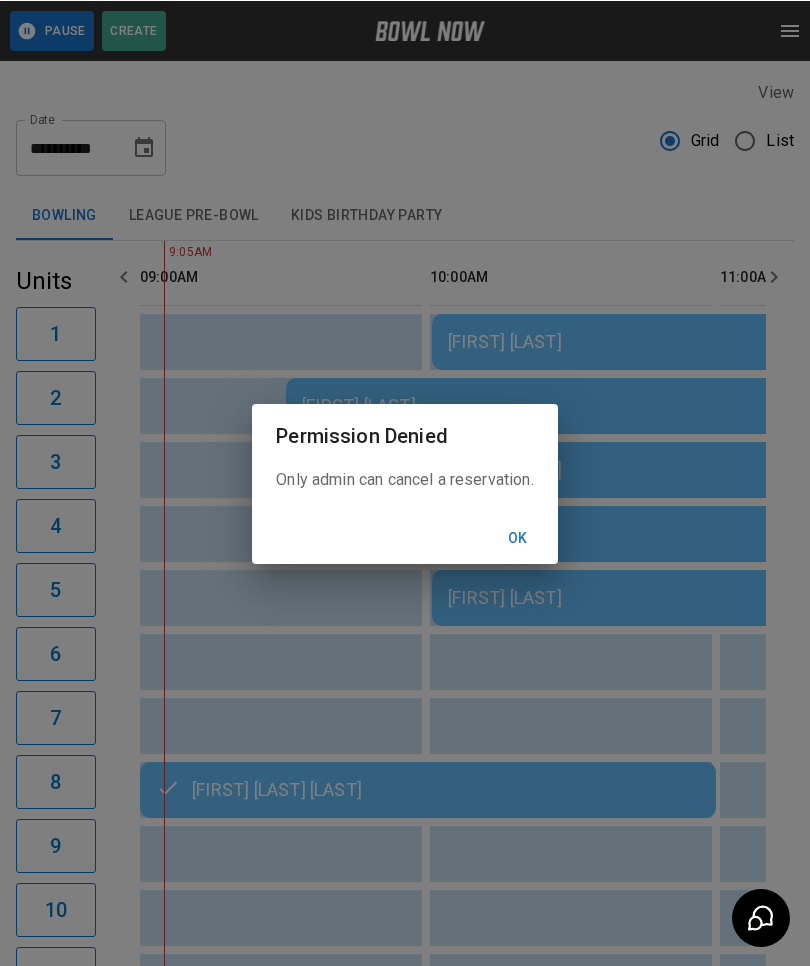 click on "Ok" at bounding box center (518, 537) 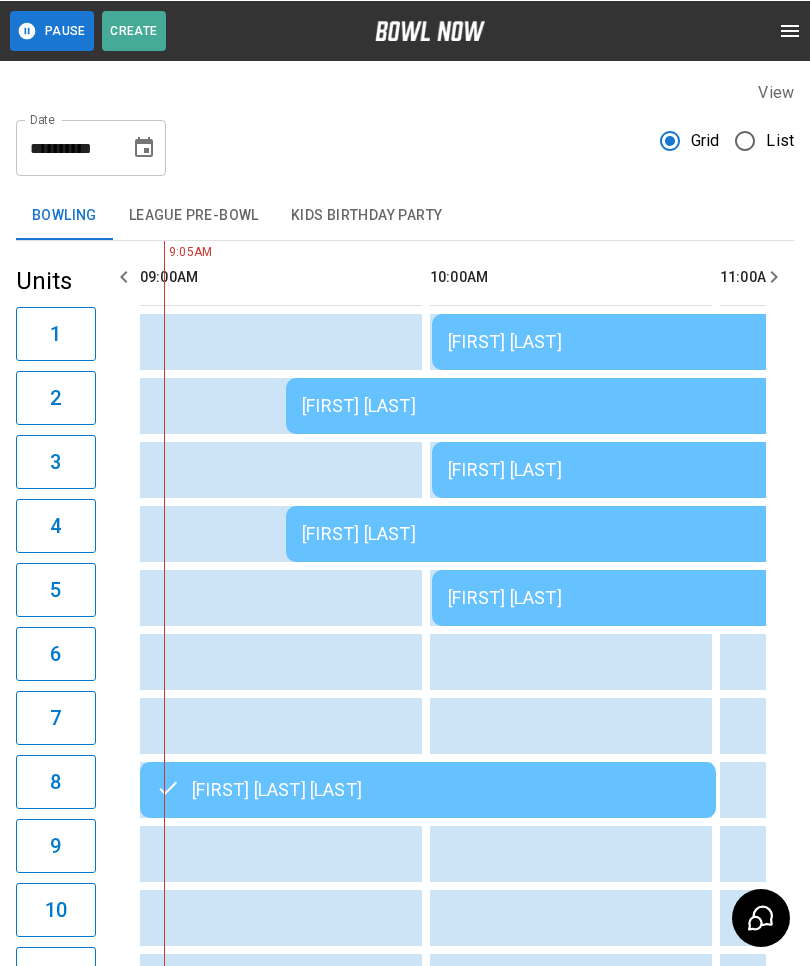 click on "[FIRST]  [LAST]" at bounding box center [574, 405] 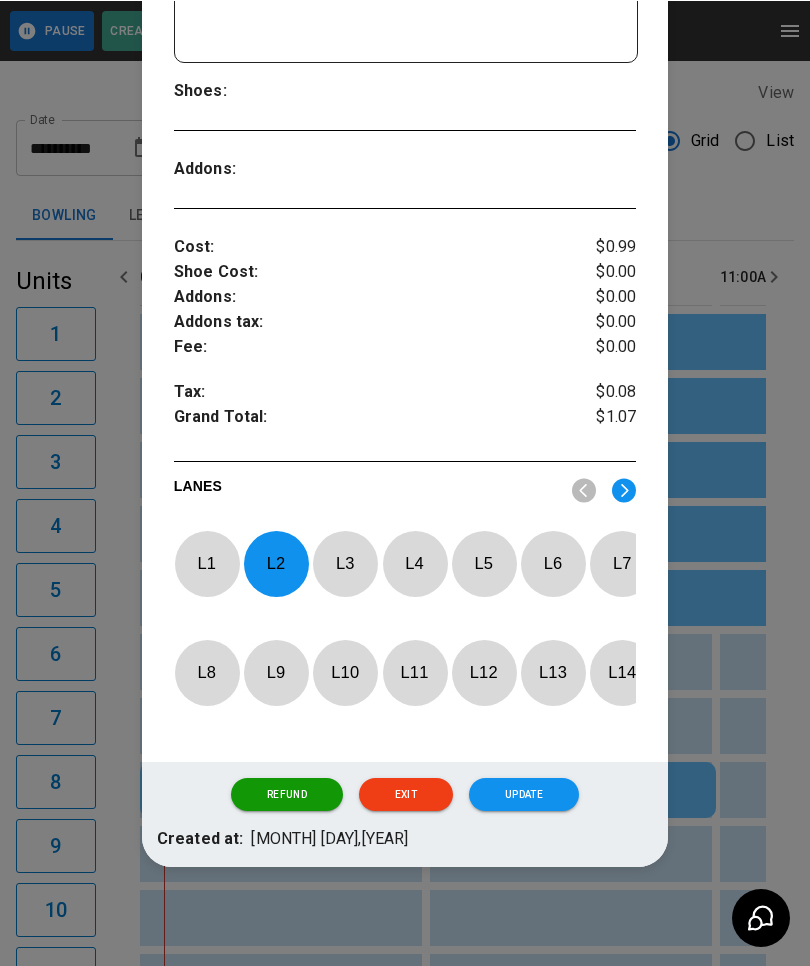 scroll, scrollTop: 586, scrollLeft: 0, axis: vertical 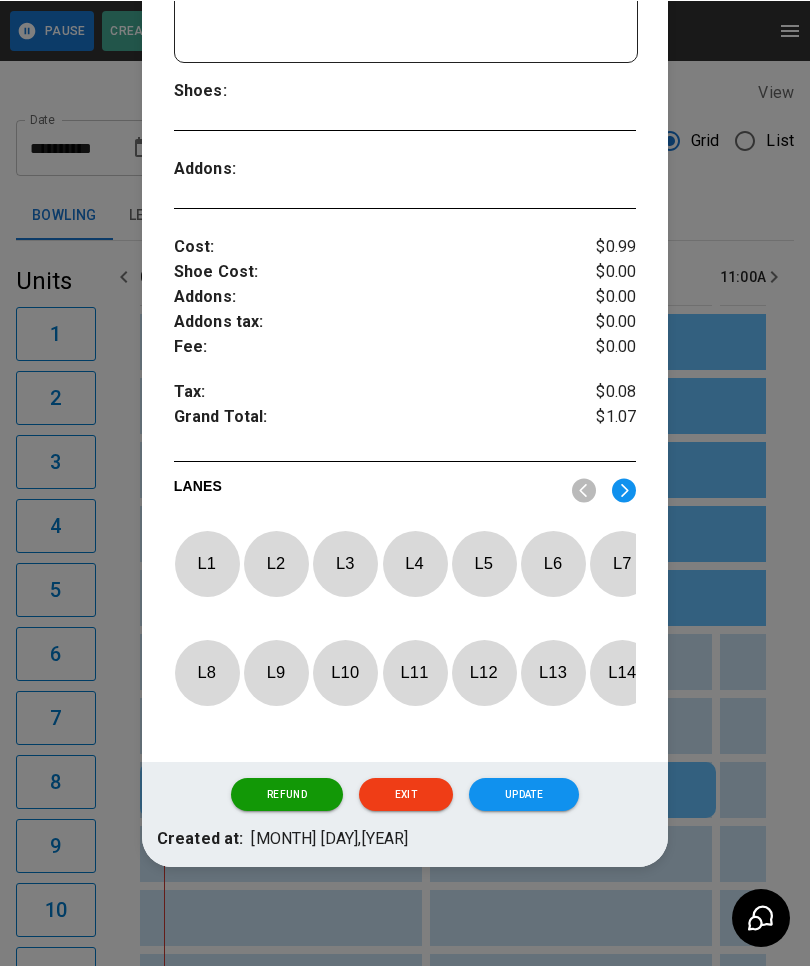 click on "L 9" at bounding box center [276, 671] 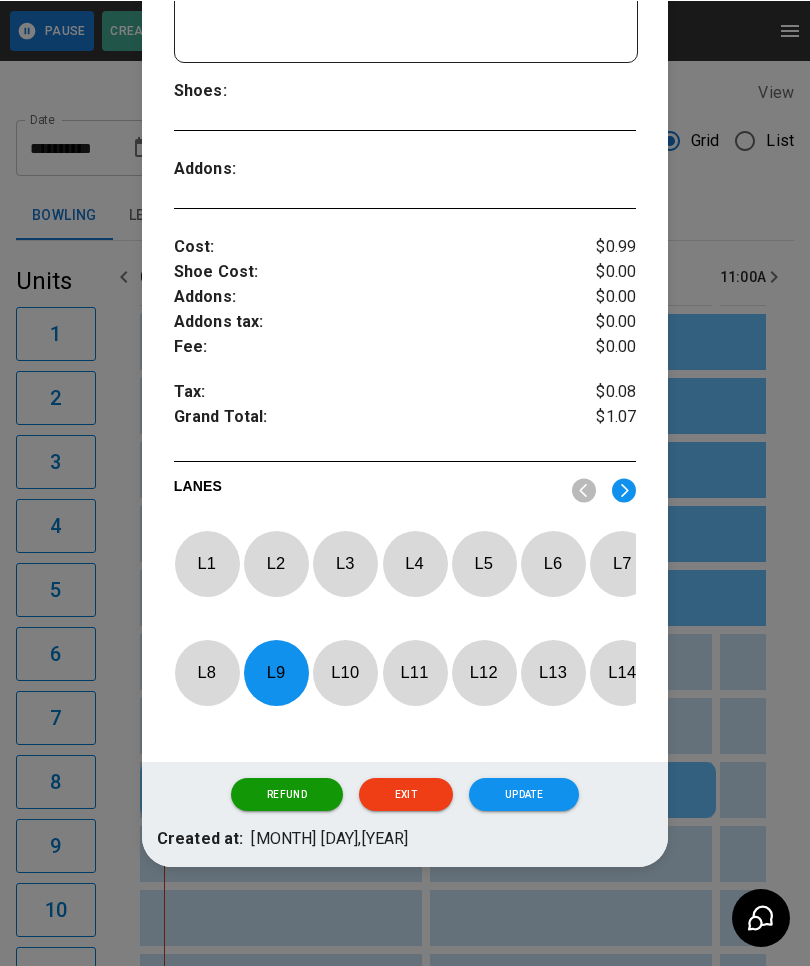 click on "Update" at bounding box center [524, 794] 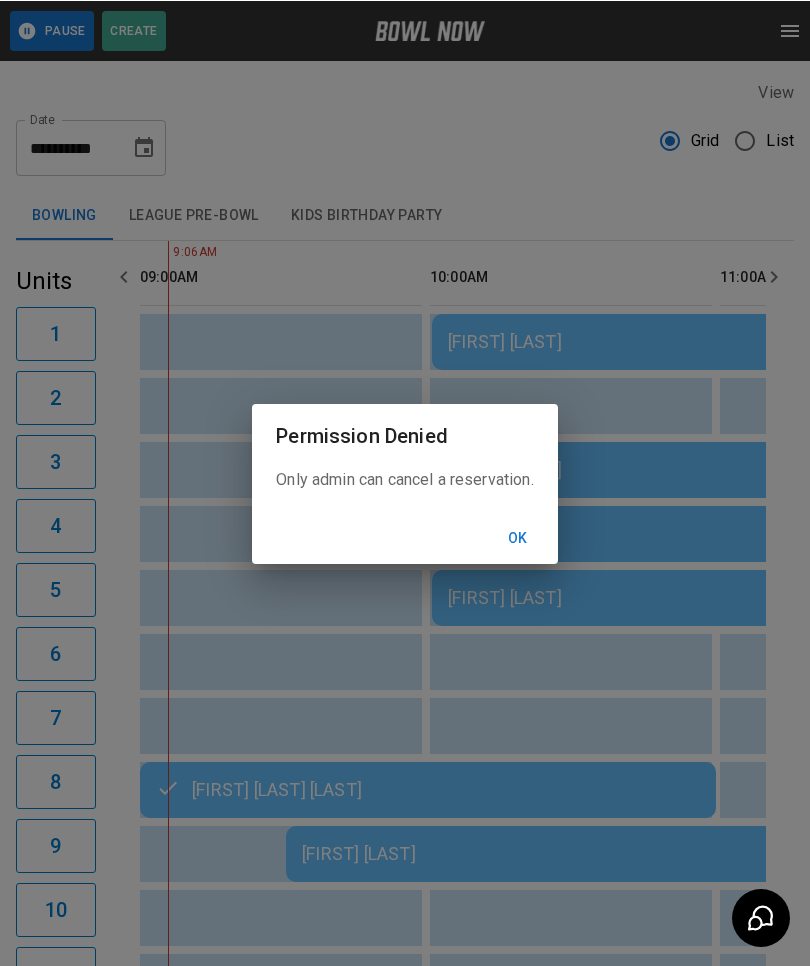 click on "Ok" at bounding box center (404, 537) 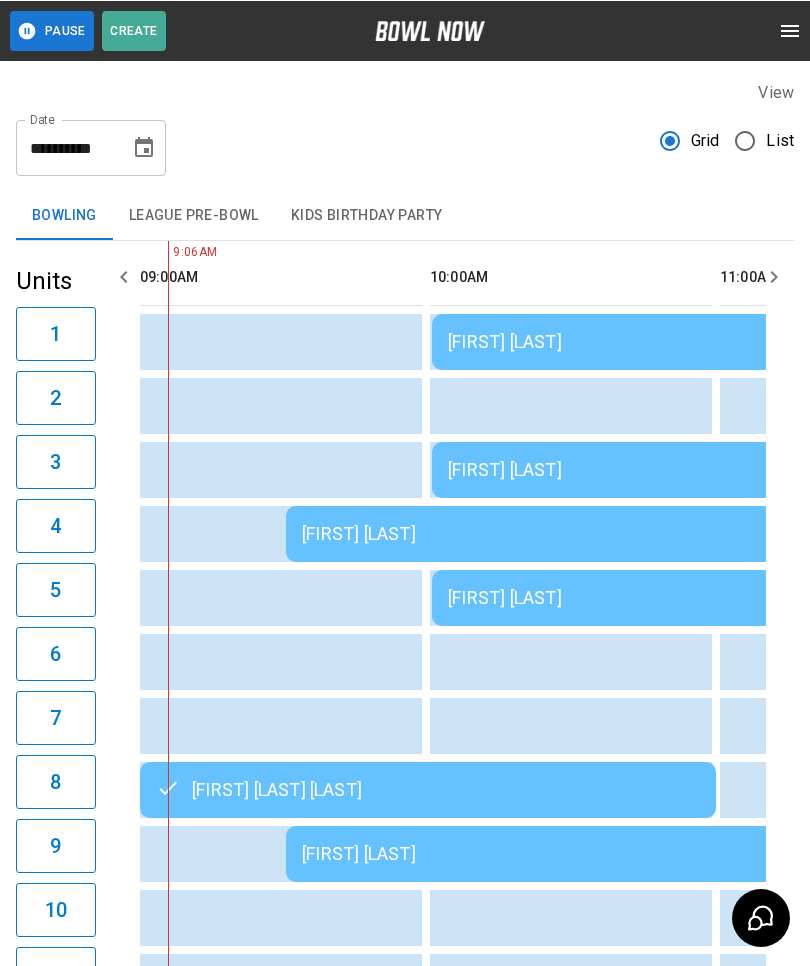 click on "[FIRST]  [LAST]" at bounding box center [574, 853] 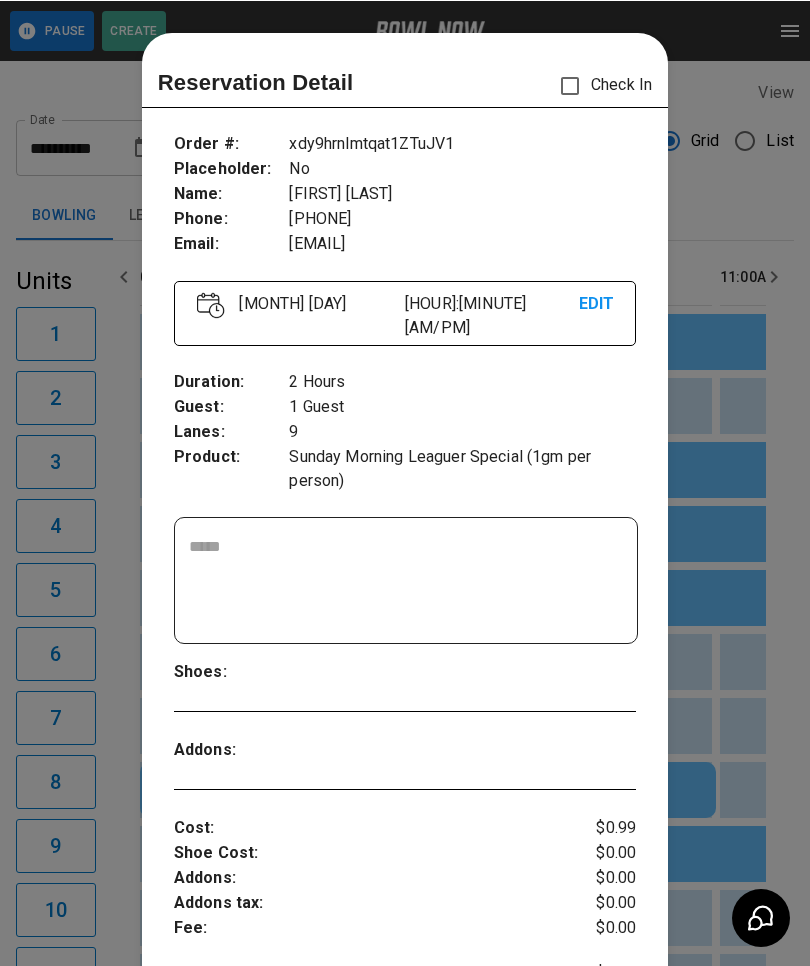 scroll, scrollTop: 32, scrollLeft: 0, axis: vertical 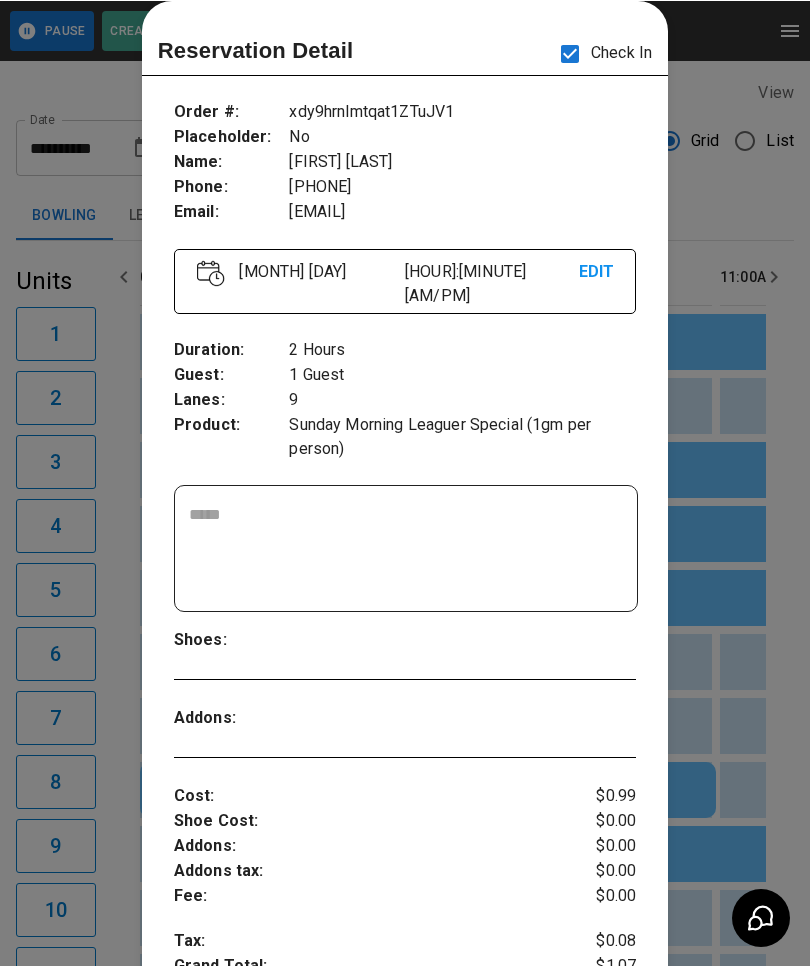 click at bounding box center [405, 483] 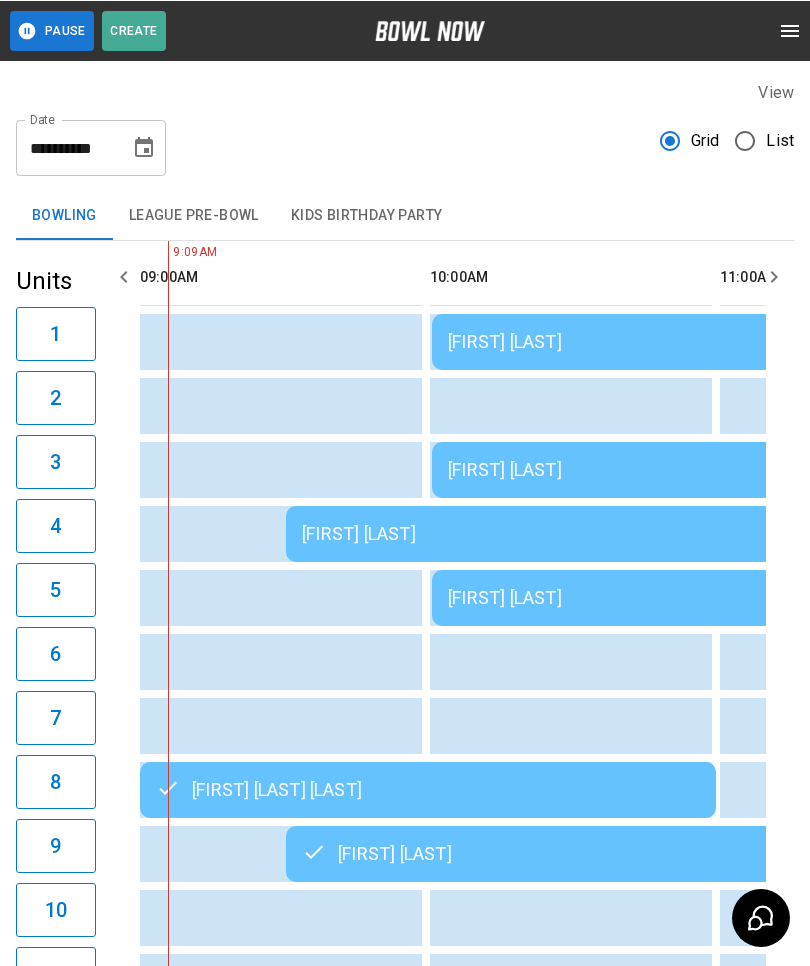 click on "[FIRST] [LAST]" at bounding box center (574, 533) 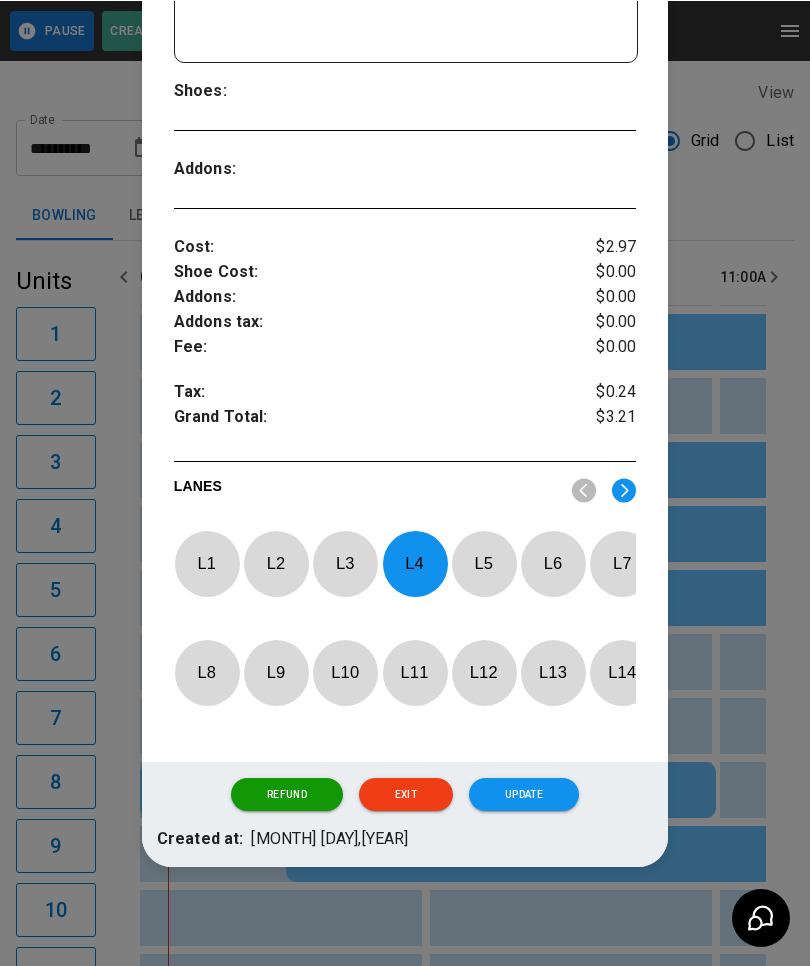 scroll, scrollTop: 586, scrollLeft: 0, axis: vertical 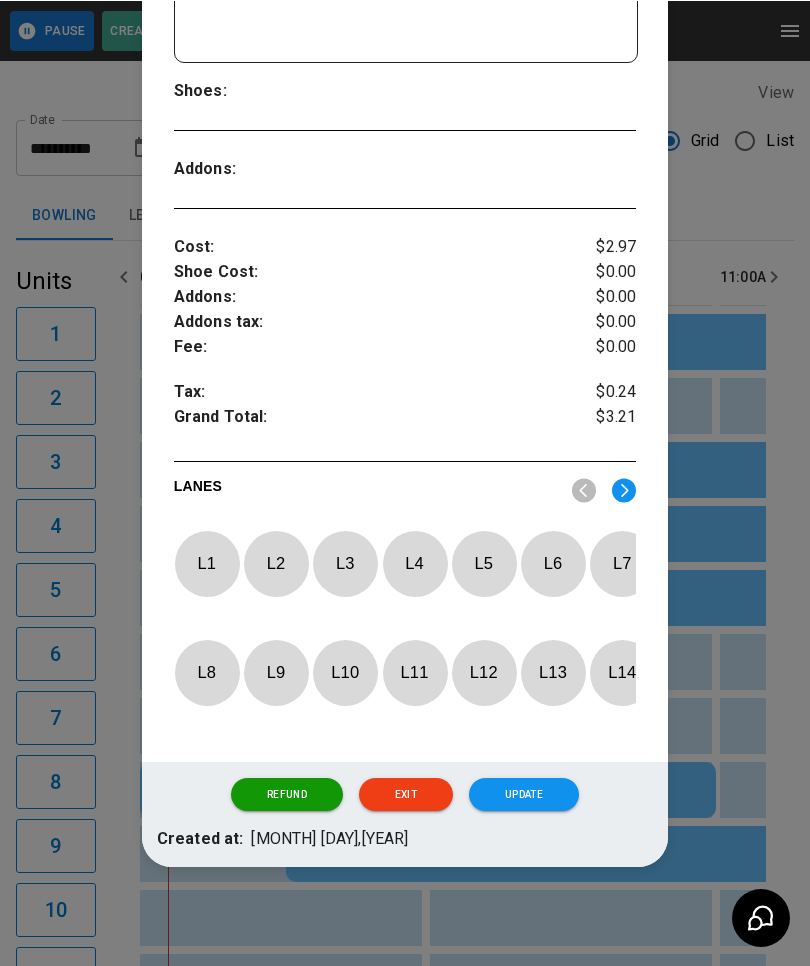 click on "L 6" at bounding box center (553, 562) 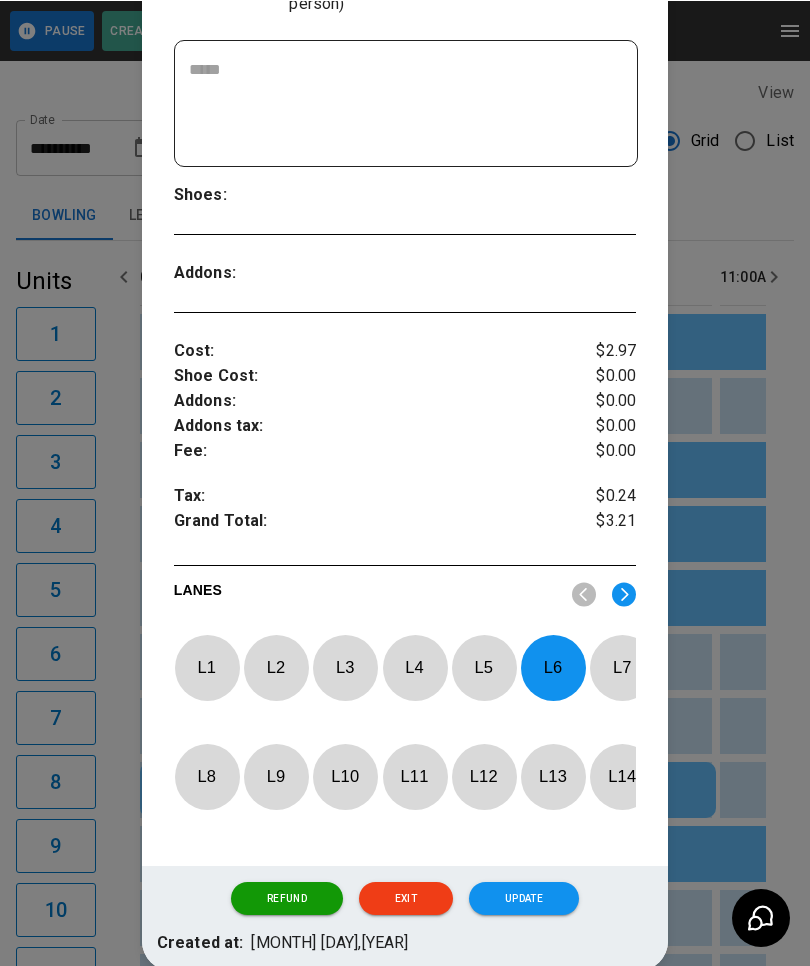 scroll, scrollTop: 475, scrollLeft: 0, axis: vertical 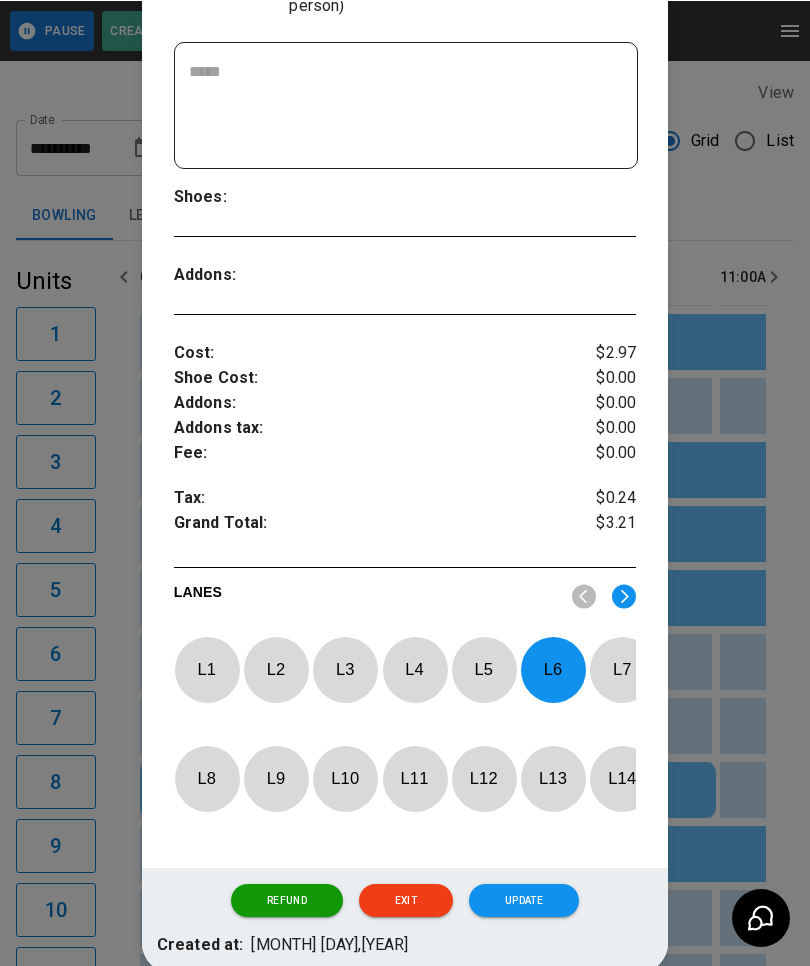 click on "Update" at bounding box center (524, 900) 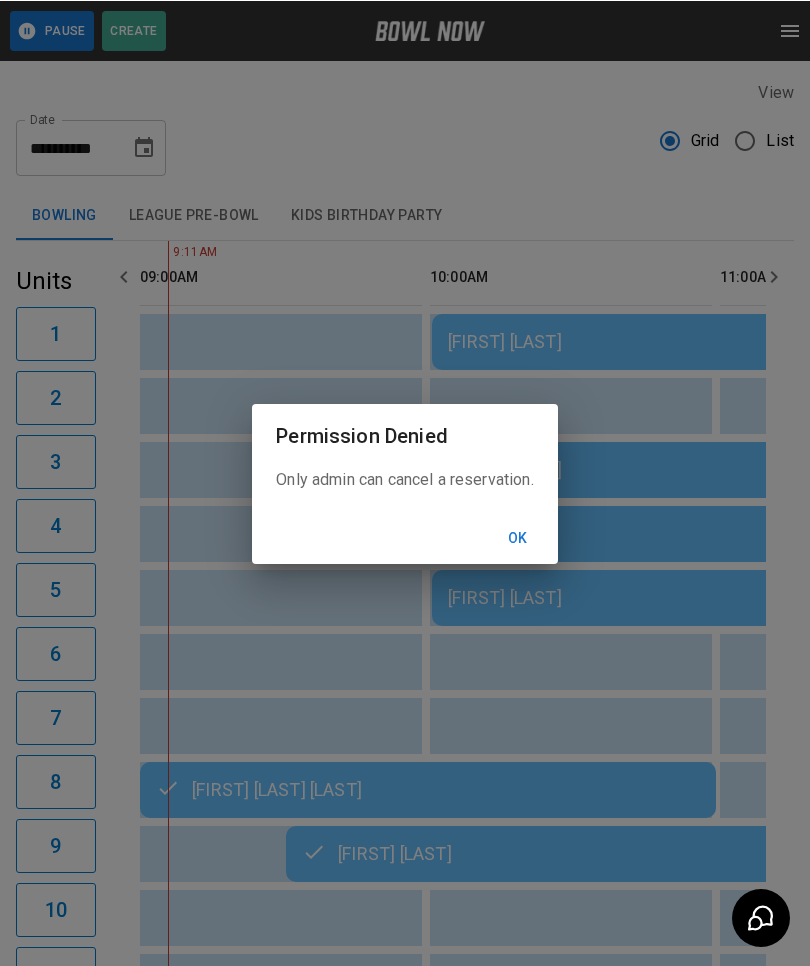 click on "Ok" at bounding box center [518, 537] 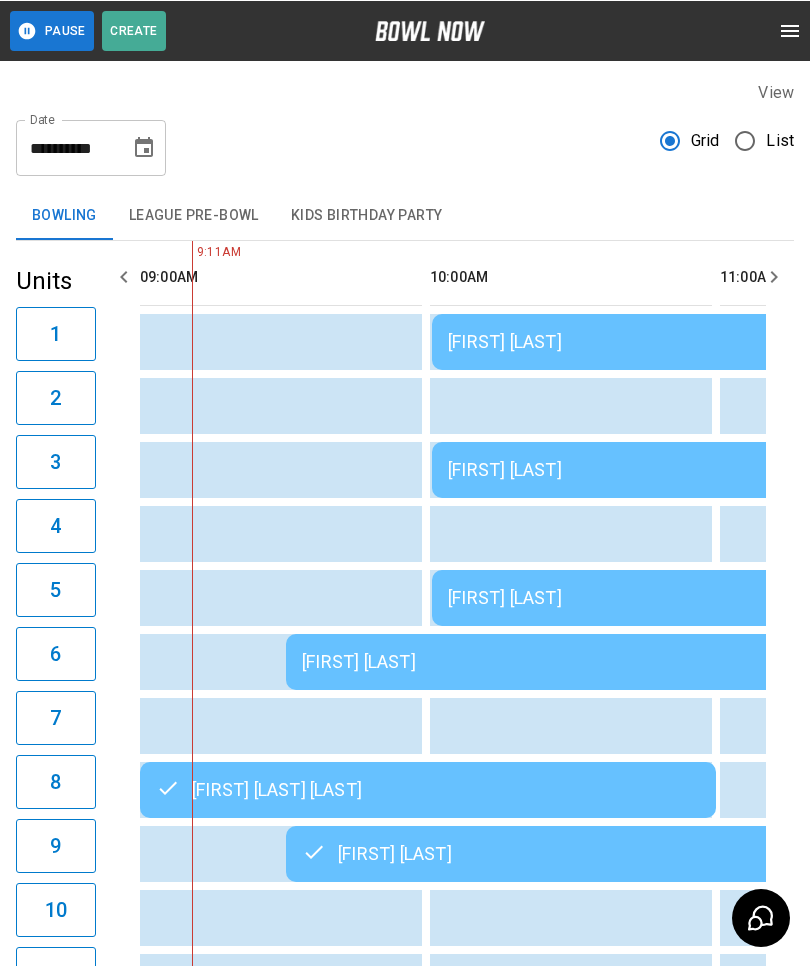 click on "[FIRST] [LAST]" at bounding box center (574, 661) 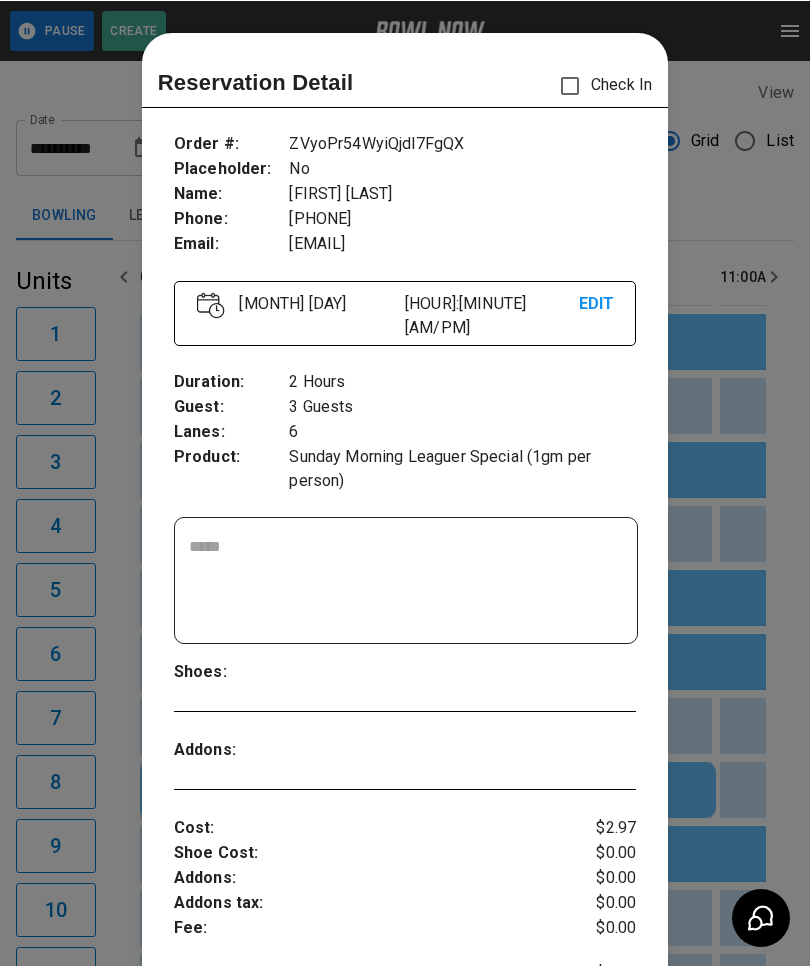 scroll, scrollTop: 0, scrollLeft: 0, axis: both 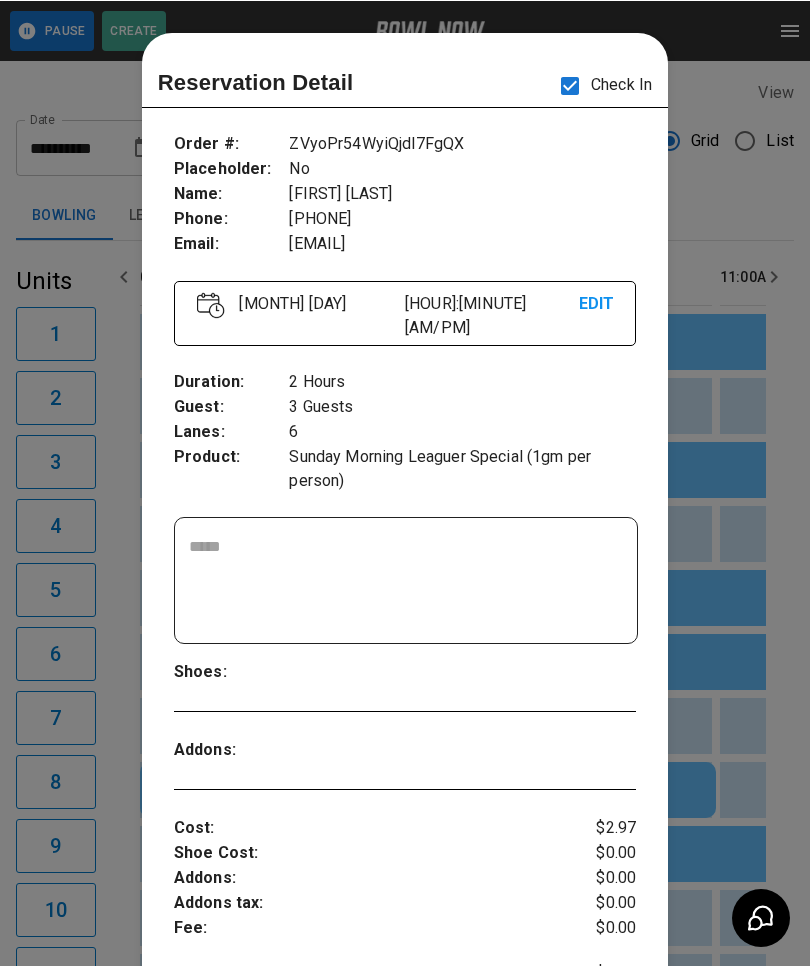 click at bounding box center (405, 483) 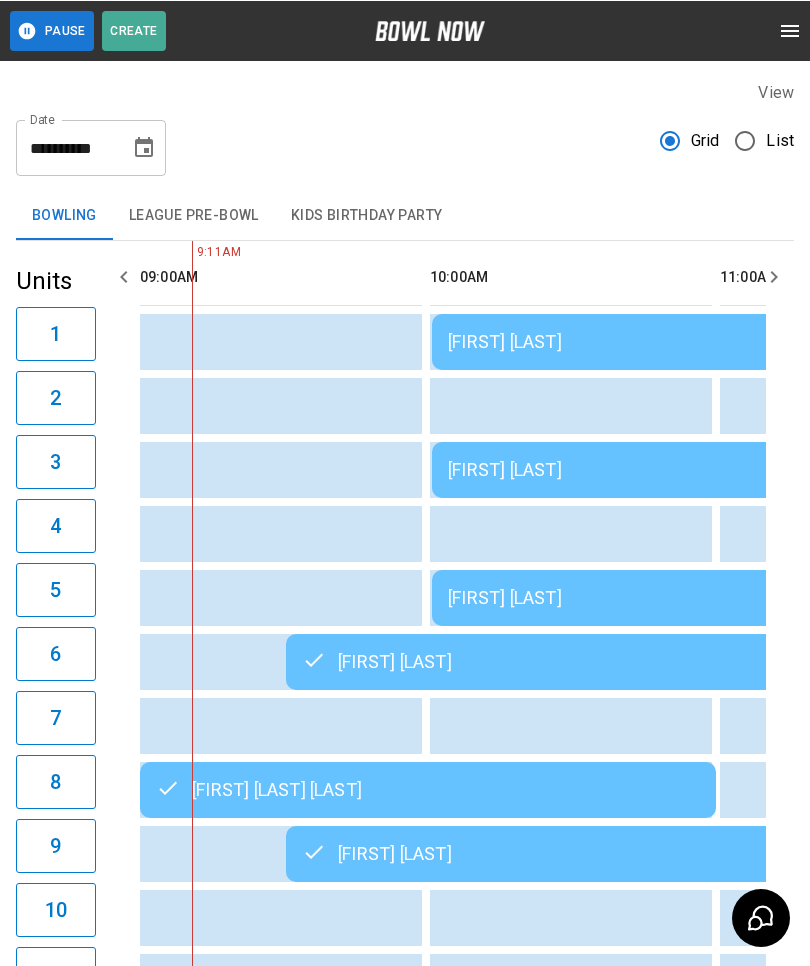 click on "[FIRST]  [LAST]" at bounding box center [720, 341] 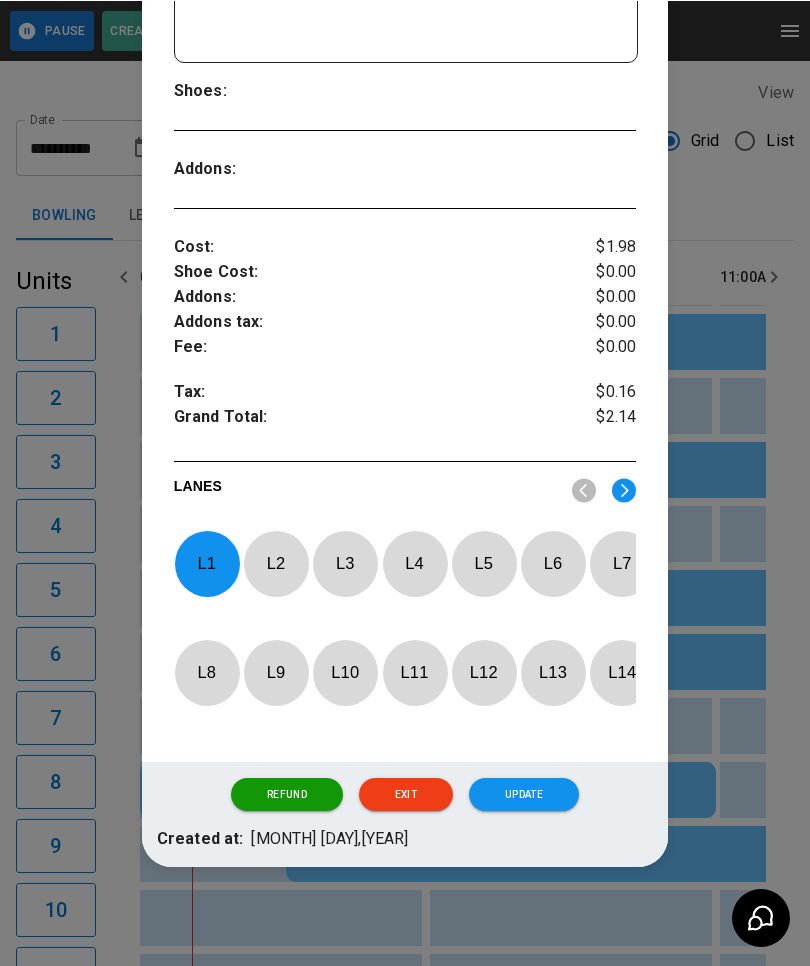 scroll, scrollTop: 586, scrollLeft: 0, axis: vertical 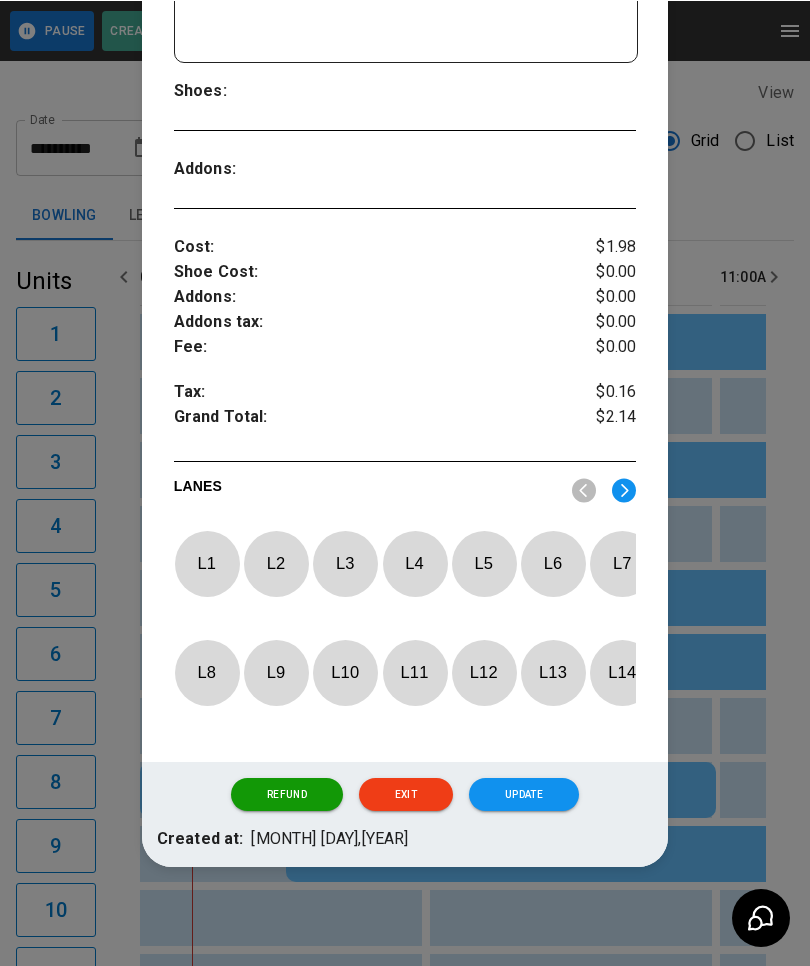 click on "L 4" at bounding box center (415, 562) 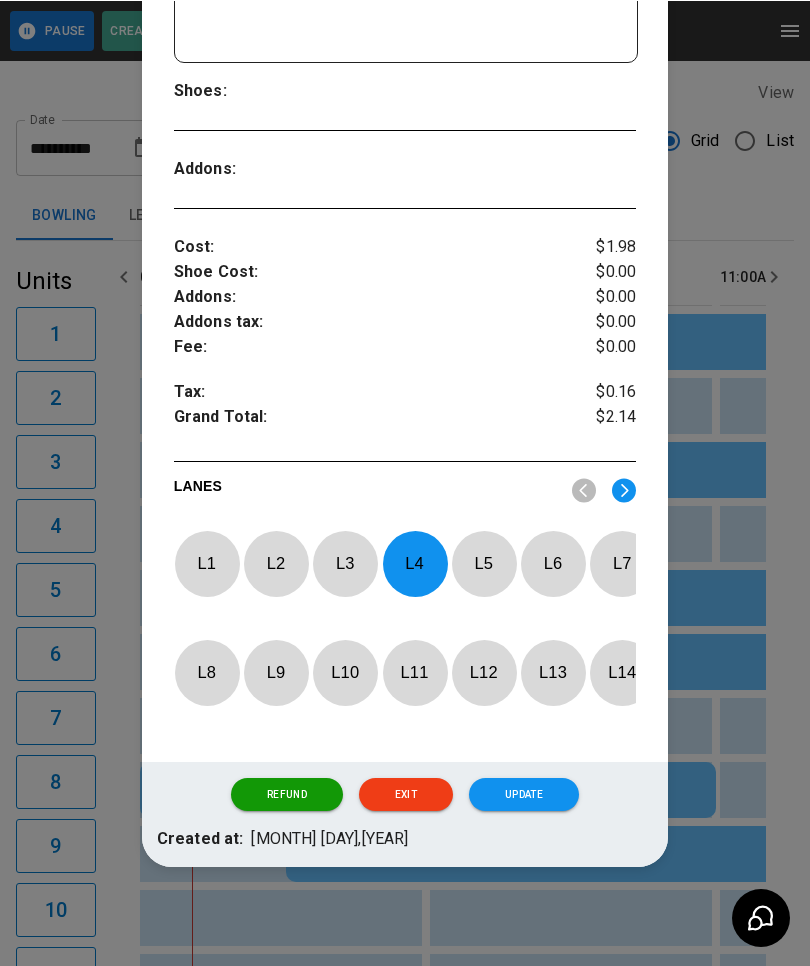 click on "Update" at bounding box center [524, 794] 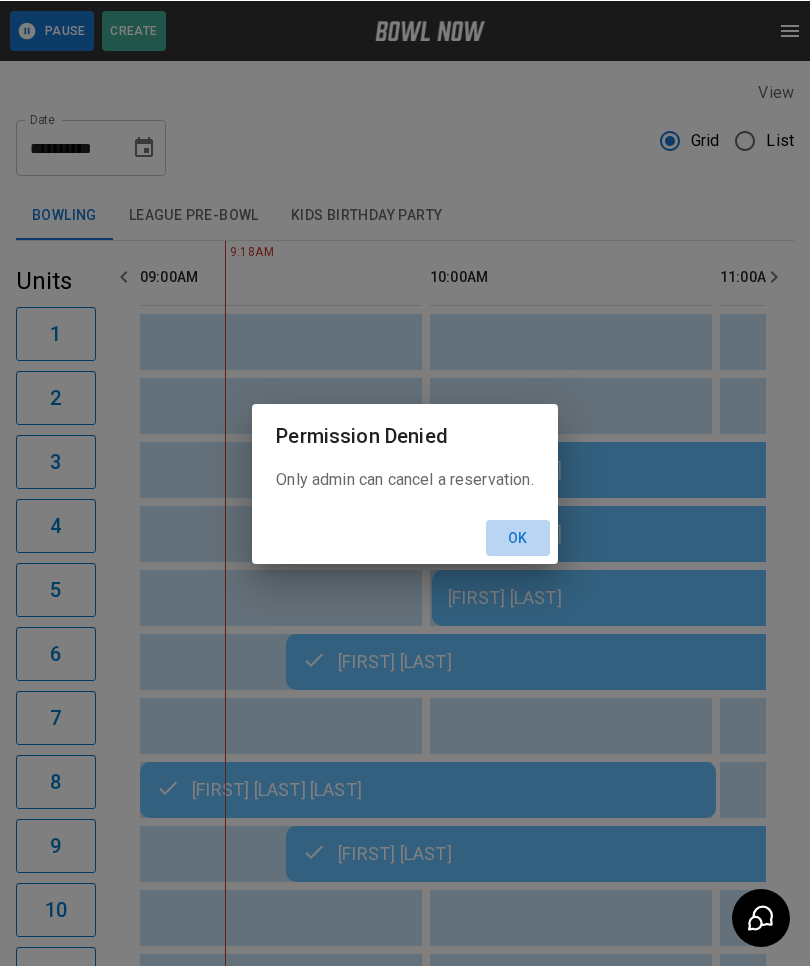 click on "Ok" at bounding box center [518, 537] 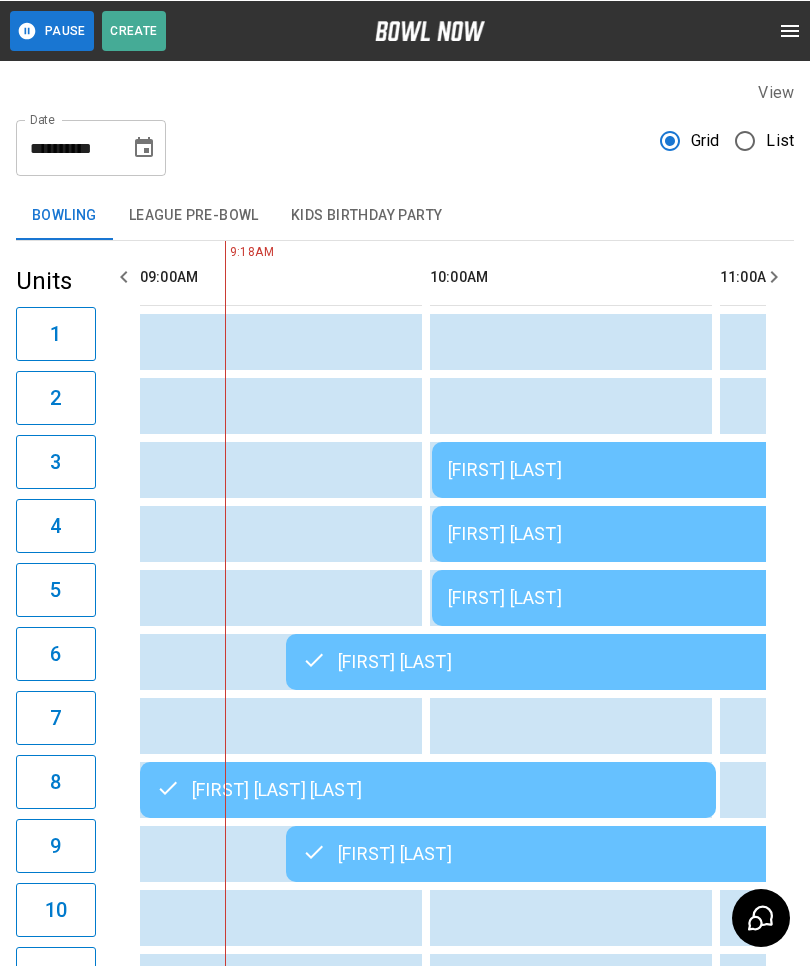 click on "[FIRST] [LAST]" at bounding box center [720, 469] 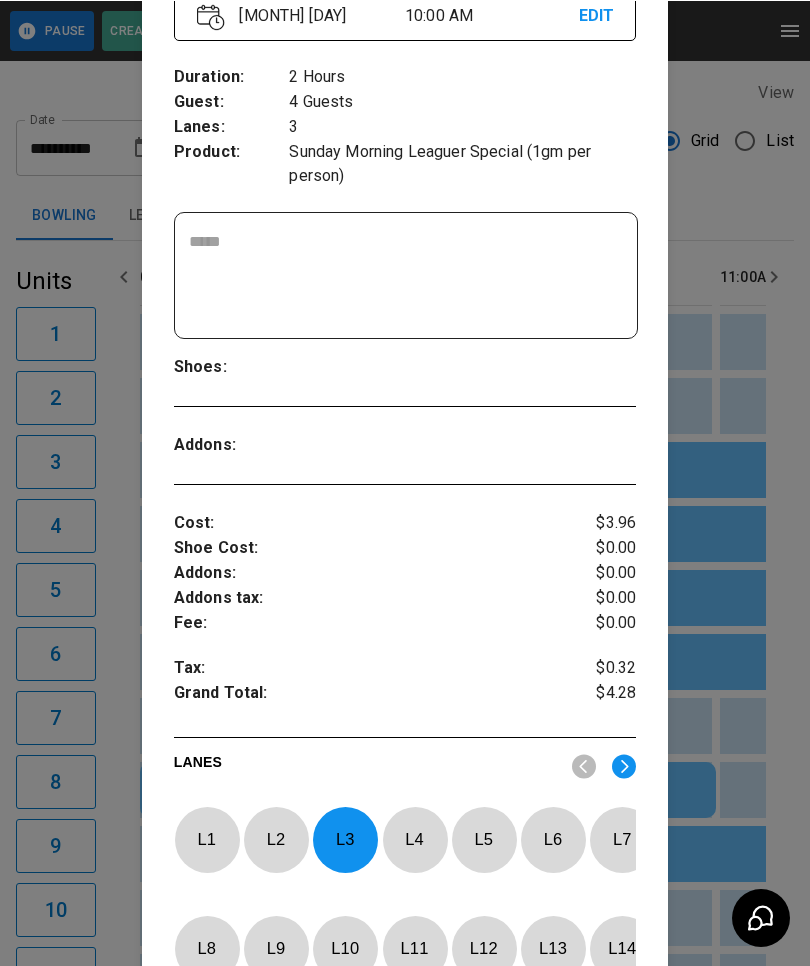 scroll, scrollTop: 292, scrollLeft: 0, axis: vertical 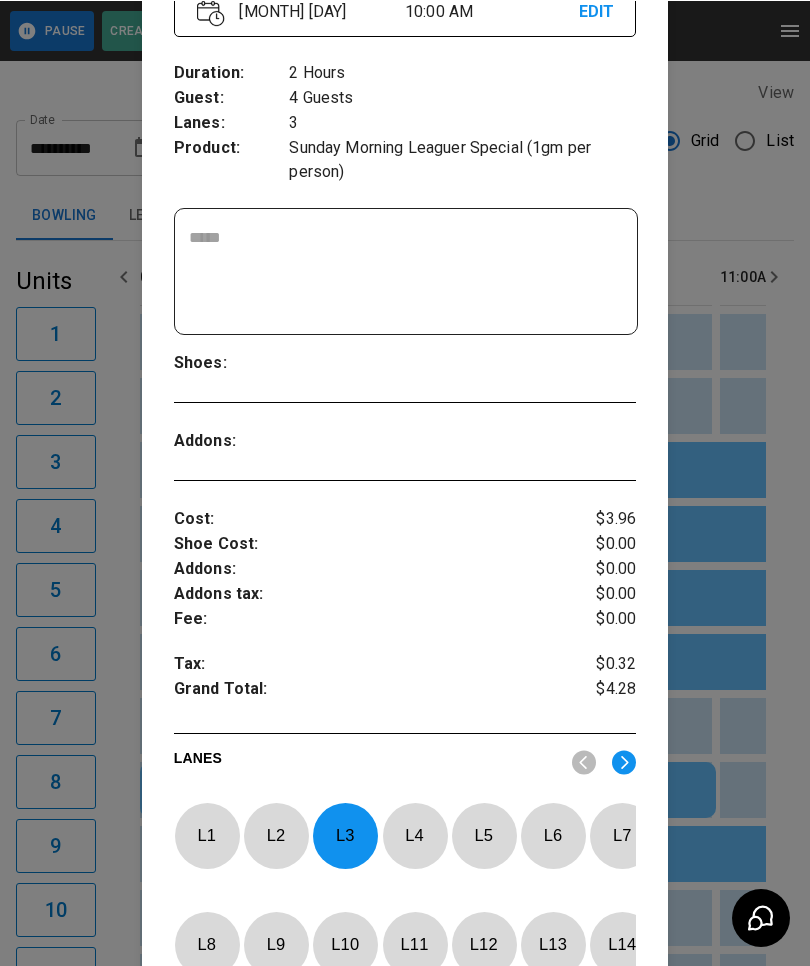 click at bounding box center [405, 483] 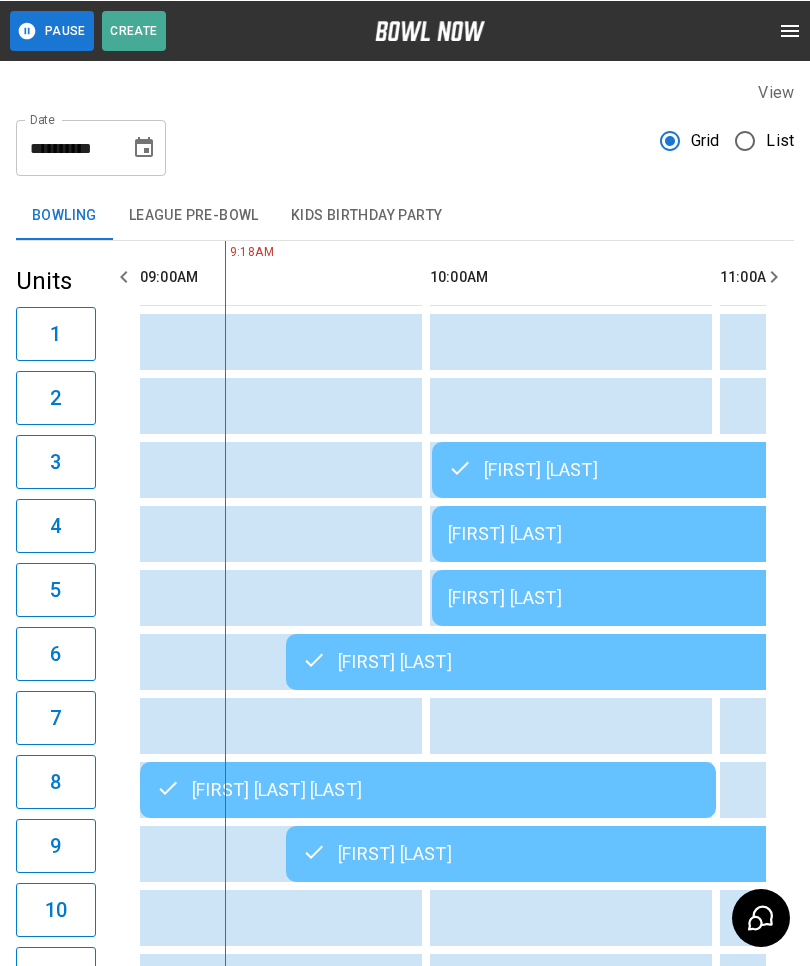 click on "[FIRST]  [LAST]" at bounding box center [720, 533] 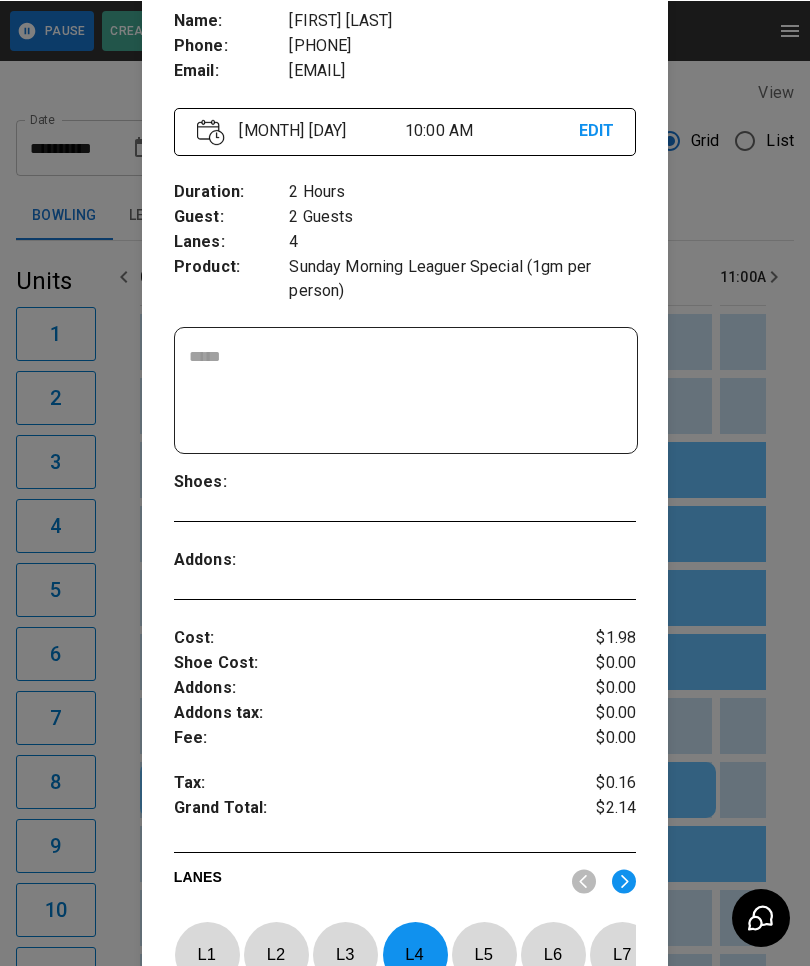 scroll, scrollTop: 165, scrollLeft: 0, axis: vertical 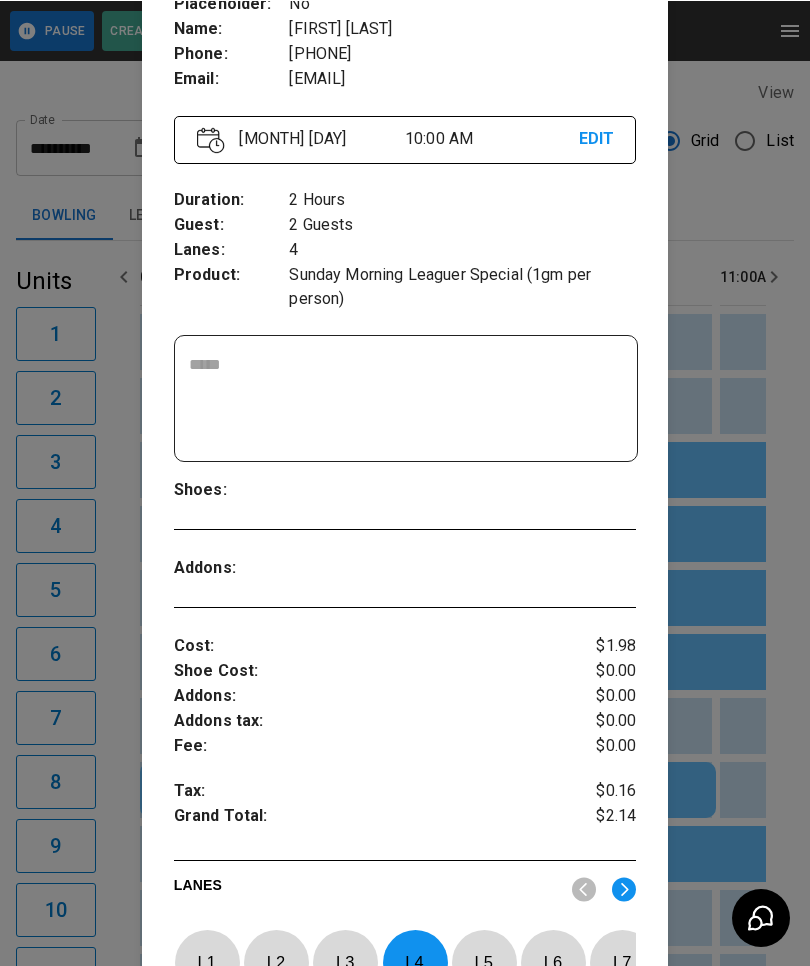 click at bounding box center (405, 483) 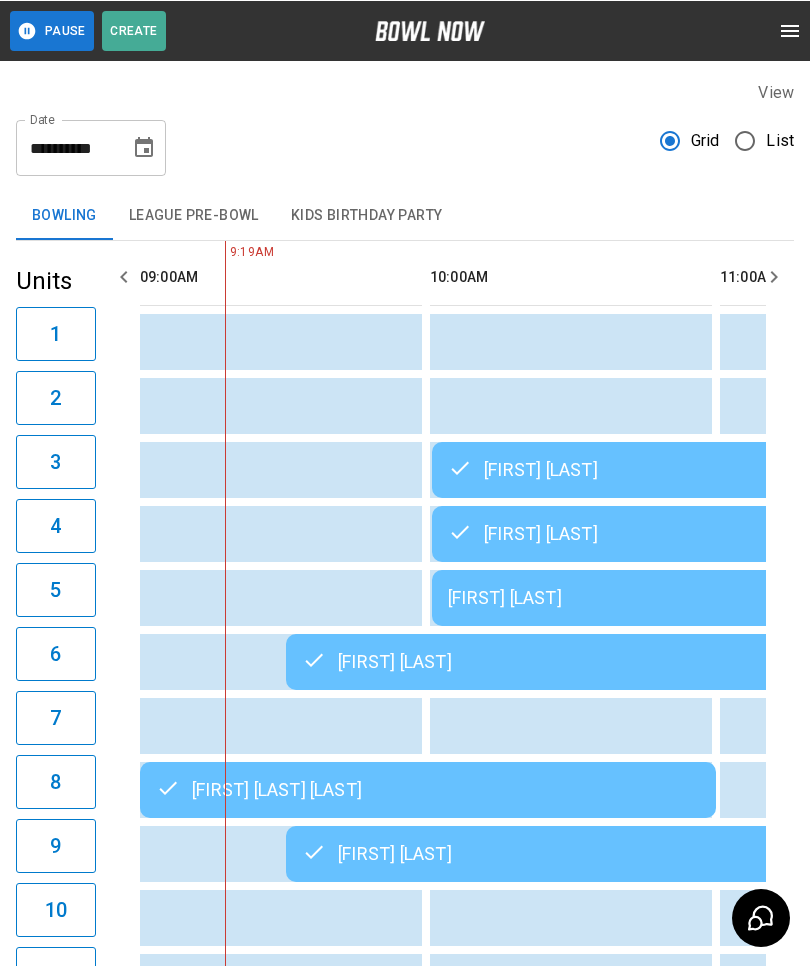click on "[FIRST] [LAST]" at bounding box center (720, 597) 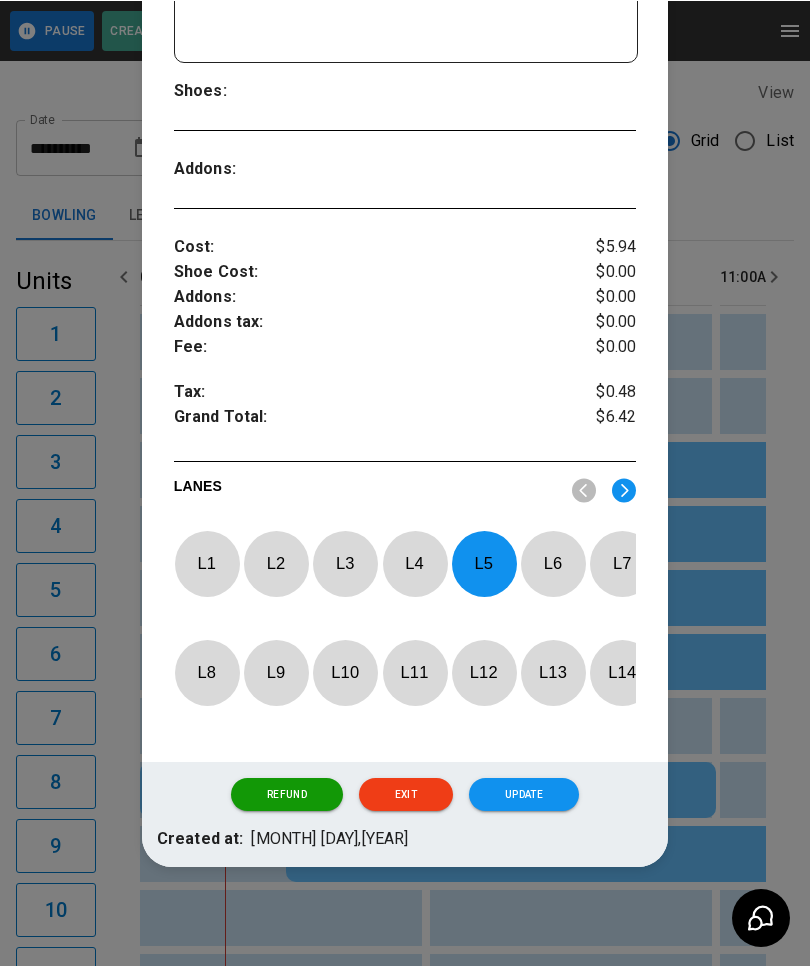 scroll, scrollTop: 586, scrollLeft: 0, axis: vertical 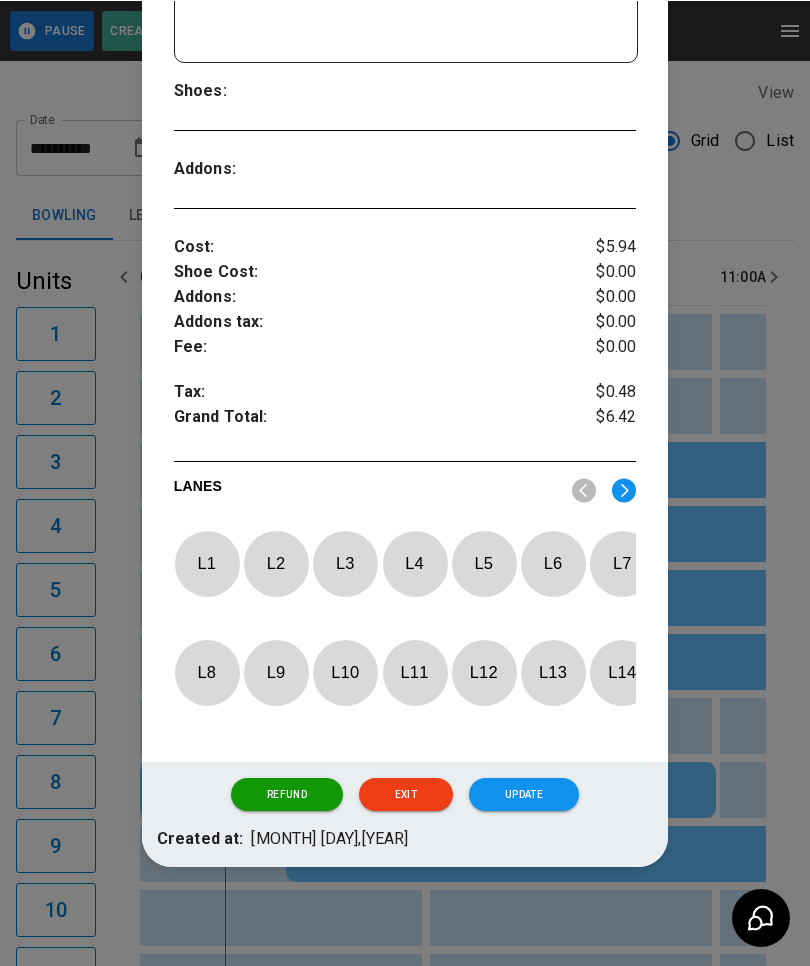 click on "L 13" at bounding box center (553, 671) 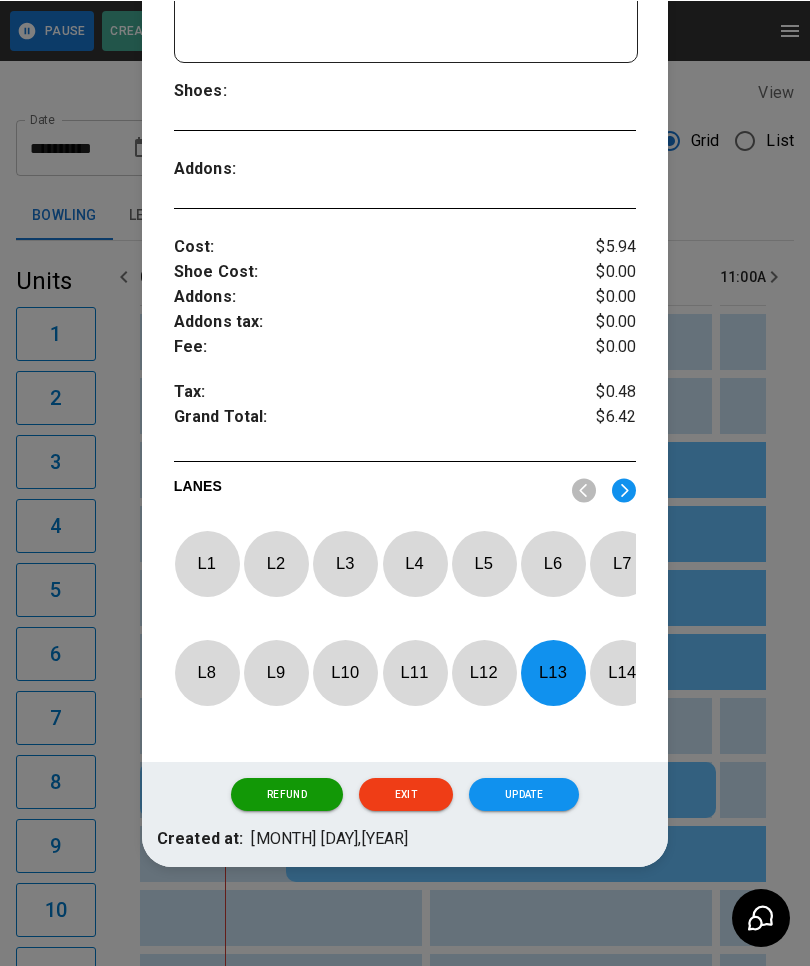 click on "Update" at bounding box center (524, 794) 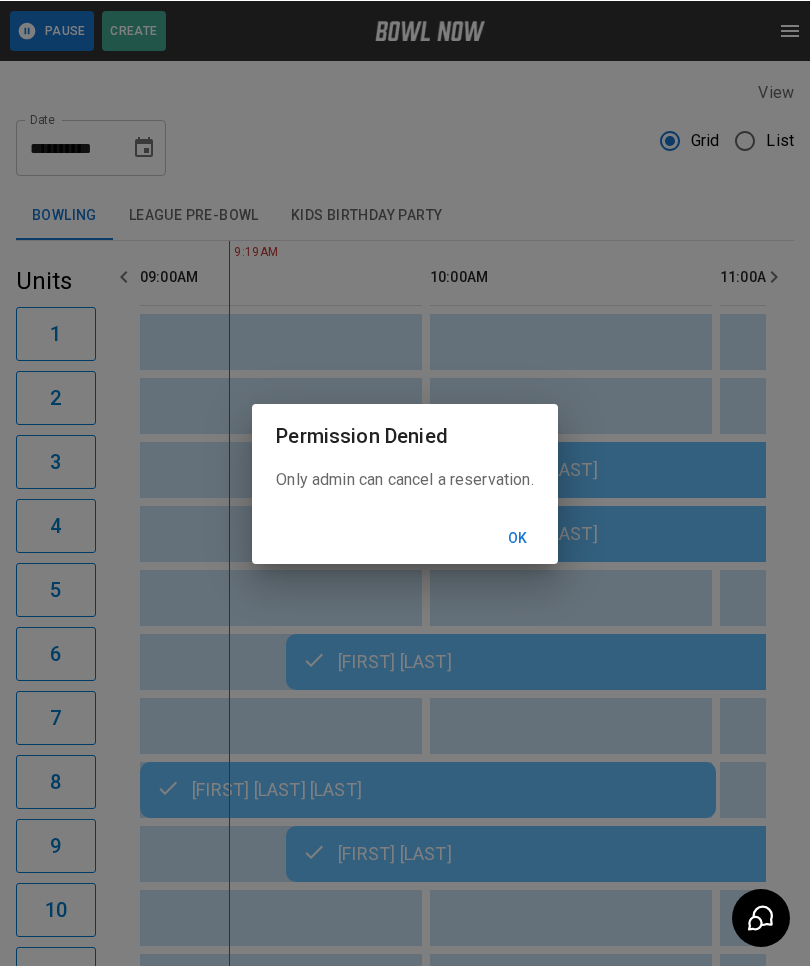 click on "Ok" at bounding box center (518, 537) 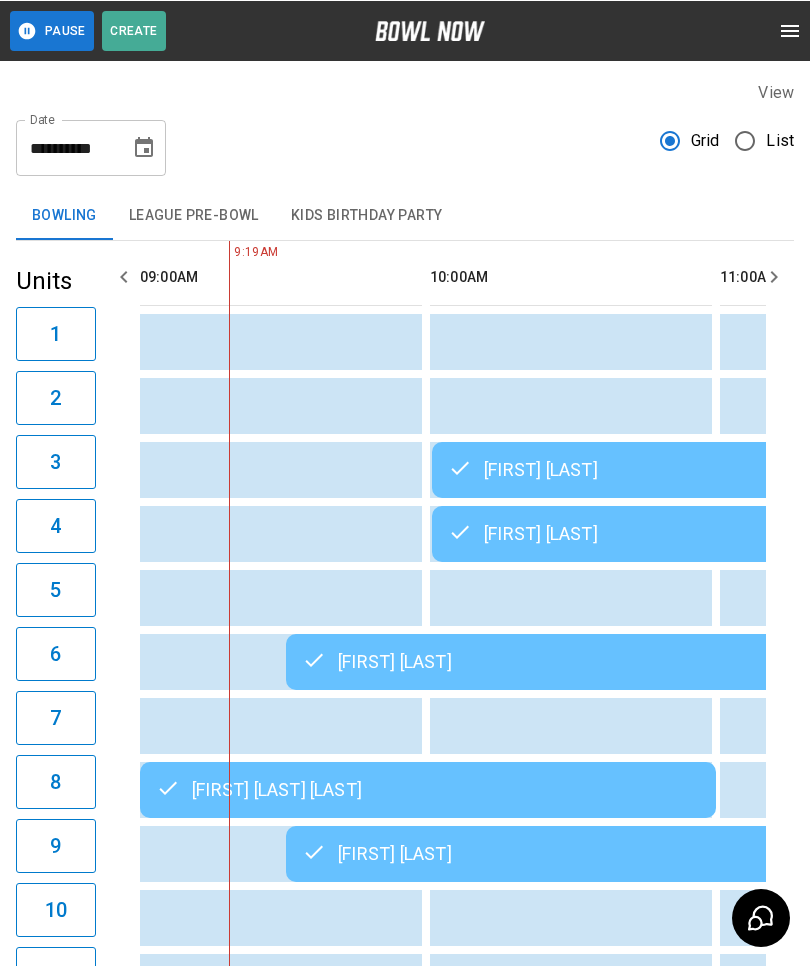 scroll, scrollTop: 0, scrollLeft: -5, axis: horizontal 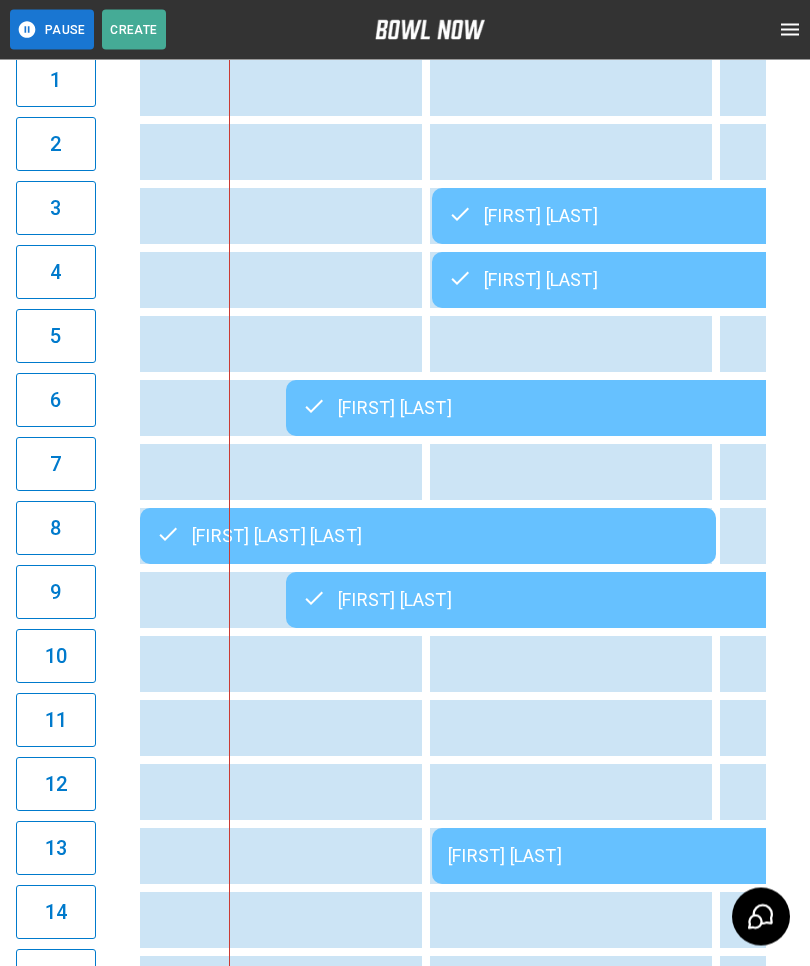 click on "[FIRST] [LAST]" at bounding box center [720, 857] 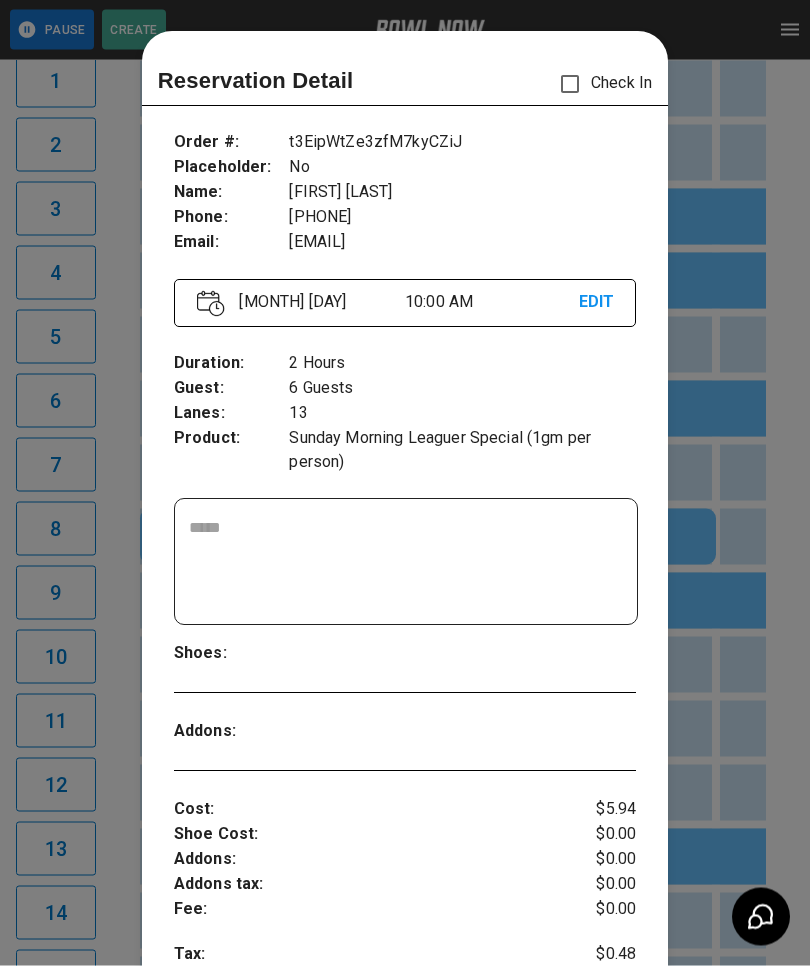 scroll, scrollTop: 253, scrollLeft: 0, axis: vertical 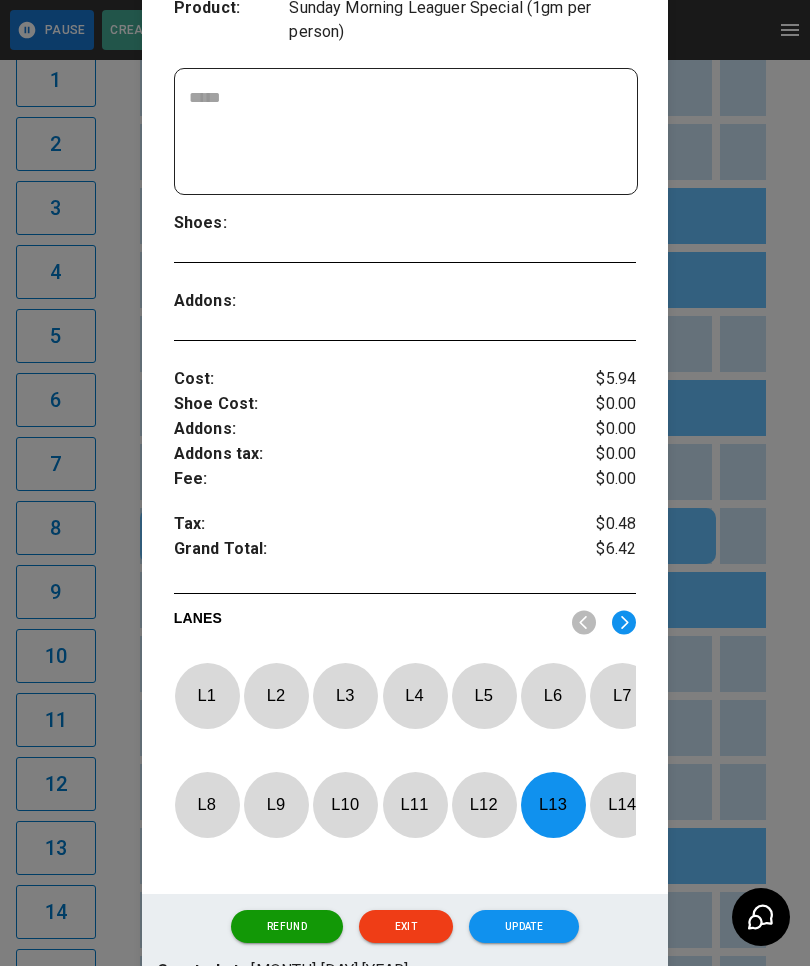 click on "L 13" at bounding box center (553, 804) 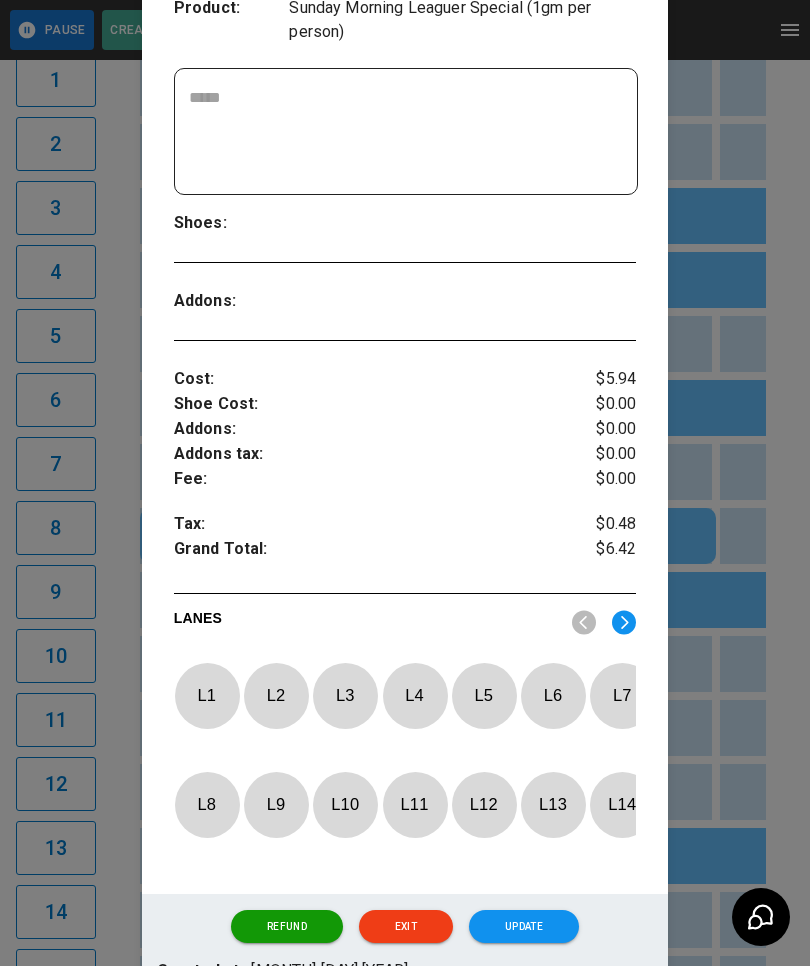 click on "L 14" at bounding box center (622, 804) 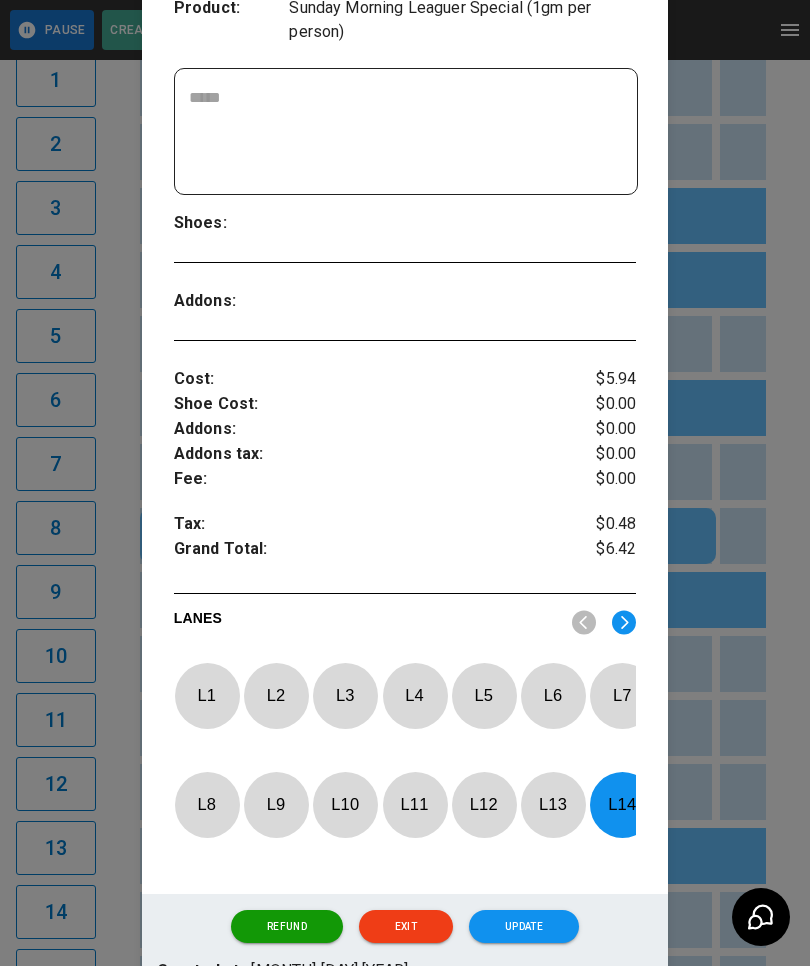 click on "Update" at bounding box center (524, 927) 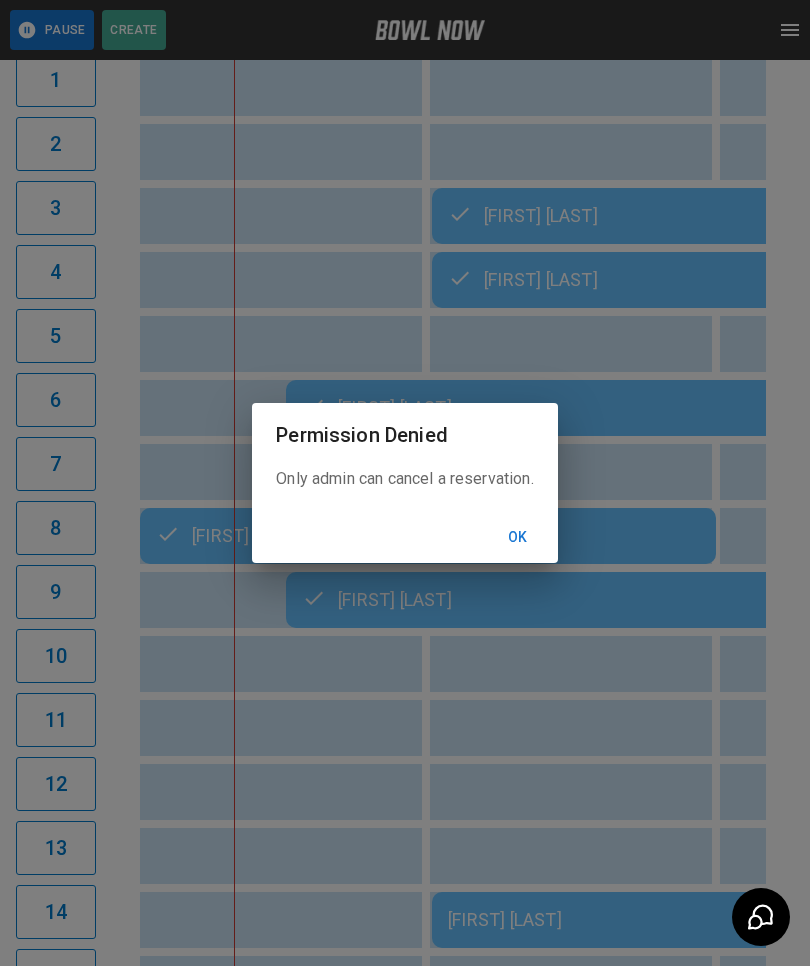 click on "Ok" at bounding box center (518, 537) 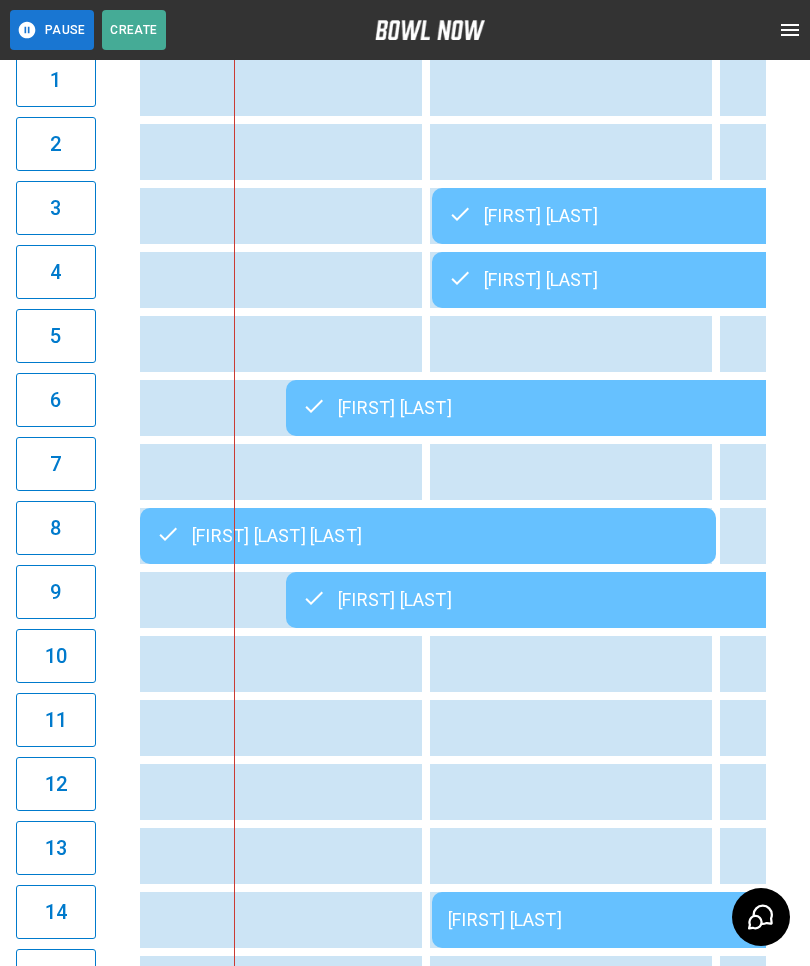 click on "[FIRST] [LAST]" at bounding box center (720, 920) 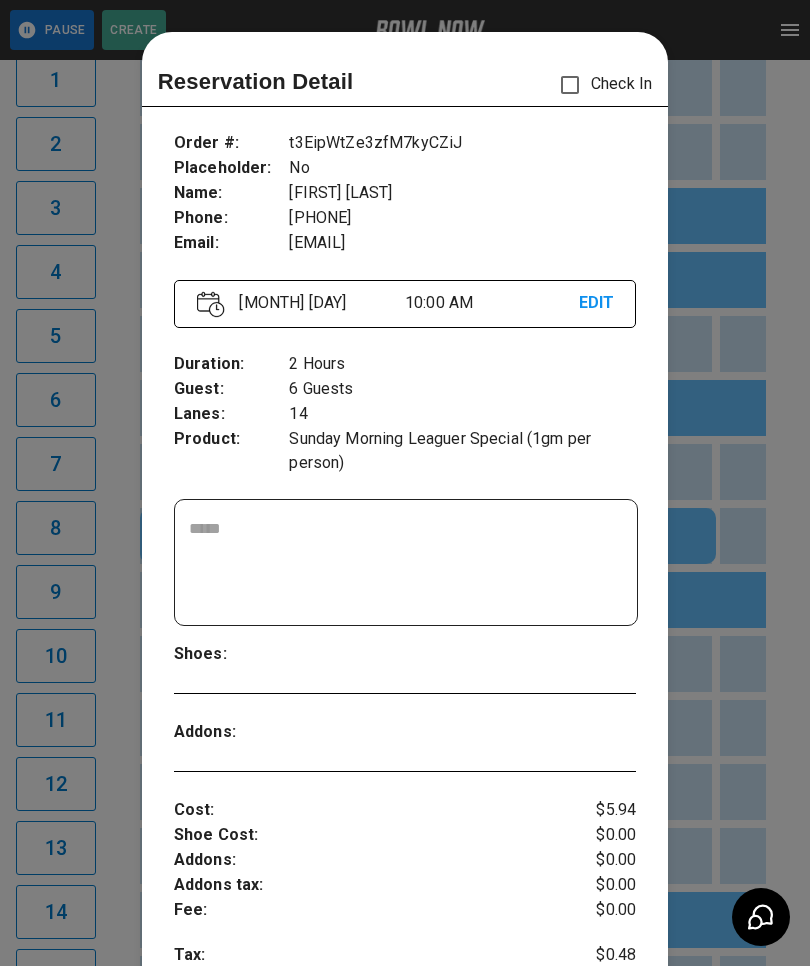 scroll, scrollTop: 32, scrollLeft: 0, axis: vertical 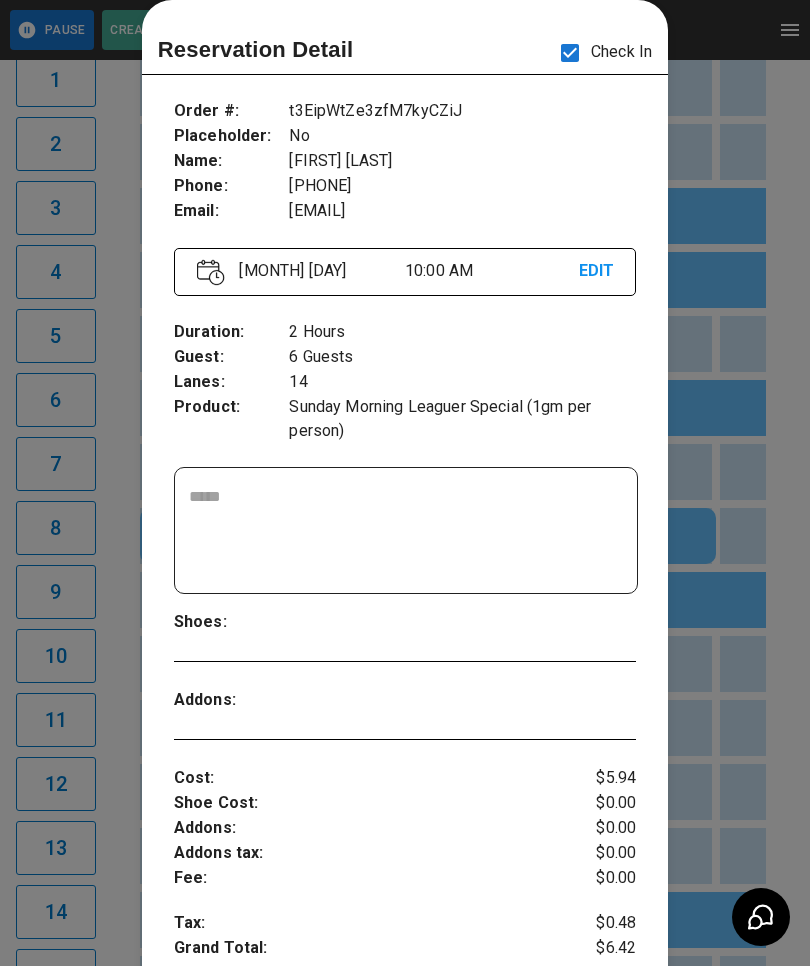 click at bounding box center (405, 483) 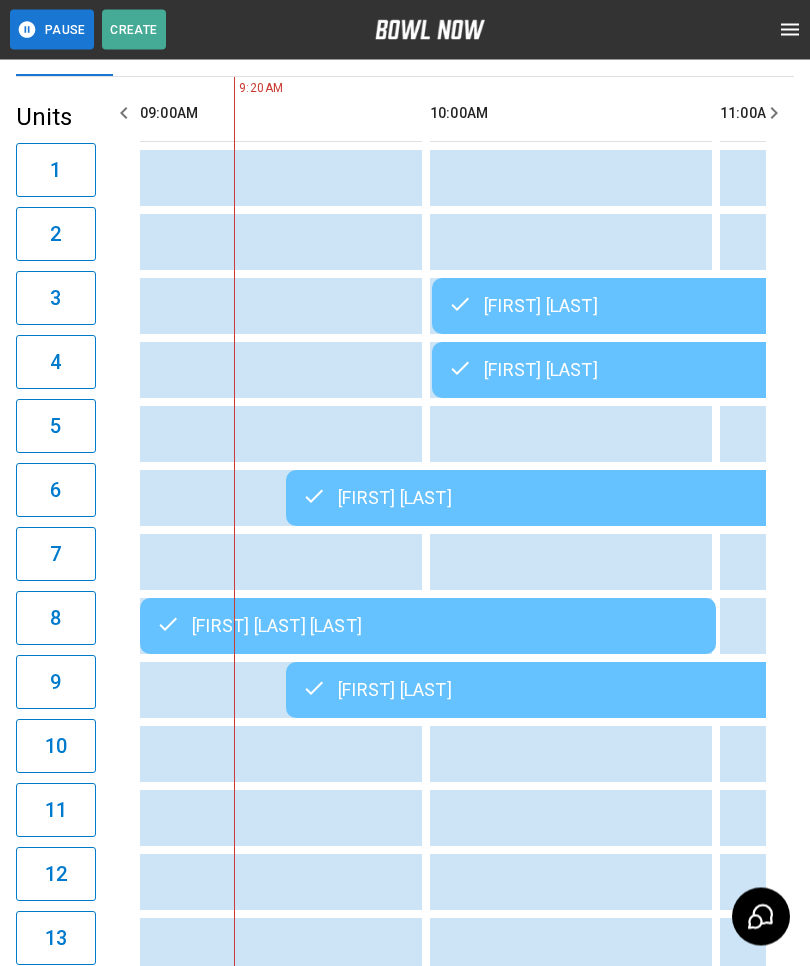 scroll, scrollTop: 0, scrollLeft: 0, axis: both 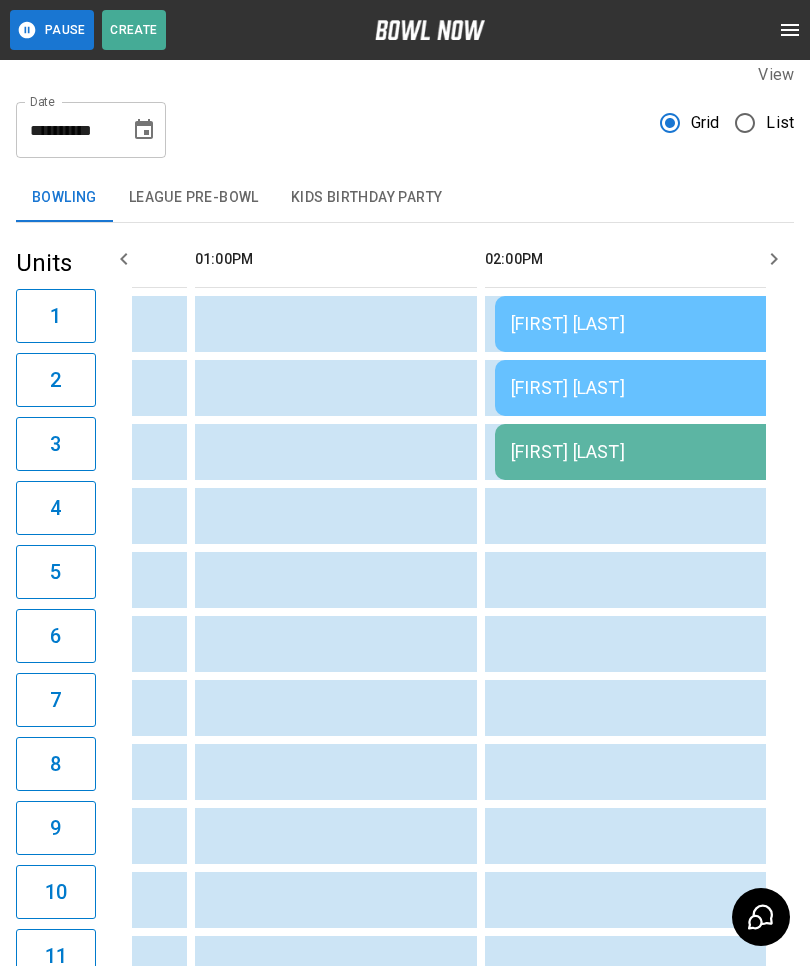 click at bounding box center (381, 388) 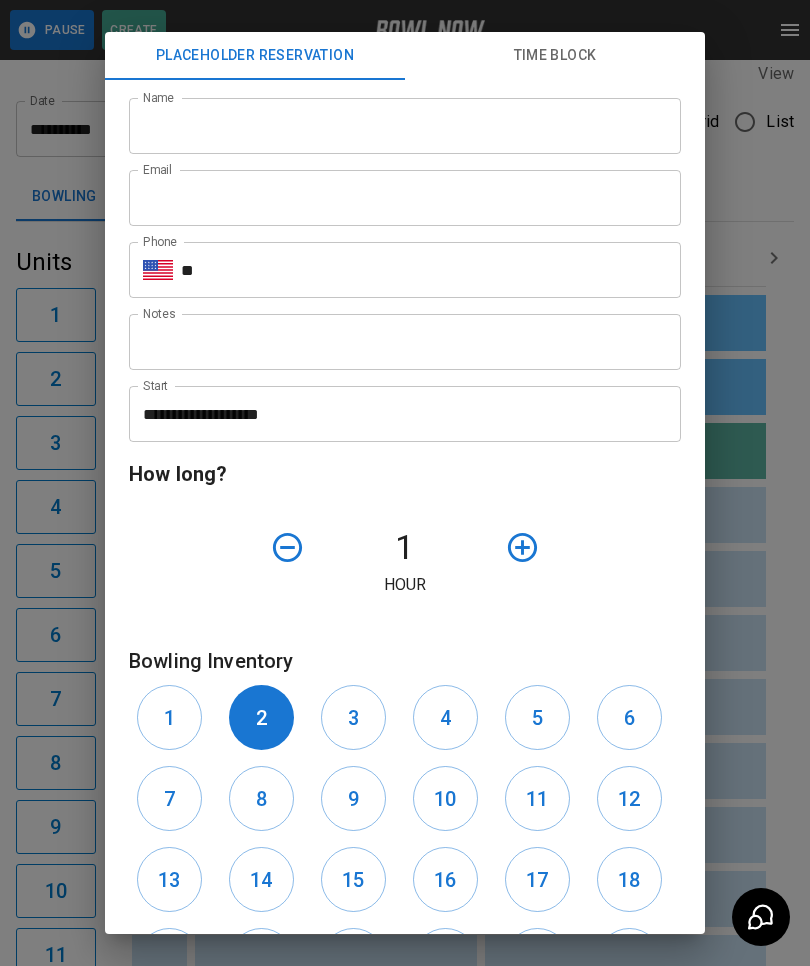 click on "**********" at bounding box center (398, 414) 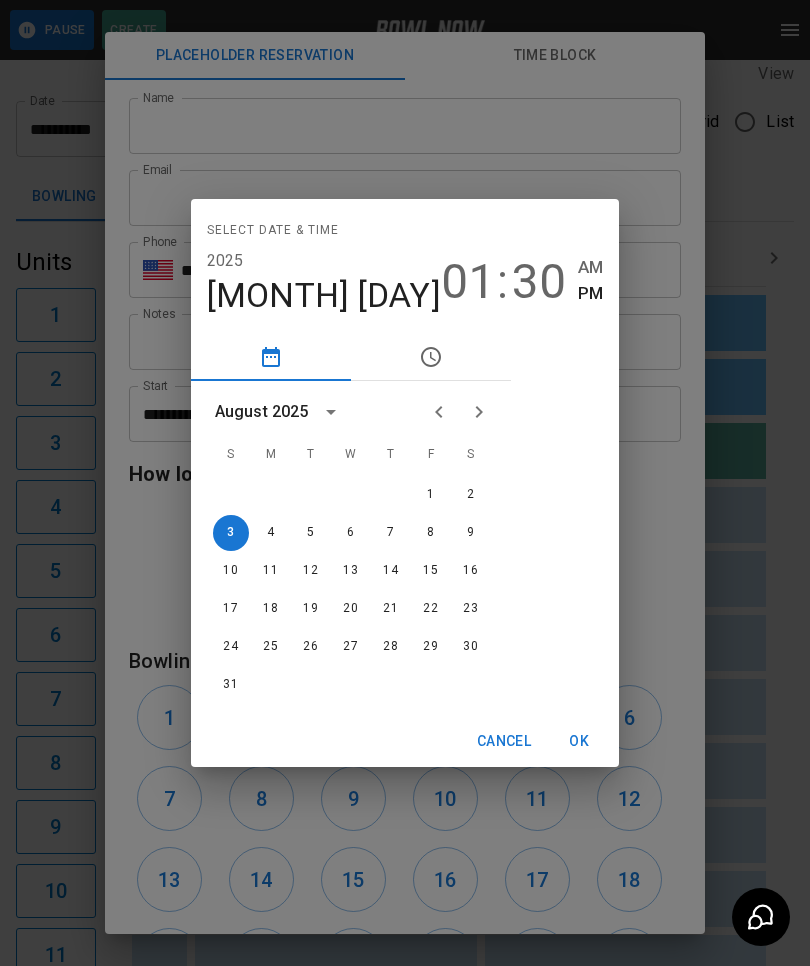 click on "Select date & time 2025 Aug 3 01 : 30 AM PM August 2025 S M T W T F S 1 2 3 4 5 6 7 8 9 10 11 12 13 14 15 16 17 18 19 20 21 22 23 24 25 26 27 28 29 30 31 Cancel OK" at bounding box center [405, 483] 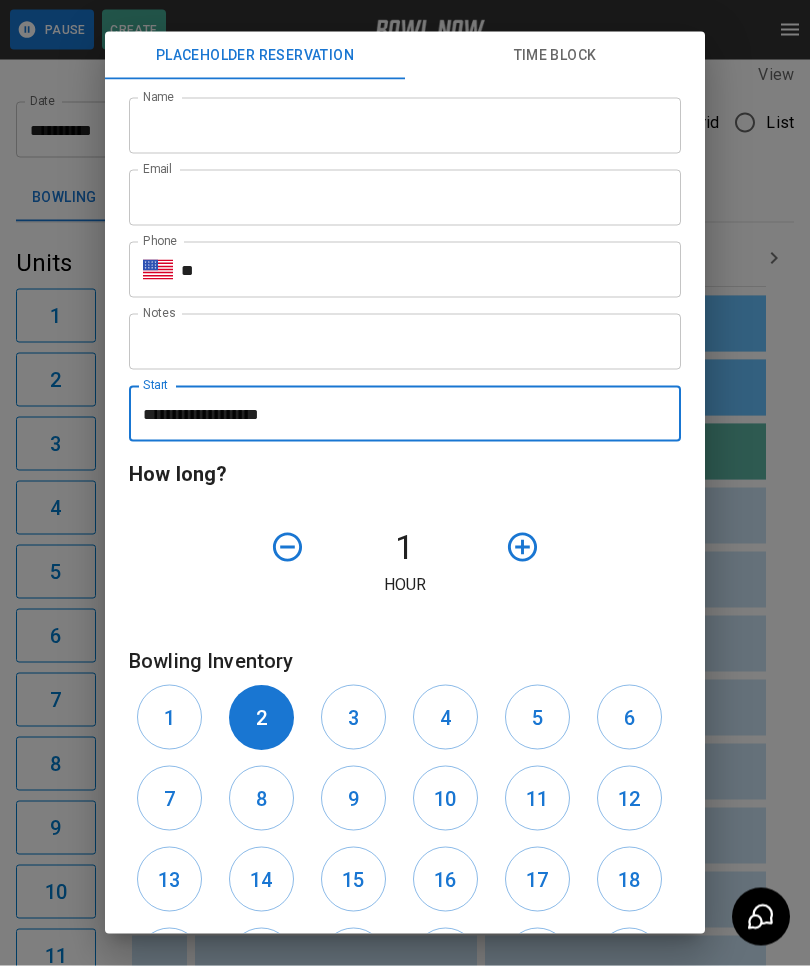 click on "**********" at bounding box center (405, 483) 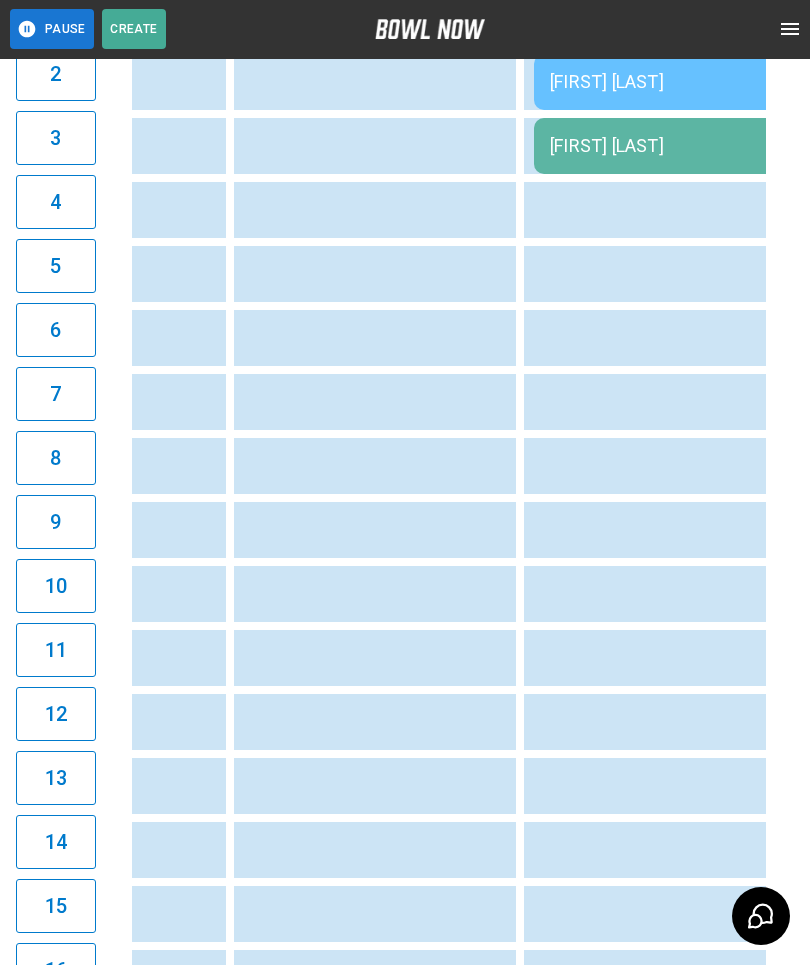 click at bounding box center (420, 595) 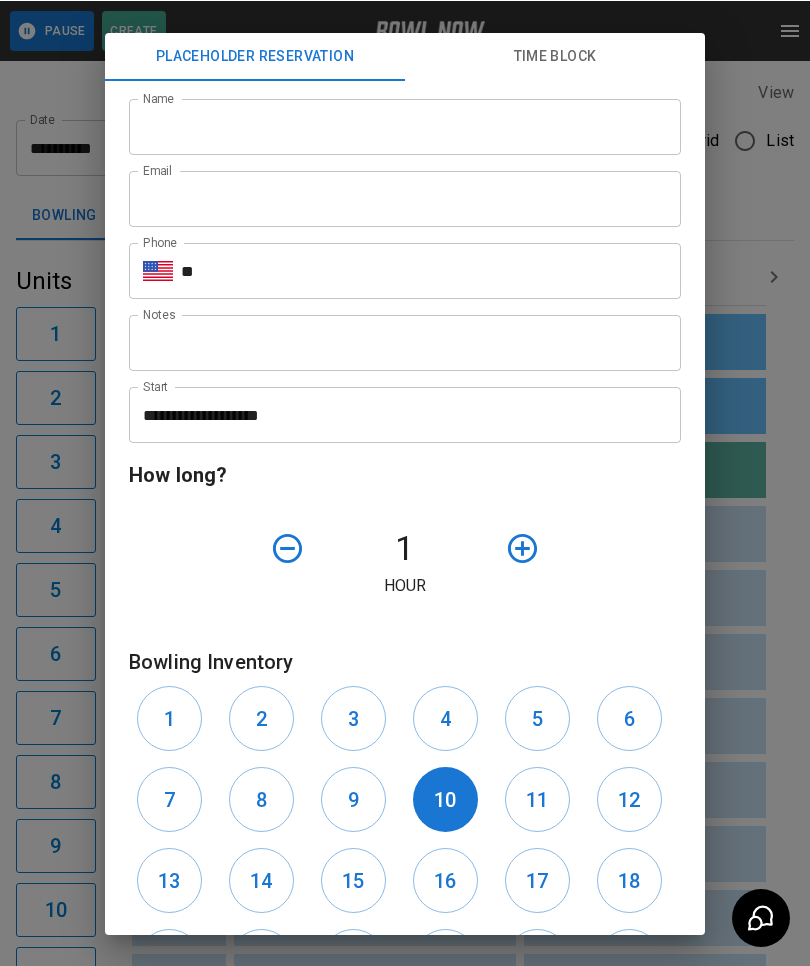 click on "**********" at bounding box center [405, 483] 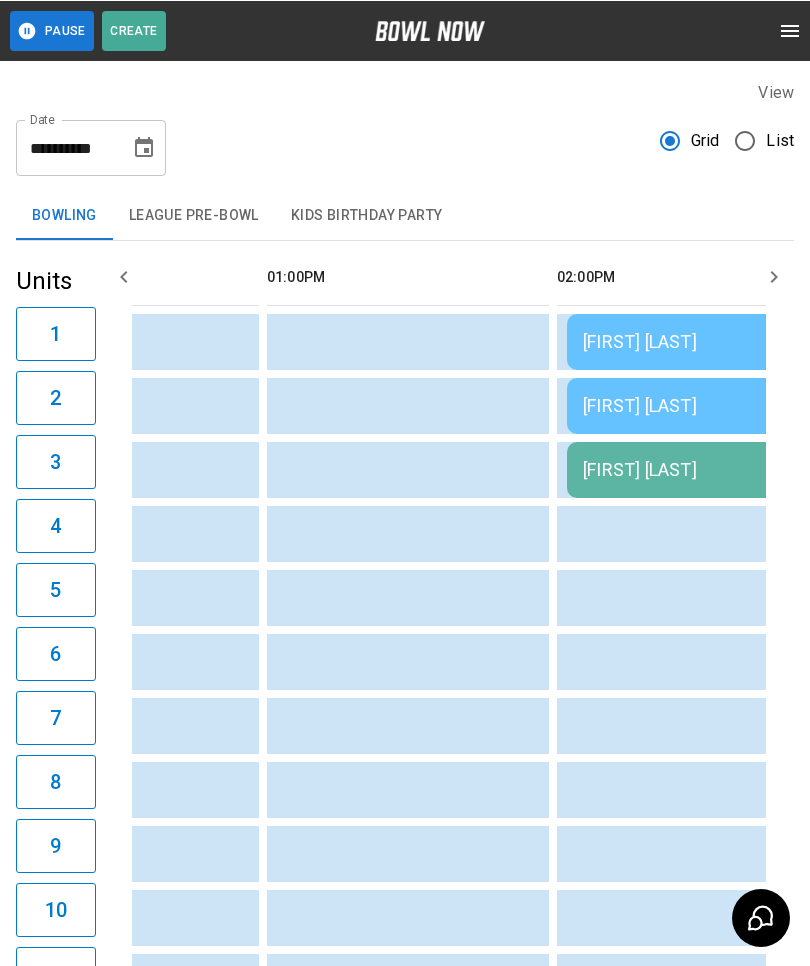 click on "[FIRST] [LAST]" at bounding box center (782, 469) 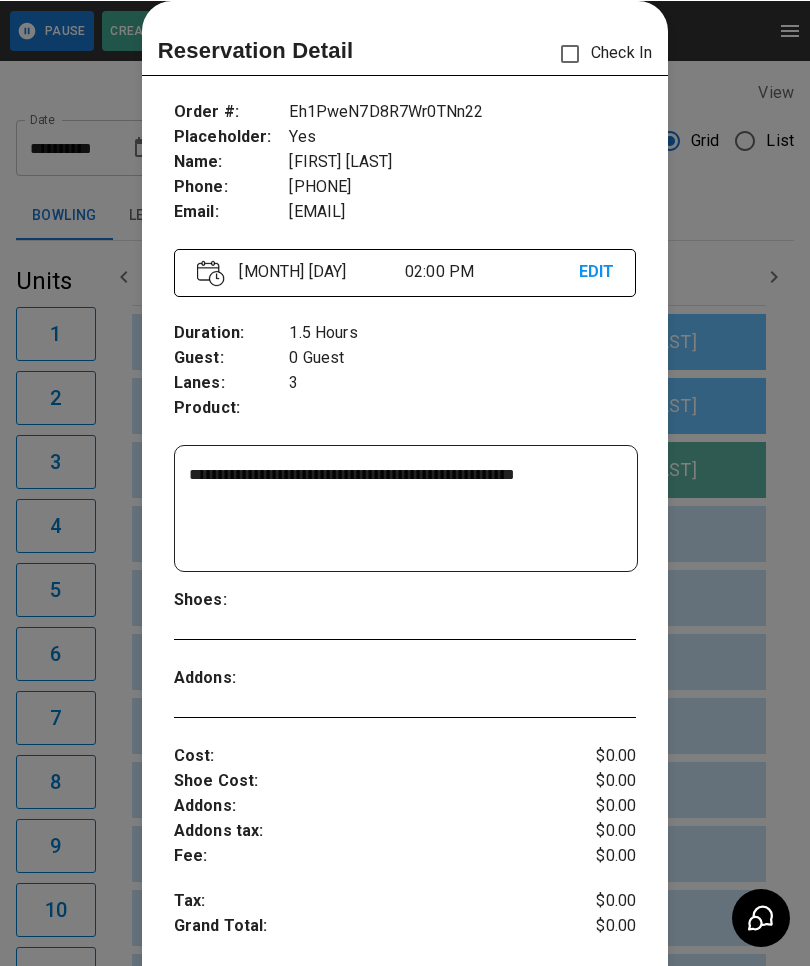 click at bounding box center (405, 483) 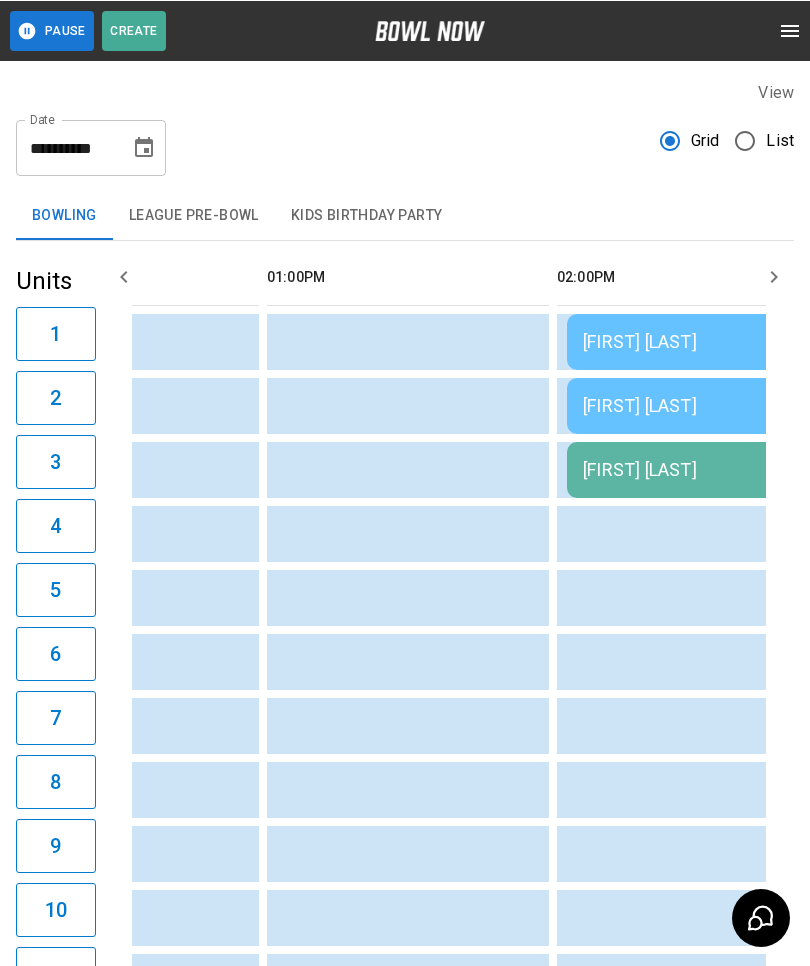 scroll, scrollTop: 0, scrollLeft: 876, axis: horizontal 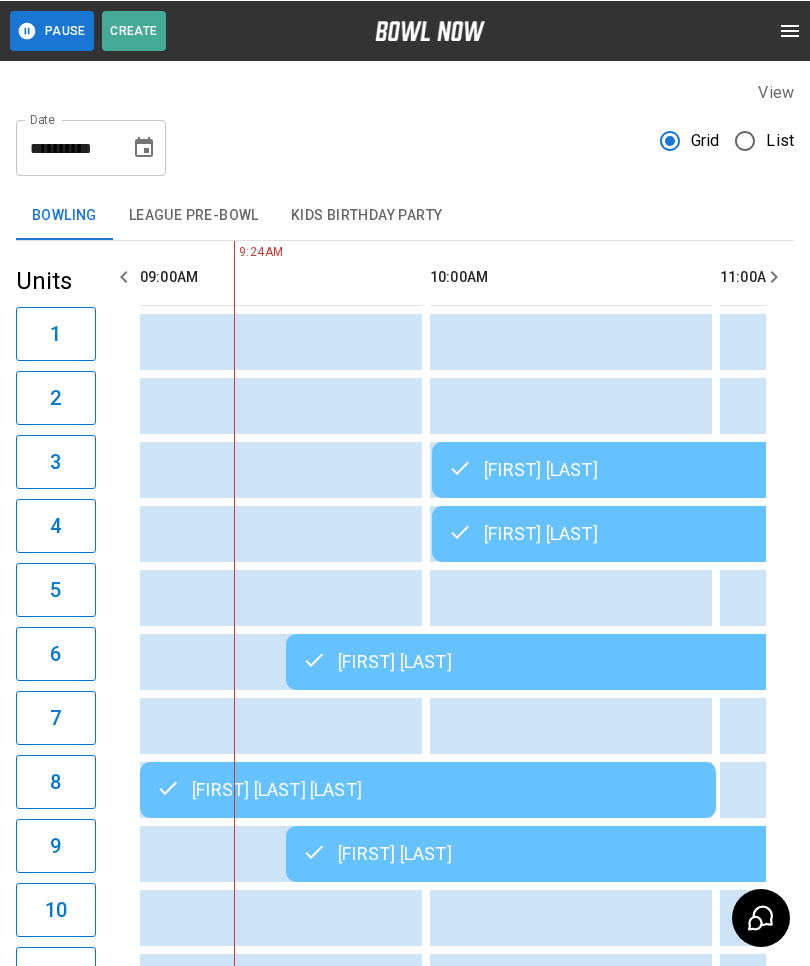 click on "[FIRST] [LAST]" at bounding box center (574, 661) 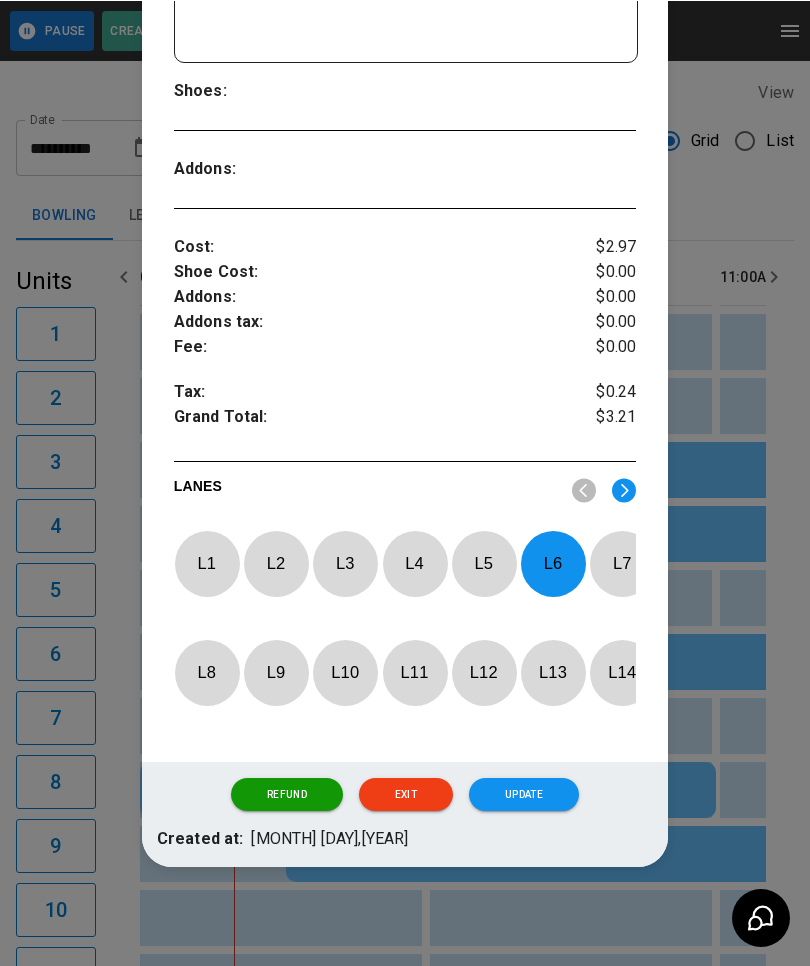 scroll, scrollTop: 586, scrollLeft: 0, axis: vertical 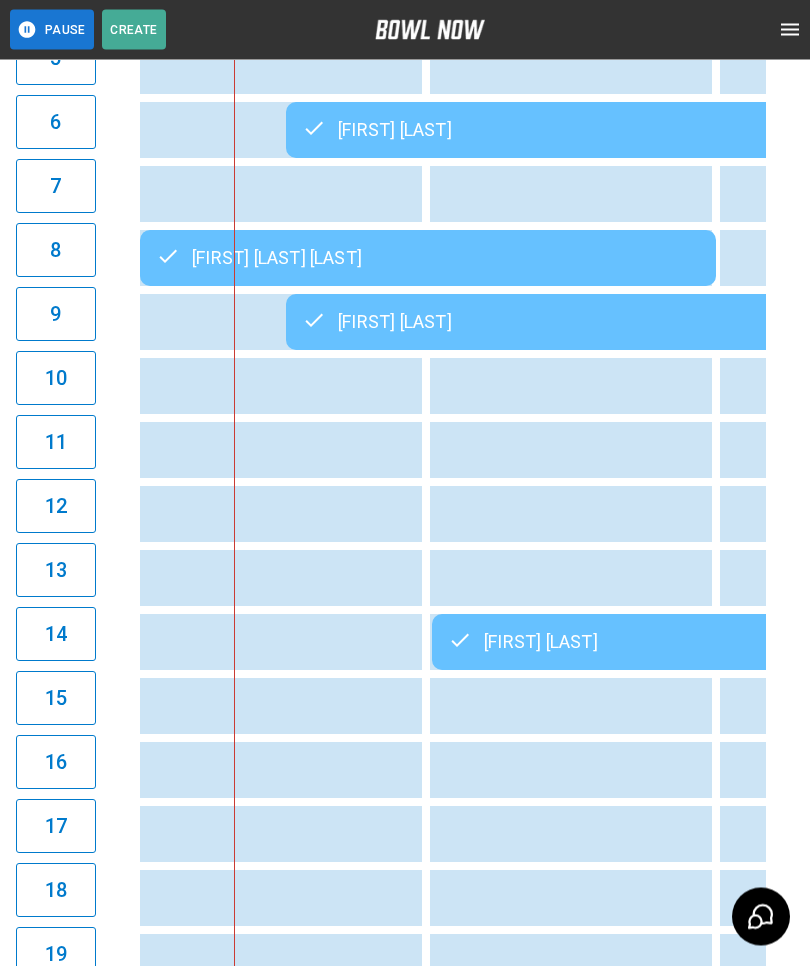 click on "[FIRST] [LAST]" at bounding box center [720, 643] 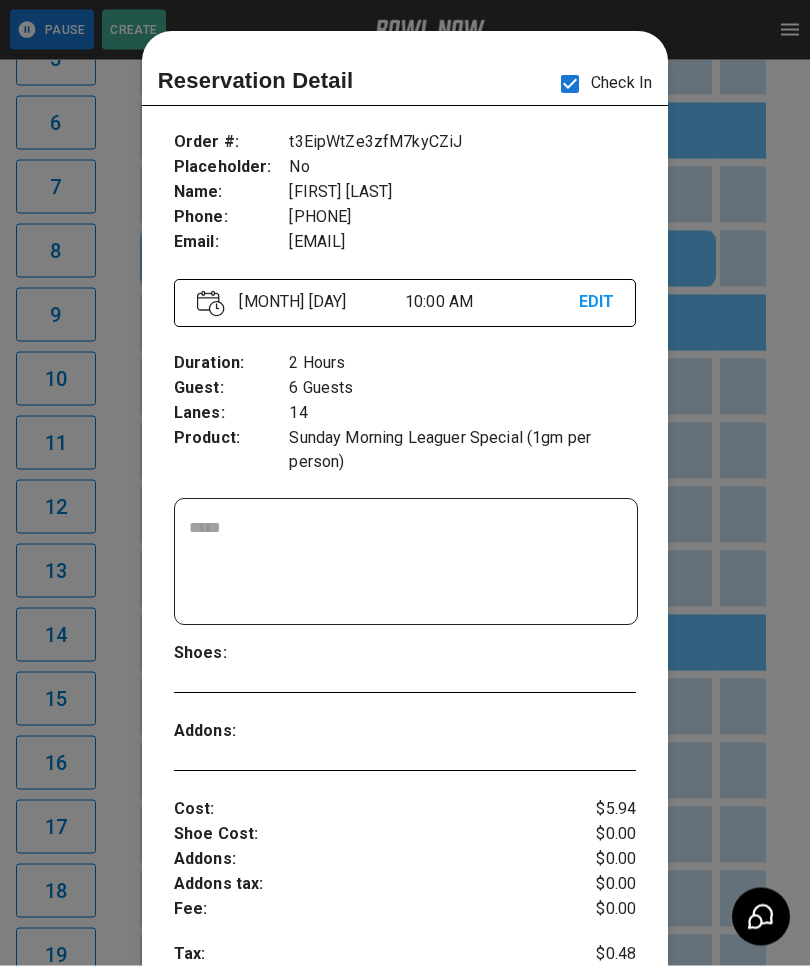 scroll, scrollTop: 531, scrollLeft: 0, axis: vertical 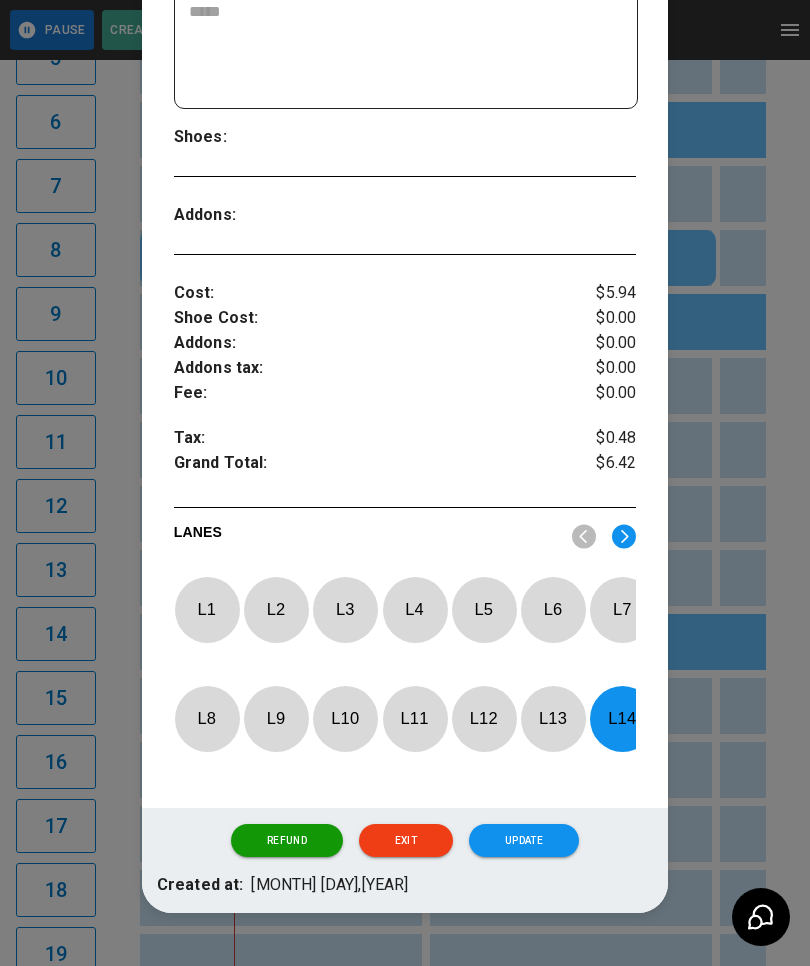 click on "L 14" at bounding box center [622, 718] 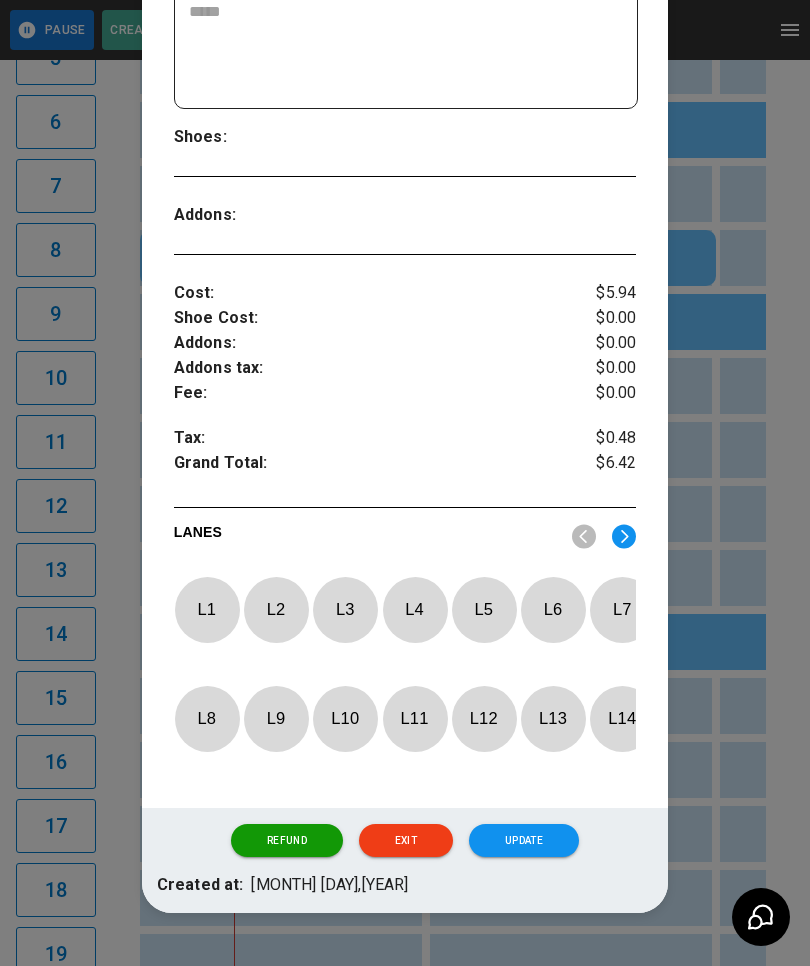 click on "L 13" at bounding box center (553, 718) 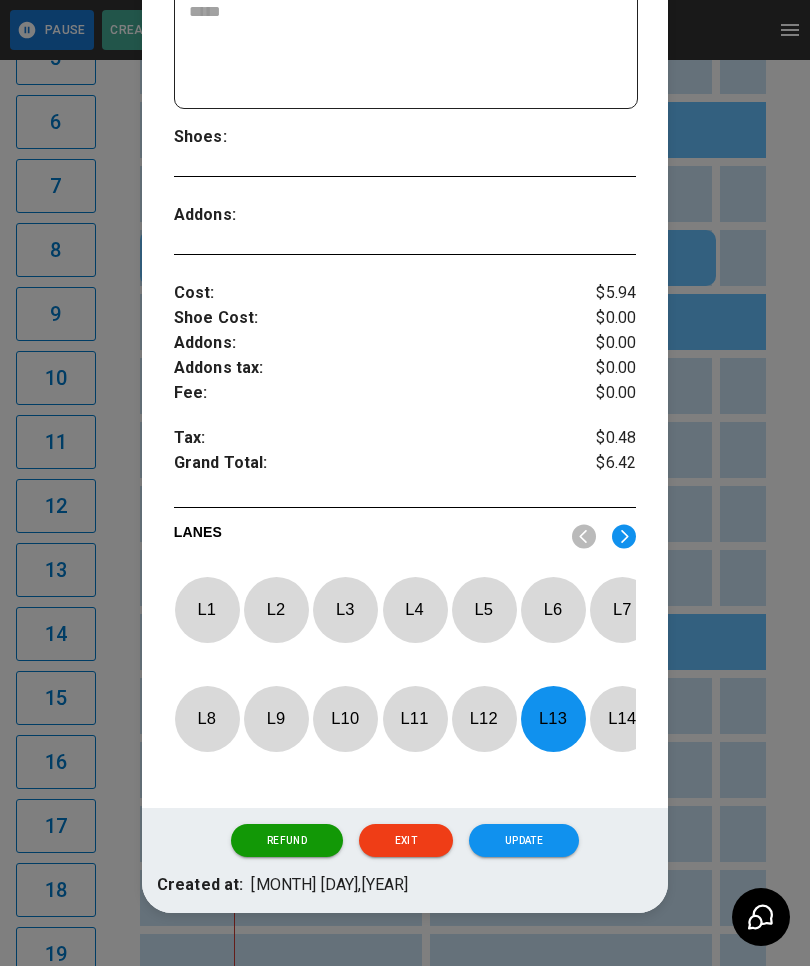 click on "Update" at bounding box center (524, 841) 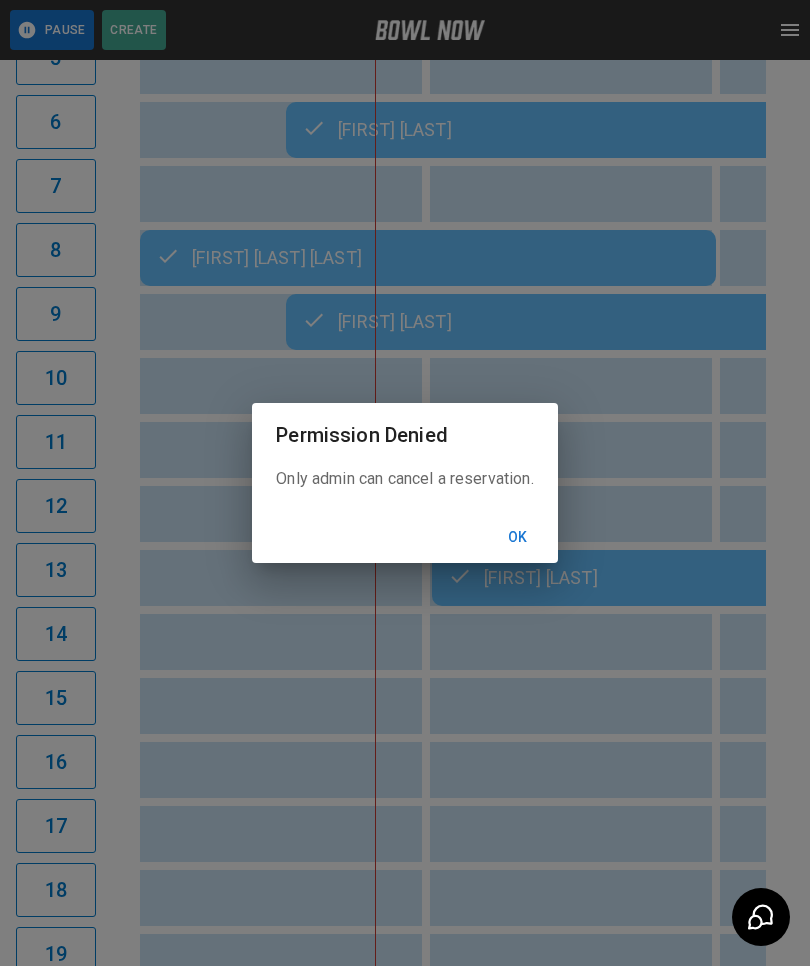 click on "Ok" at bounding box center (518, 537) 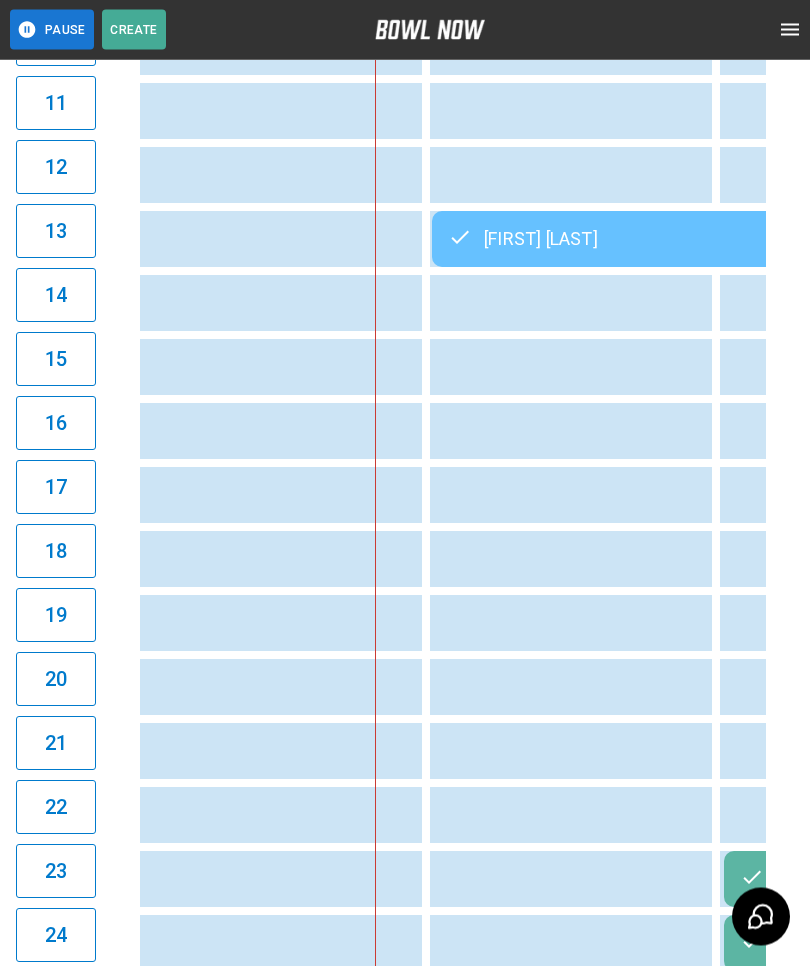 scroll, scrollTop: 938, scrollLeft: 0, axis: vertical 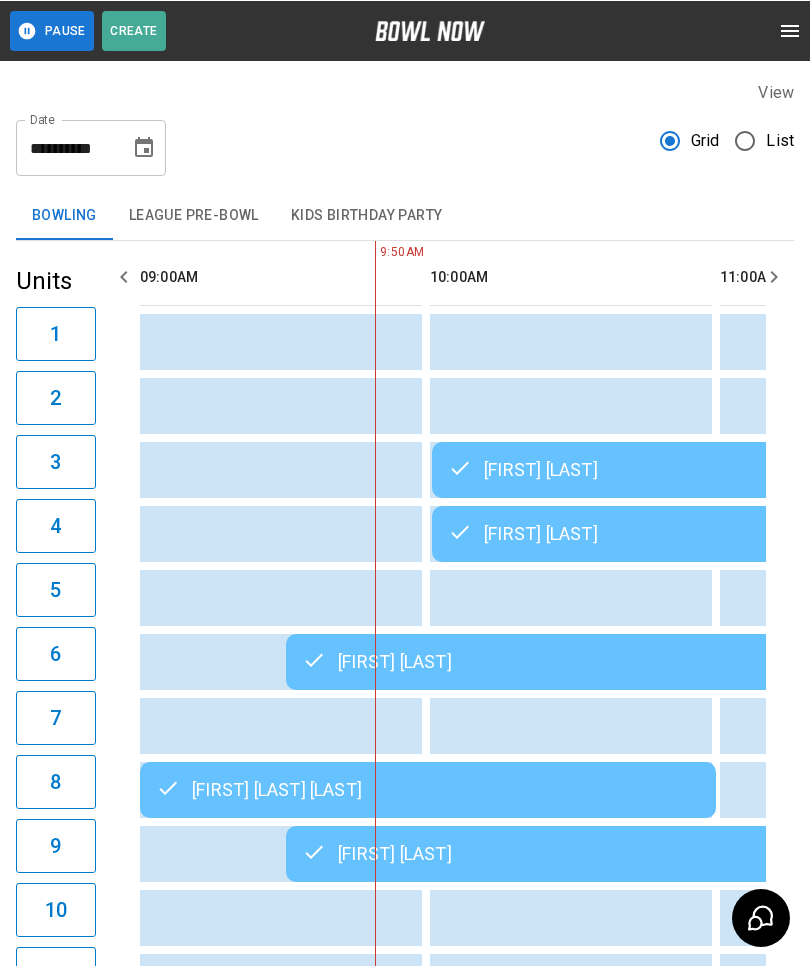 click on "[FIRST]  [LAST]" at bounding box center (720, 533) 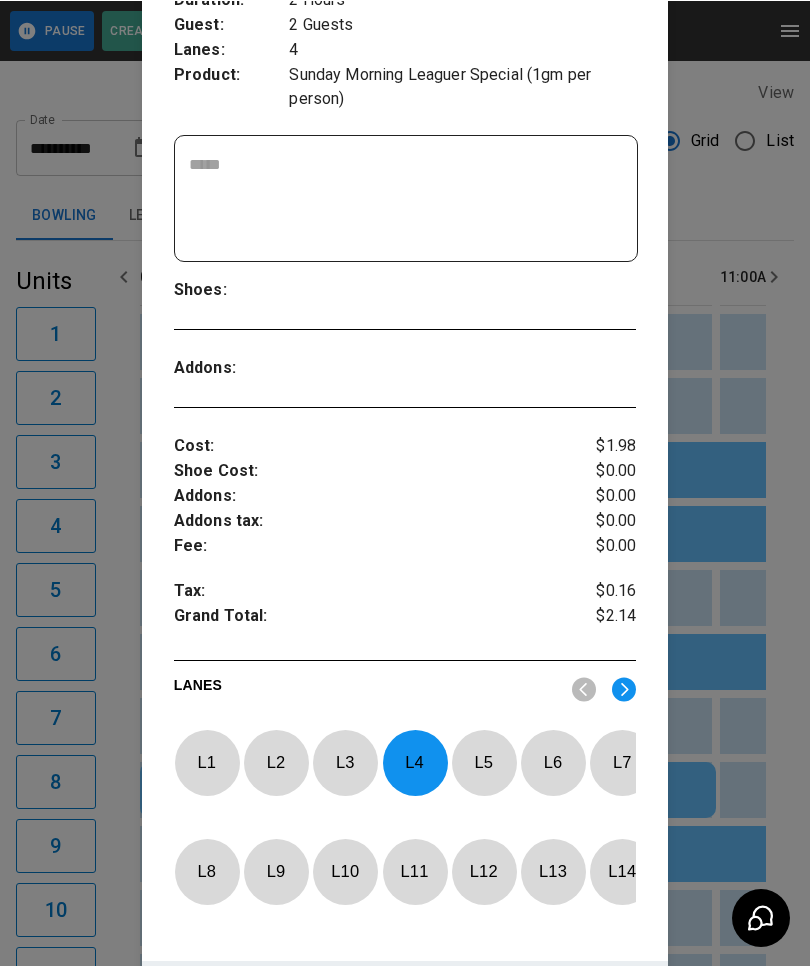 scroll, scrollTop: 367, scrollLeft: 0, axis: vertical 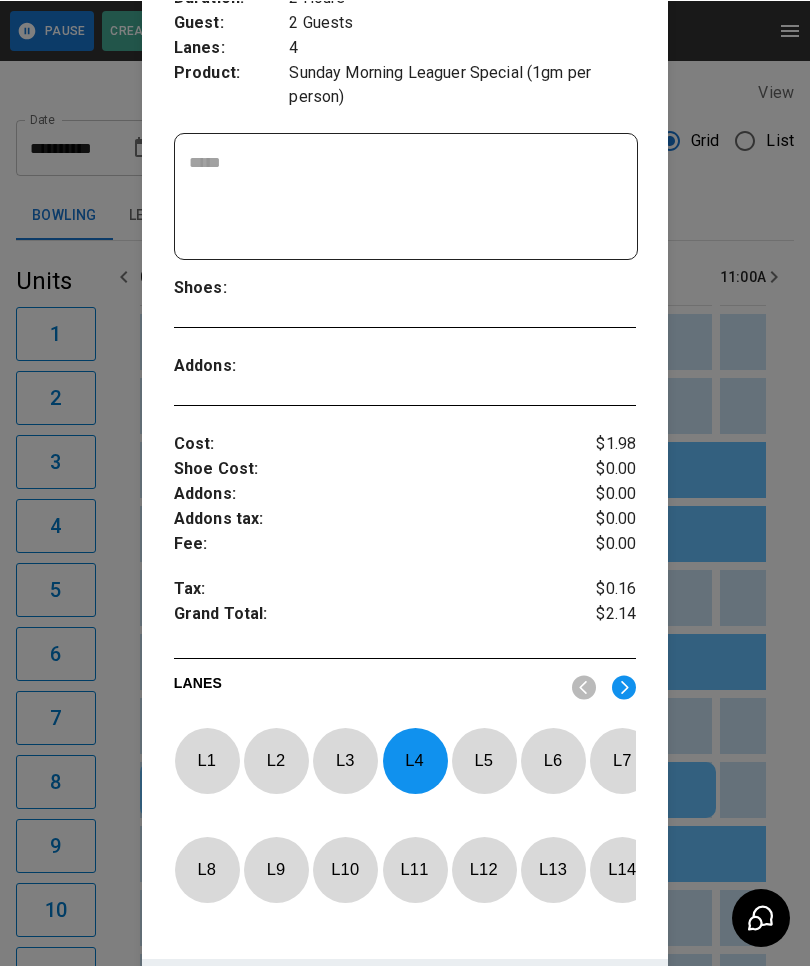 click at bounding box center [405, 483] 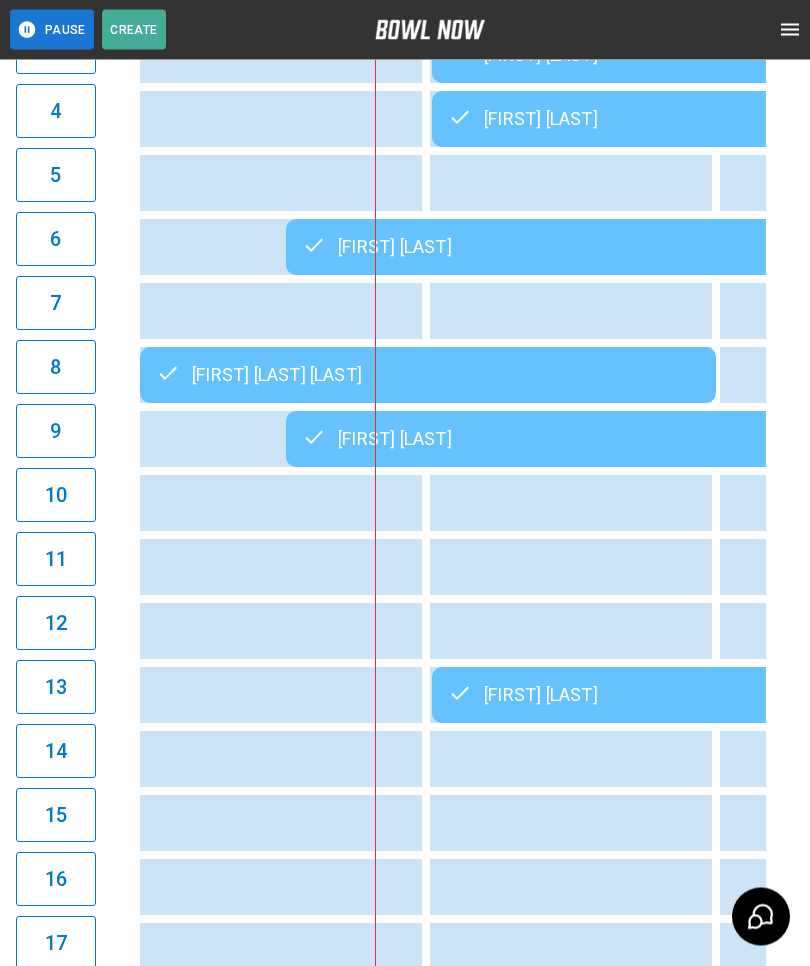 scroll, scrollTop: 416, scrollLeft: 0, axis: vertical 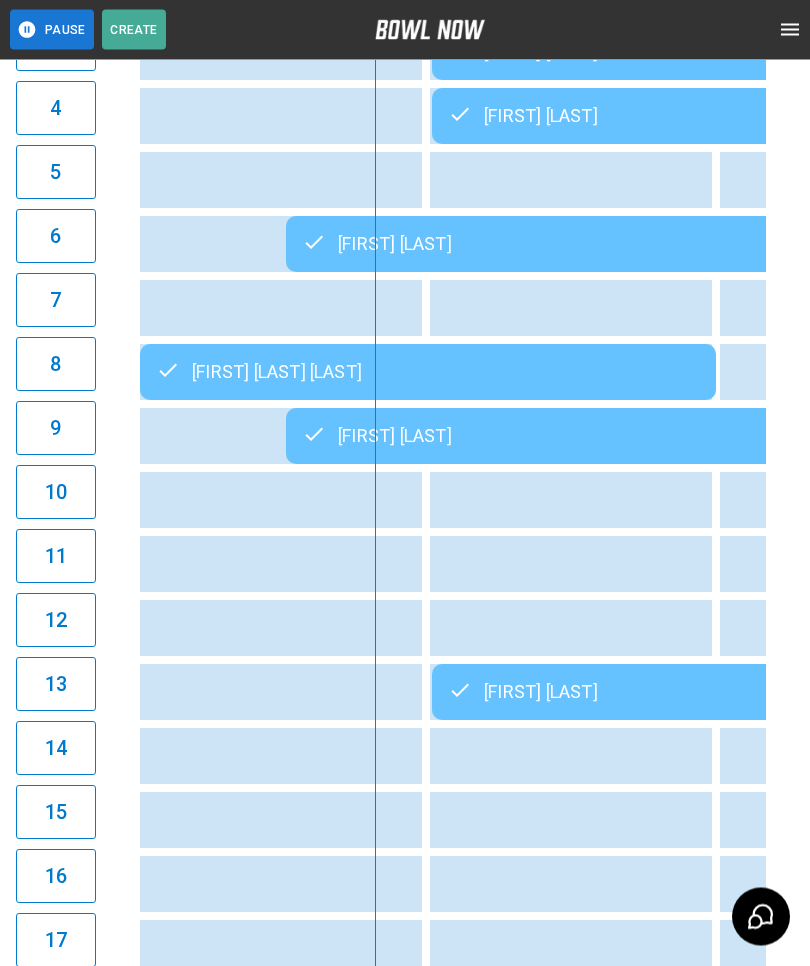 click on "[FIRST] [LAST]" at bounding box center [720, 693] 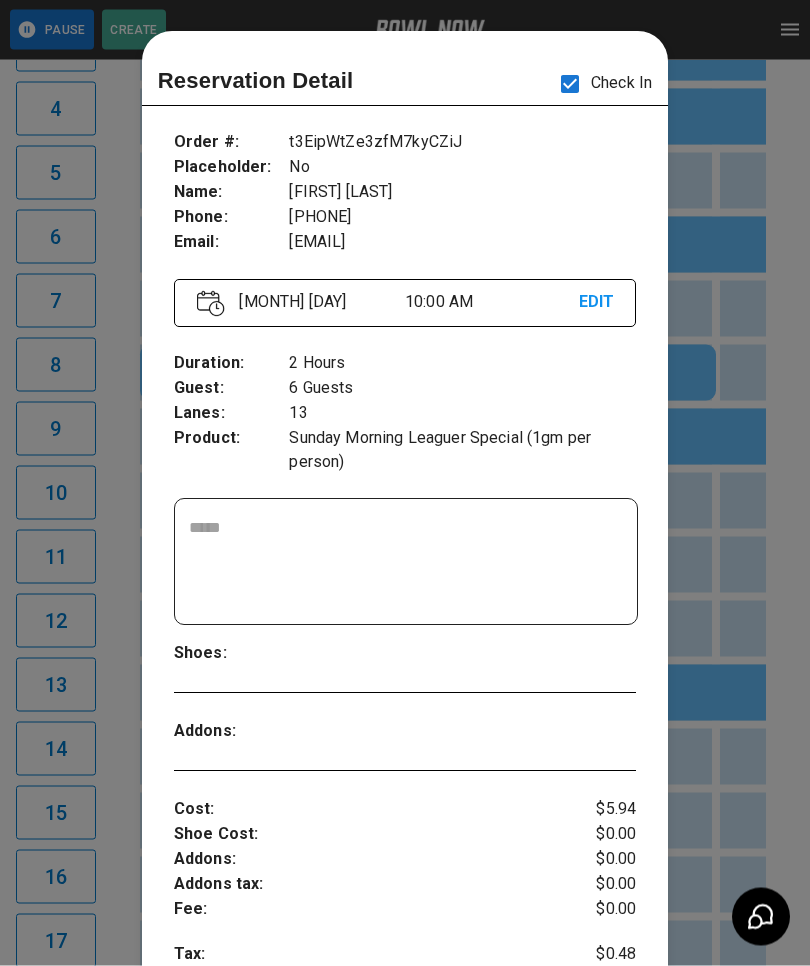 scroll, scrollTop: 417, scrollLeft: 0, axis: vertical 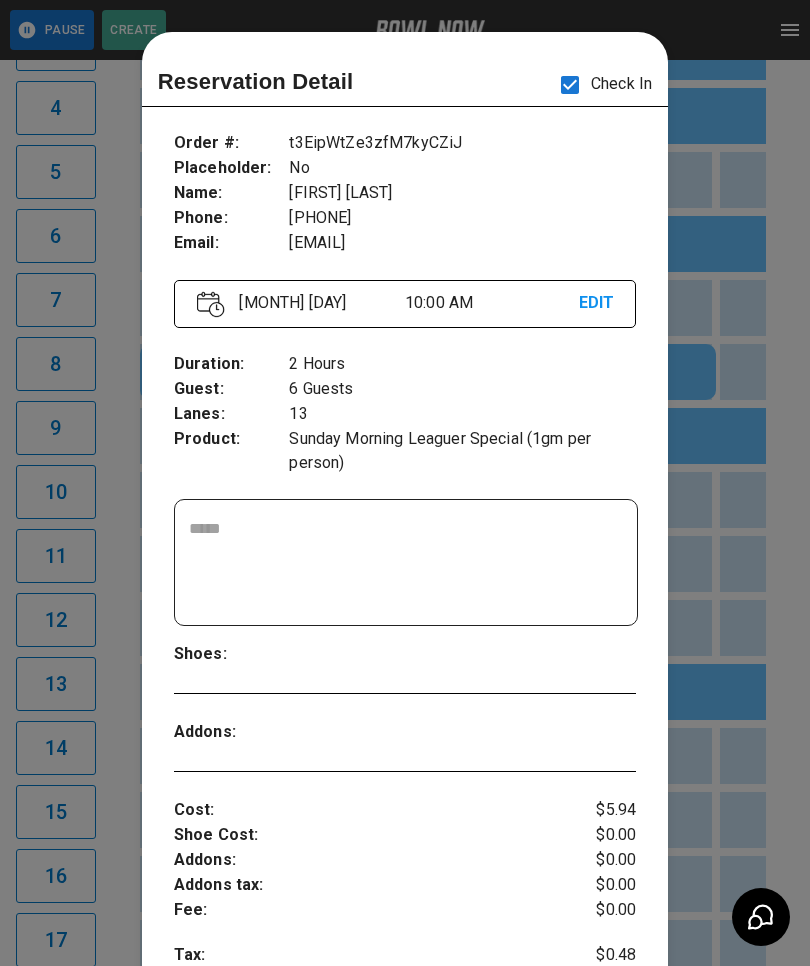 click at bounding box center [405, 483] 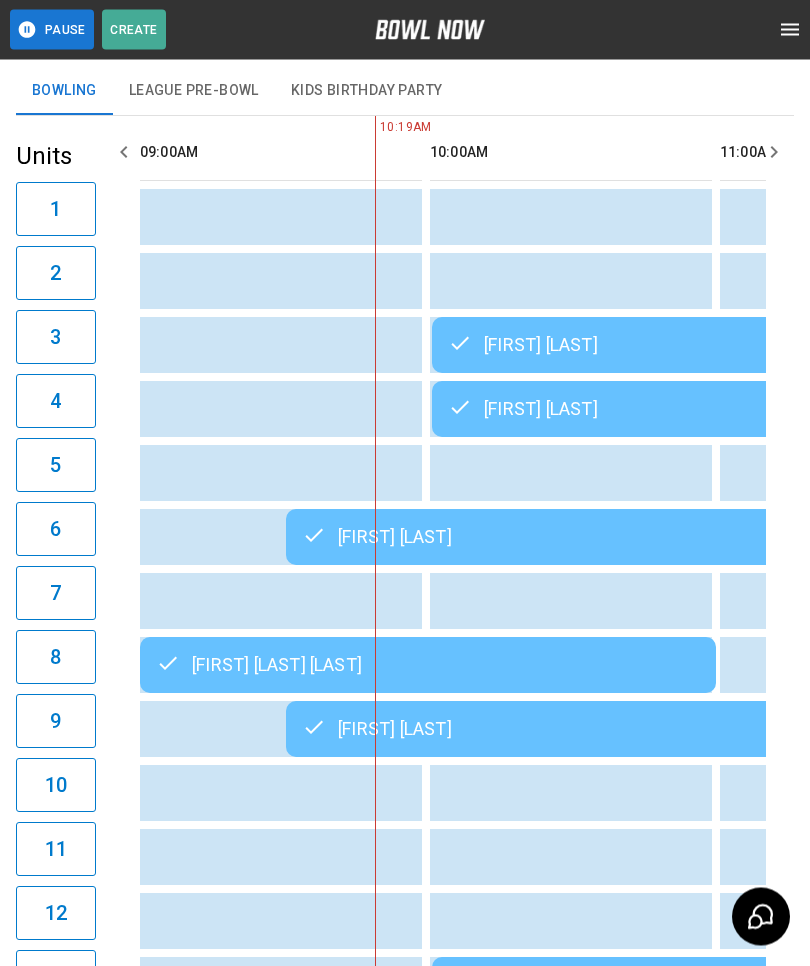scroll, scrollTop: 116, scrollLeft: 0, axis: vertical 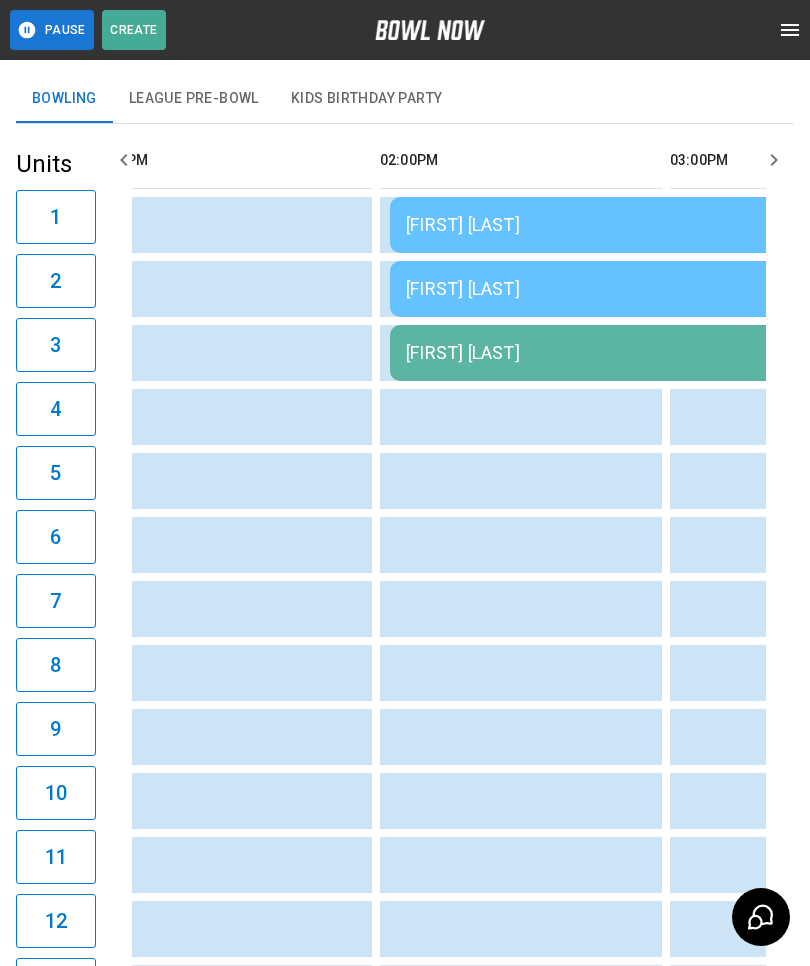 click on "League Pre-Bowl" at bounding box center (194, 99) 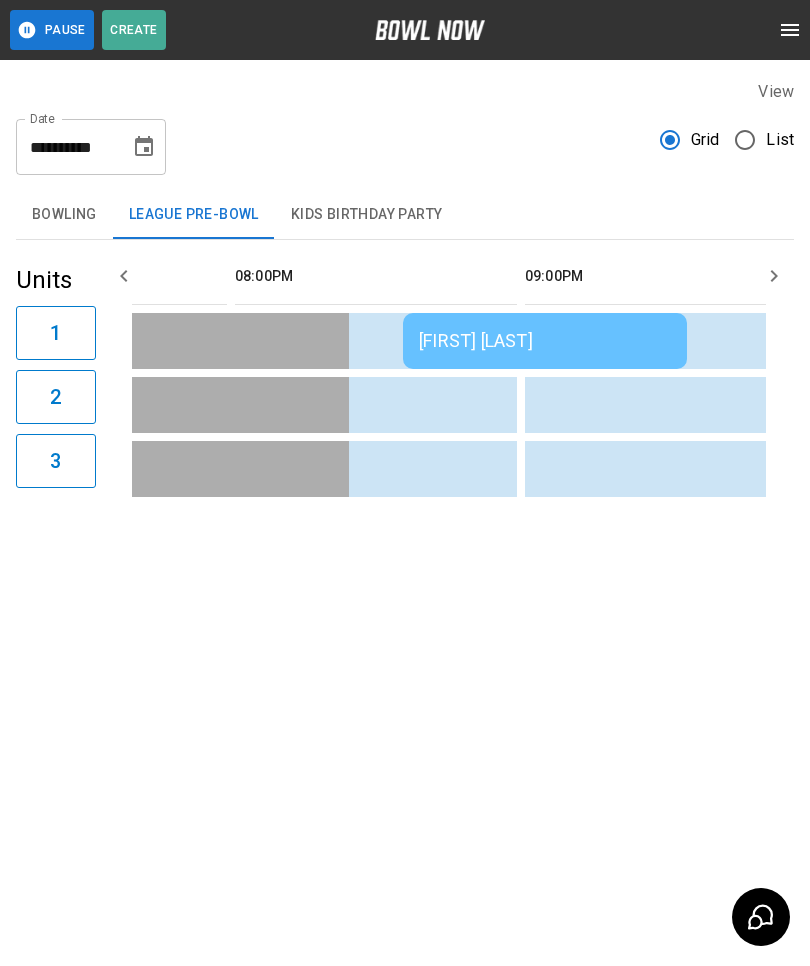 click on "Sarah Adochio" at bounding box center [545, 341] 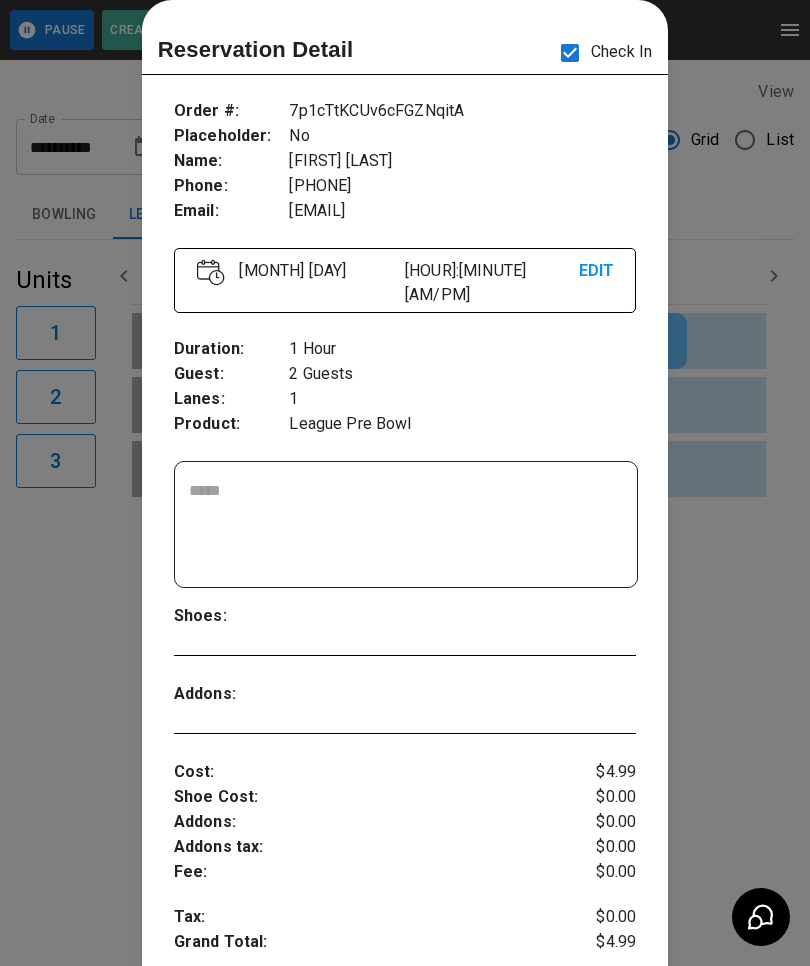 click at bounding box center [405, 483] 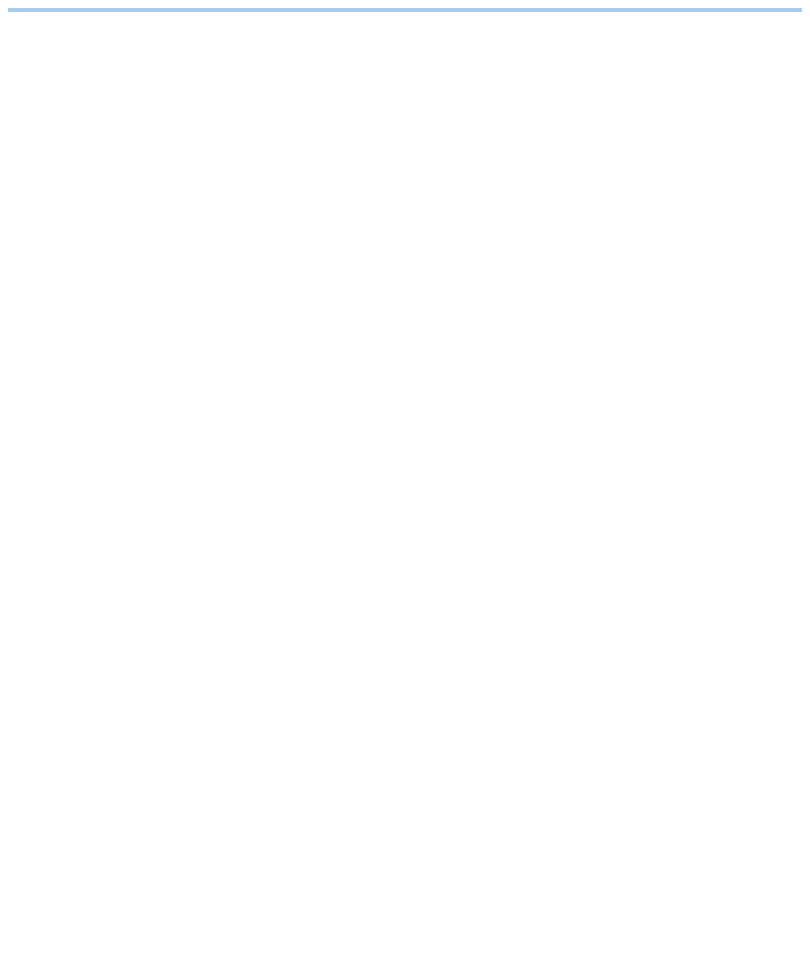 scroll, scrollTop: 0, scrollLeft: 0, axis: both 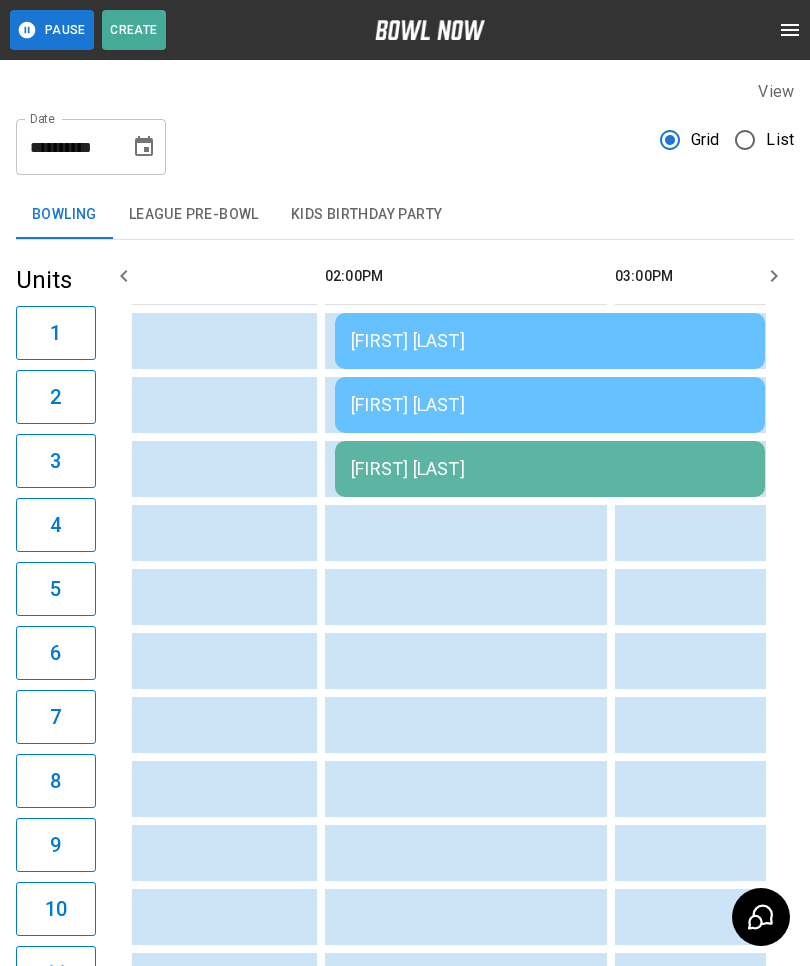 click on "[FIRST] [LAST]" at bounding box center (550, 469) 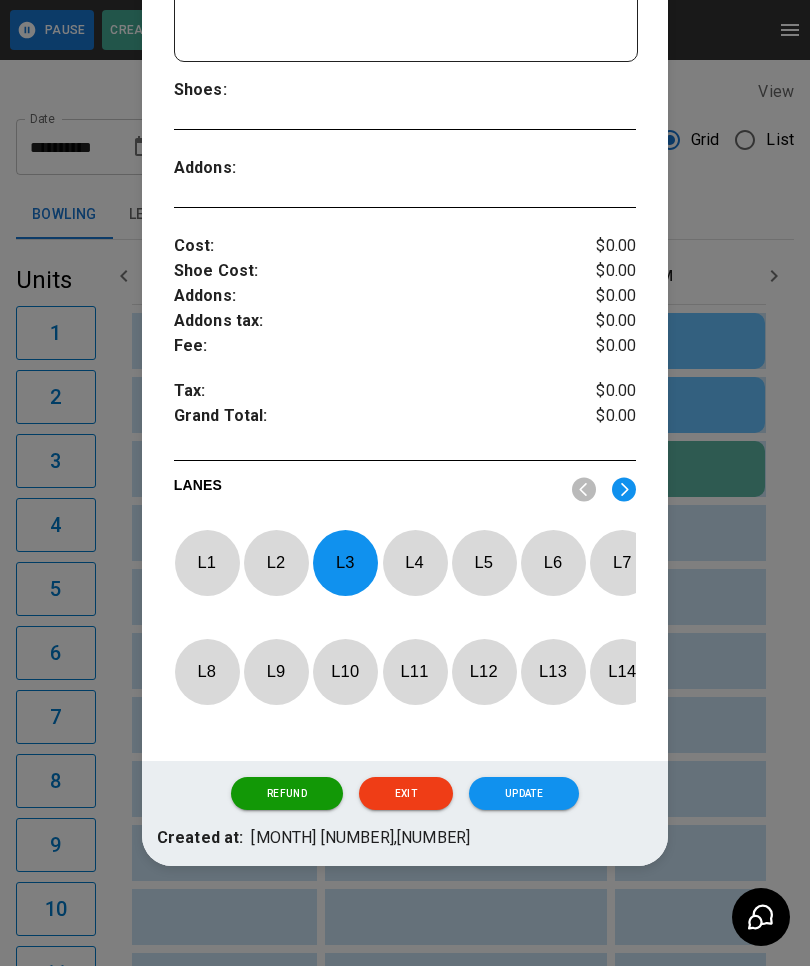 click on "L 3" at bounding box center (345, 562) 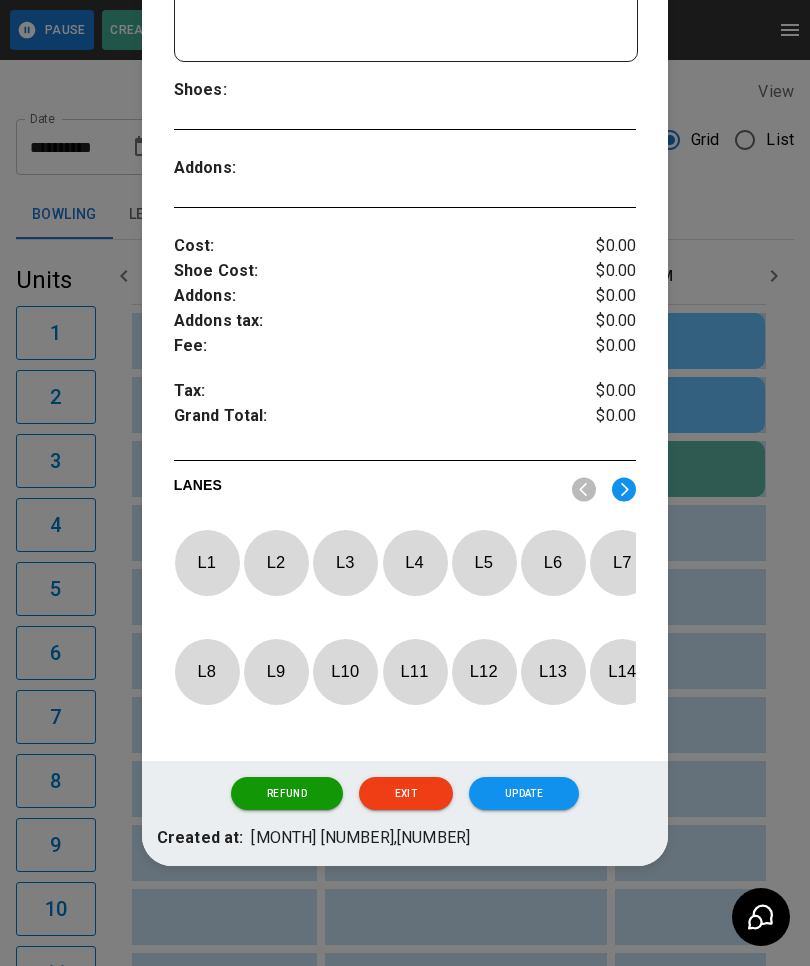 click at bounding box center (624, 489) 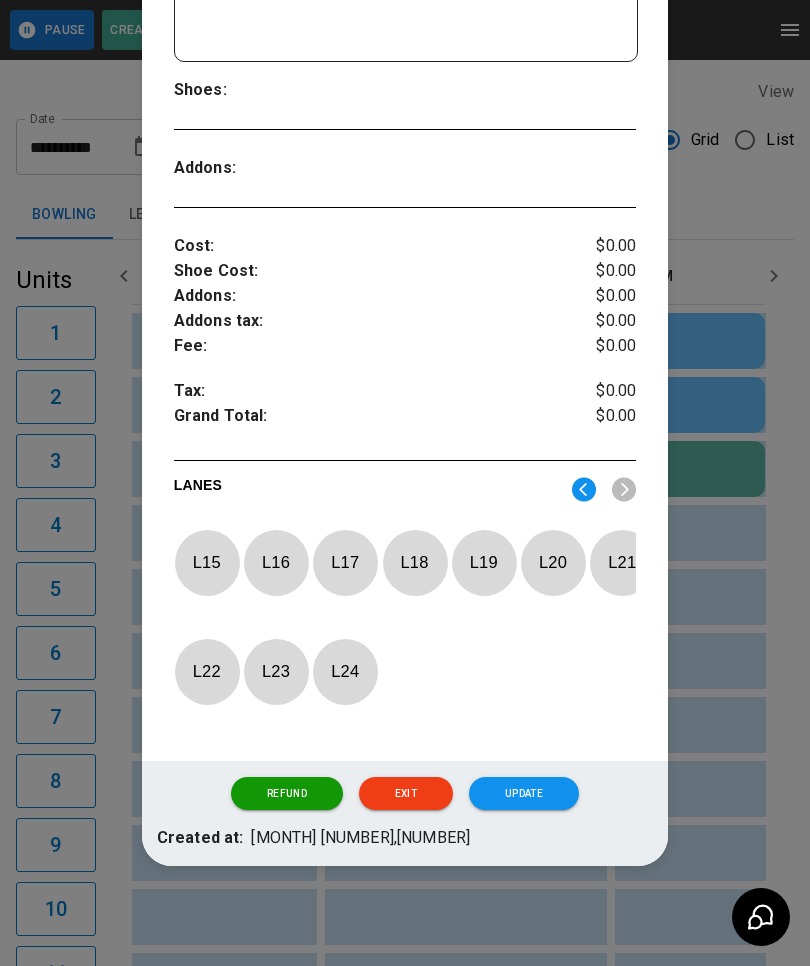 click on "L 17" at bounding box center [345, 562] 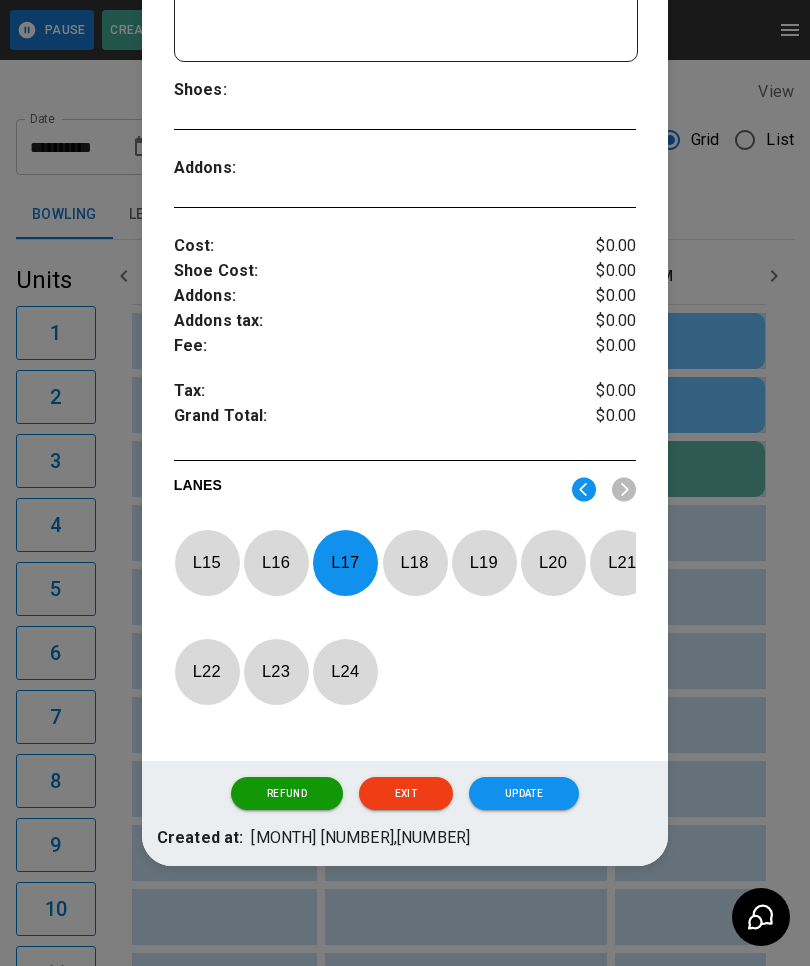 click on "L 16" at bounding box center [276, 562] 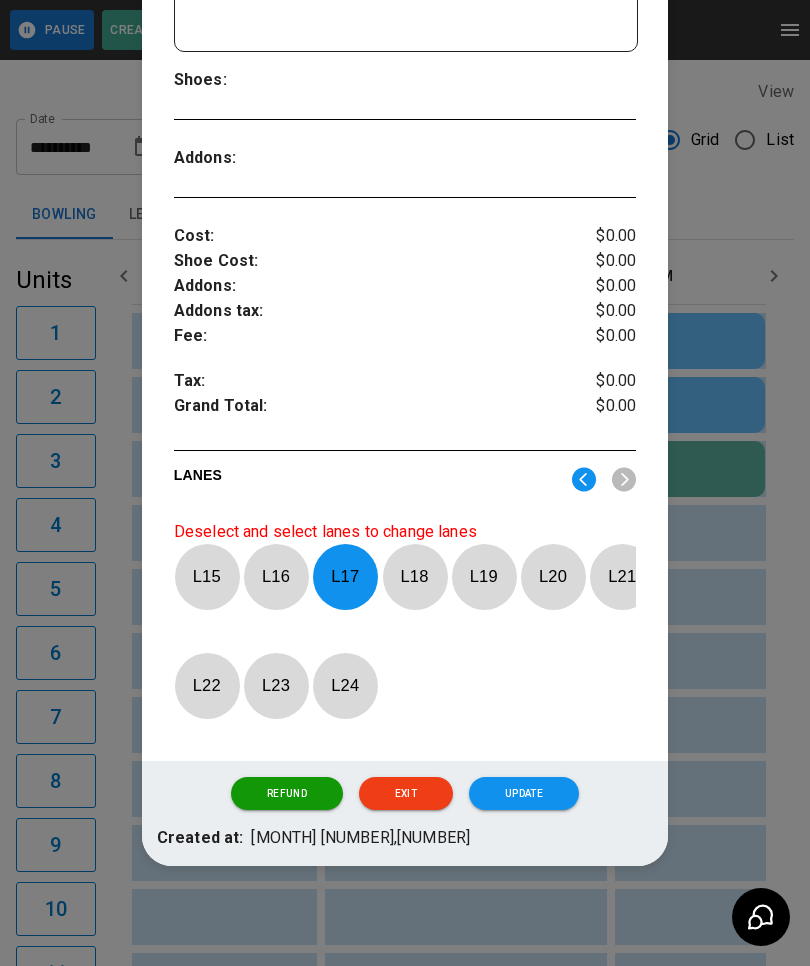click on "L 17" at bounding box center (345, 576) 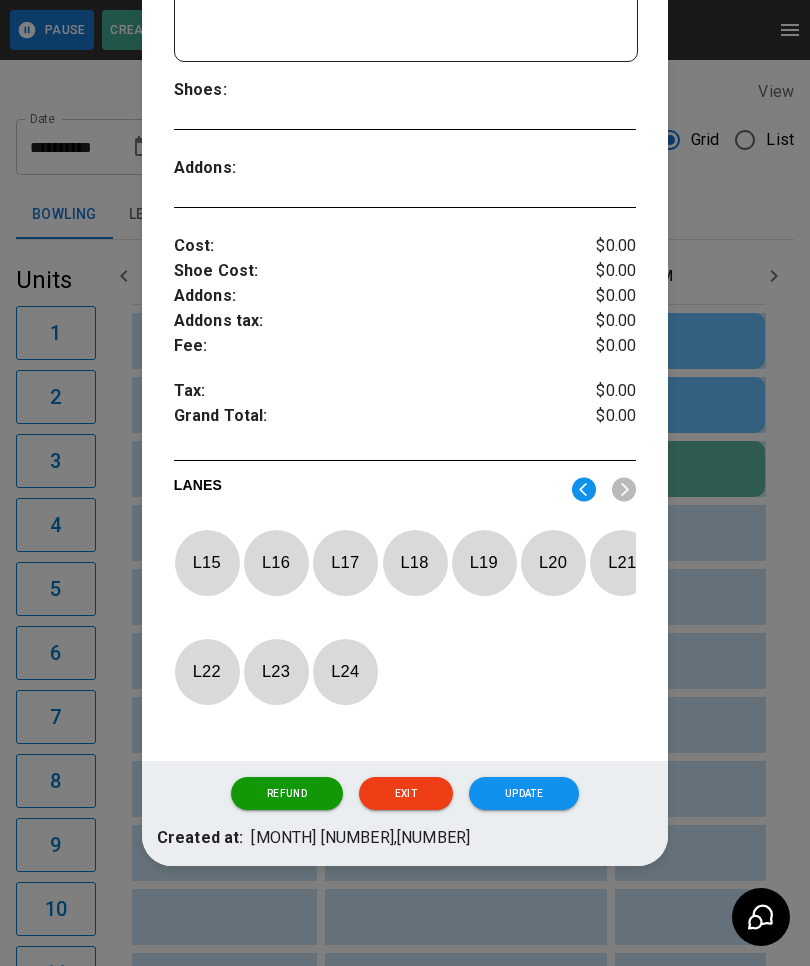click on "L 16" at bounding box center (276, 562) 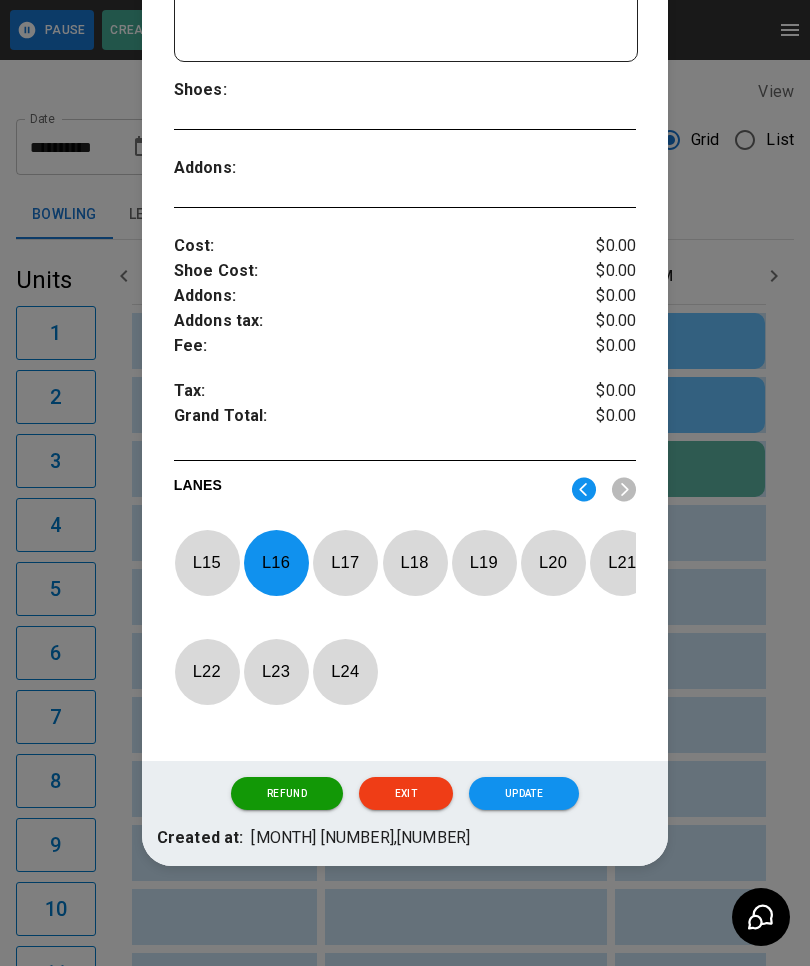 click on "Update" at bounding box center (524, 794) 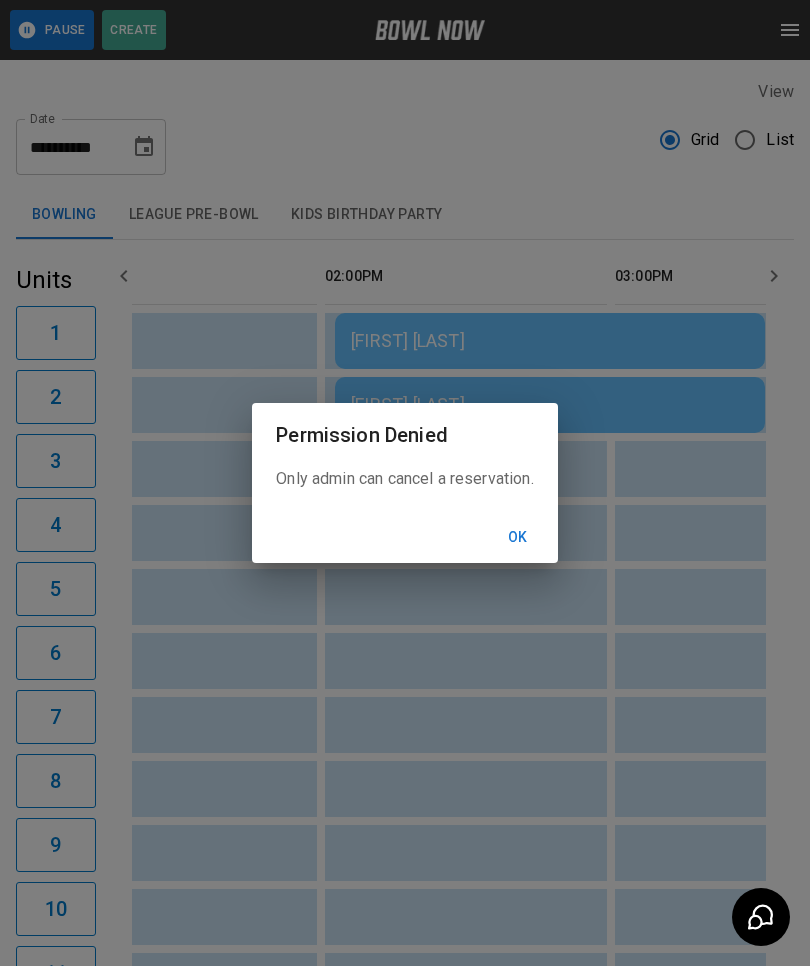 click on "Ok" at bounding box center (518, 537) 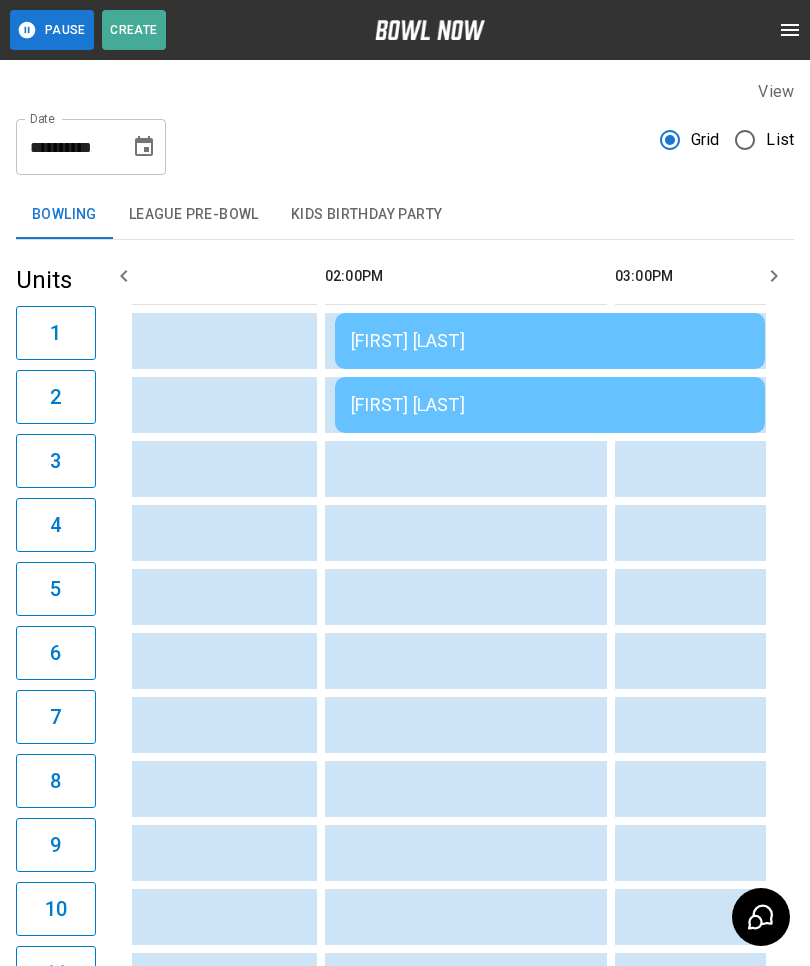 click on "[FIRST] [LAST]" at bounding box center [550, 341] 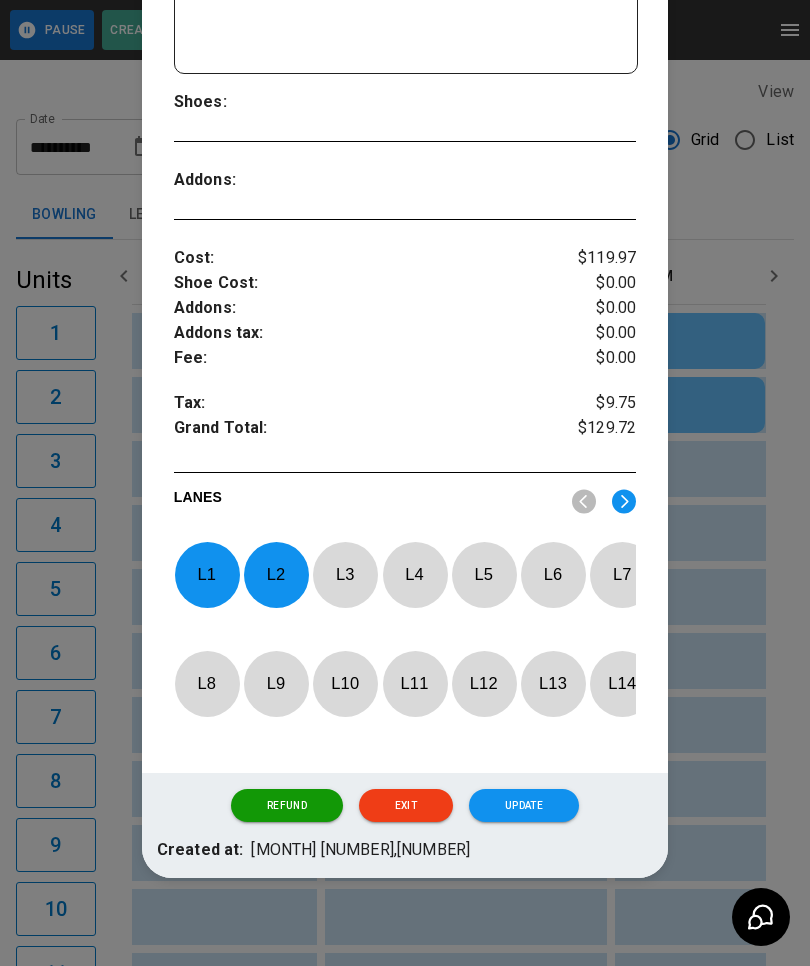 click on "L 1" at bounding box center [207, 574] 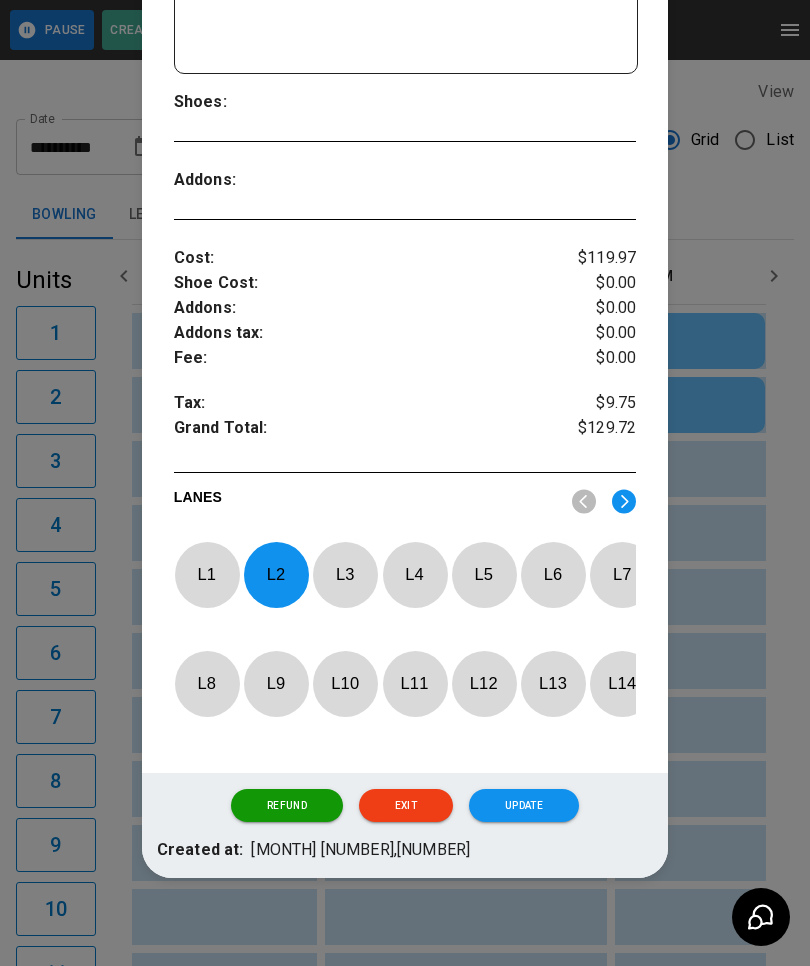 click on "L 2" at bounding box center [276, 574] 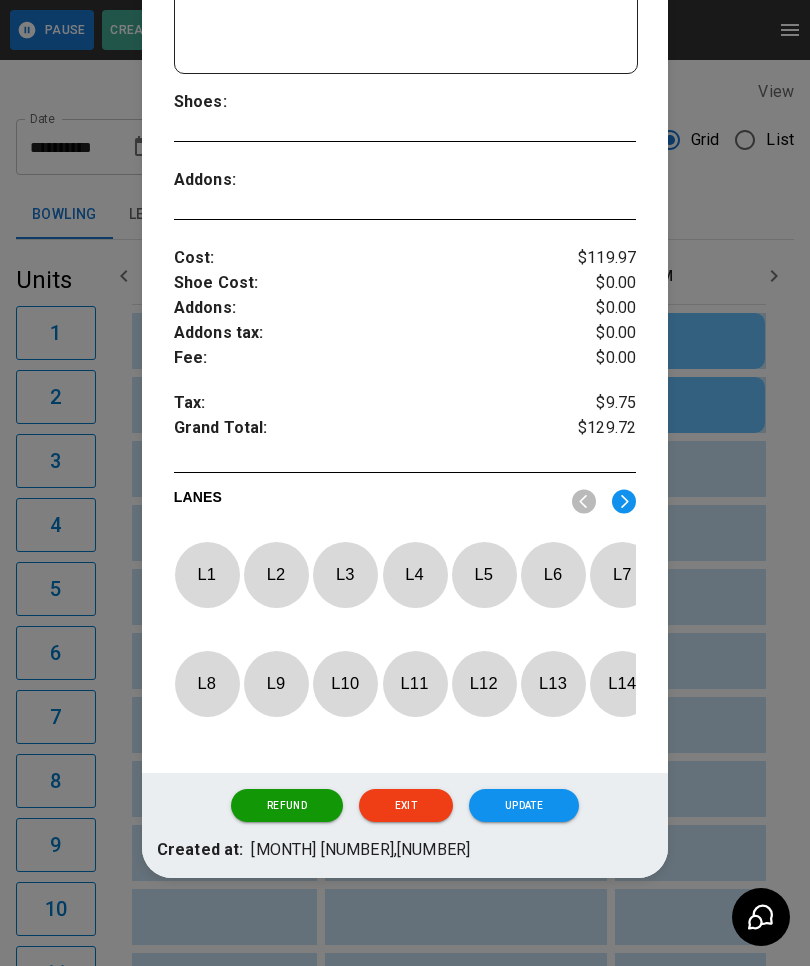 click on "L 14" at bounding box center [622, 683] 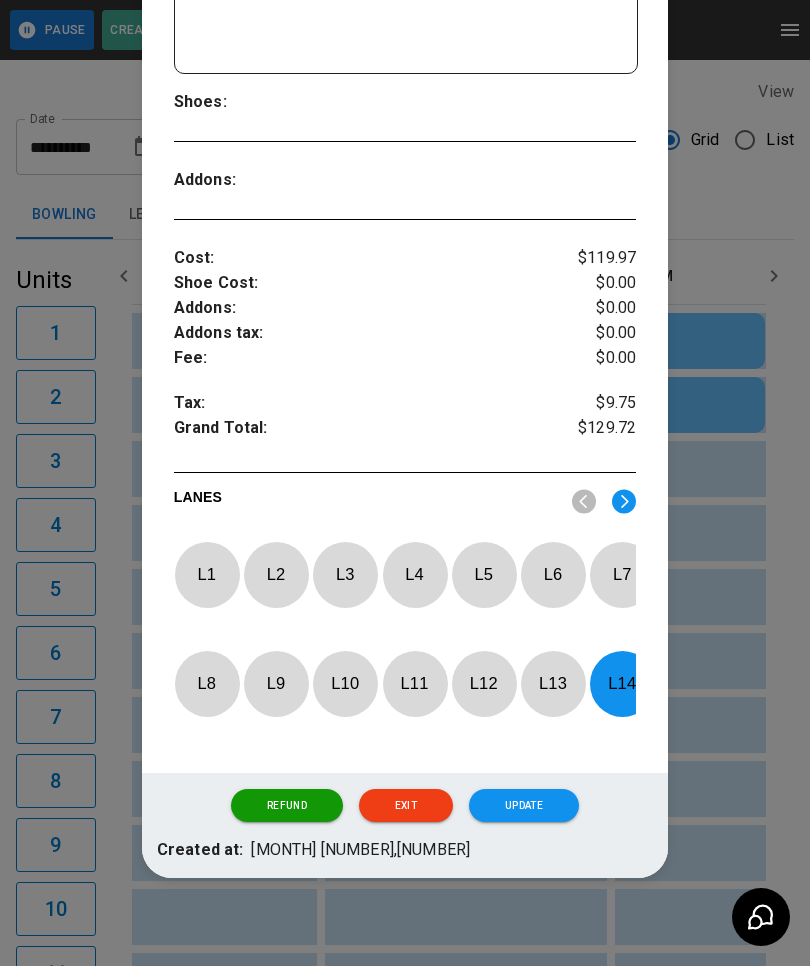 click at bounding box center [624, 501] 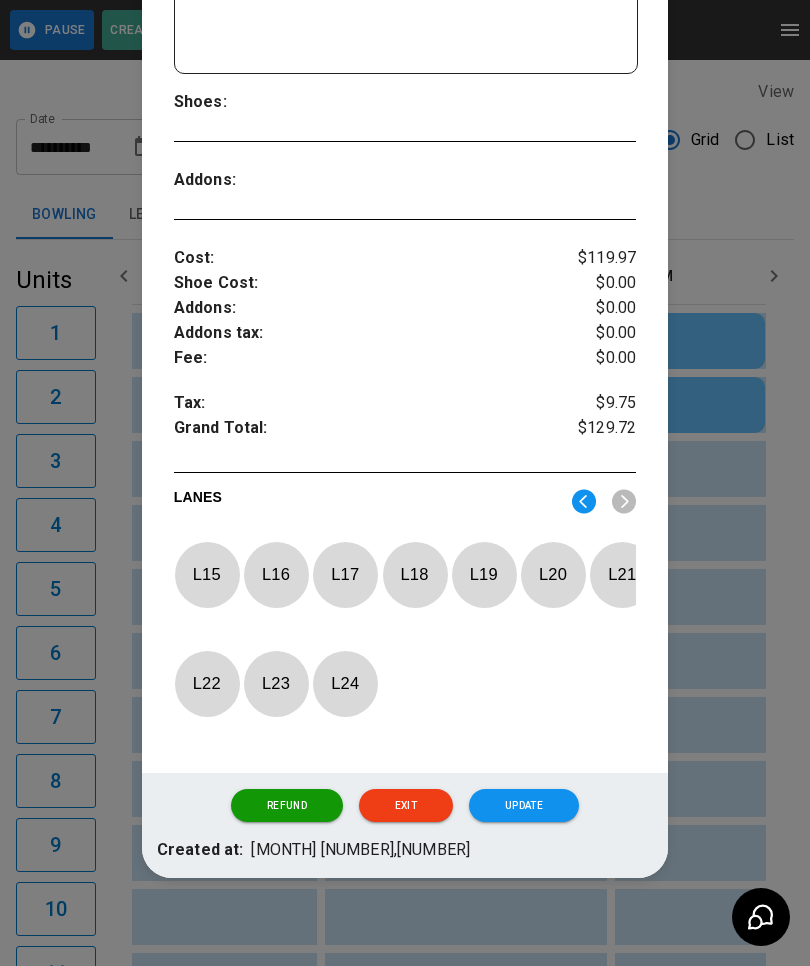 click on "L 15" at bounding box center (207, 574) 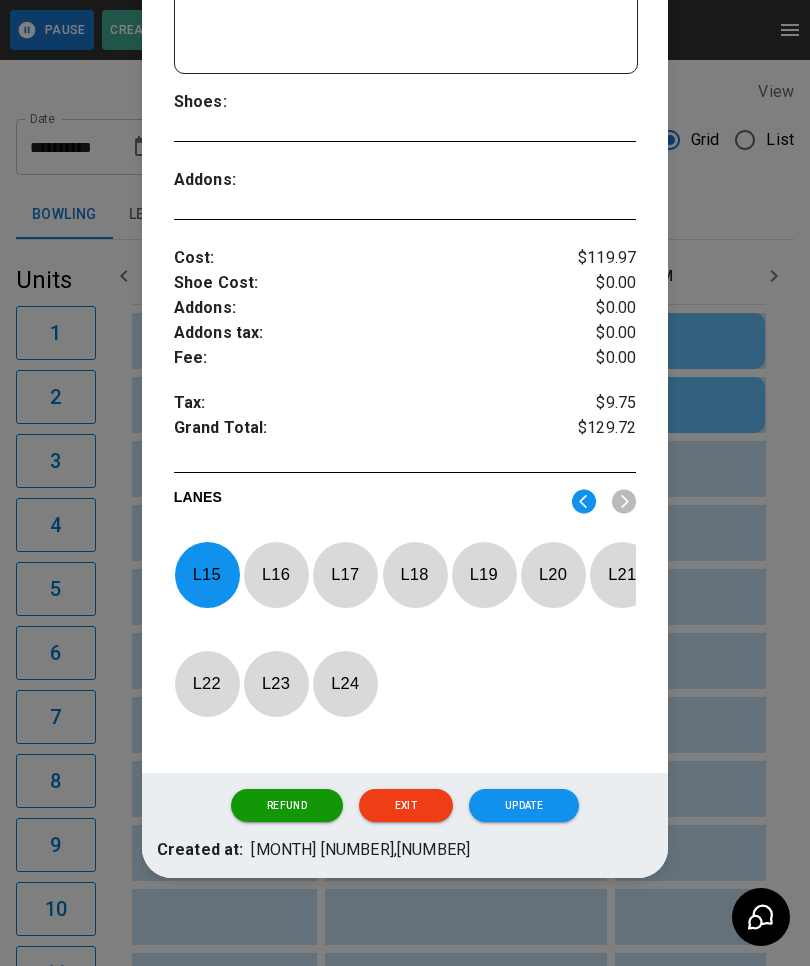 click on "Update" at bounding box center (524, 806) 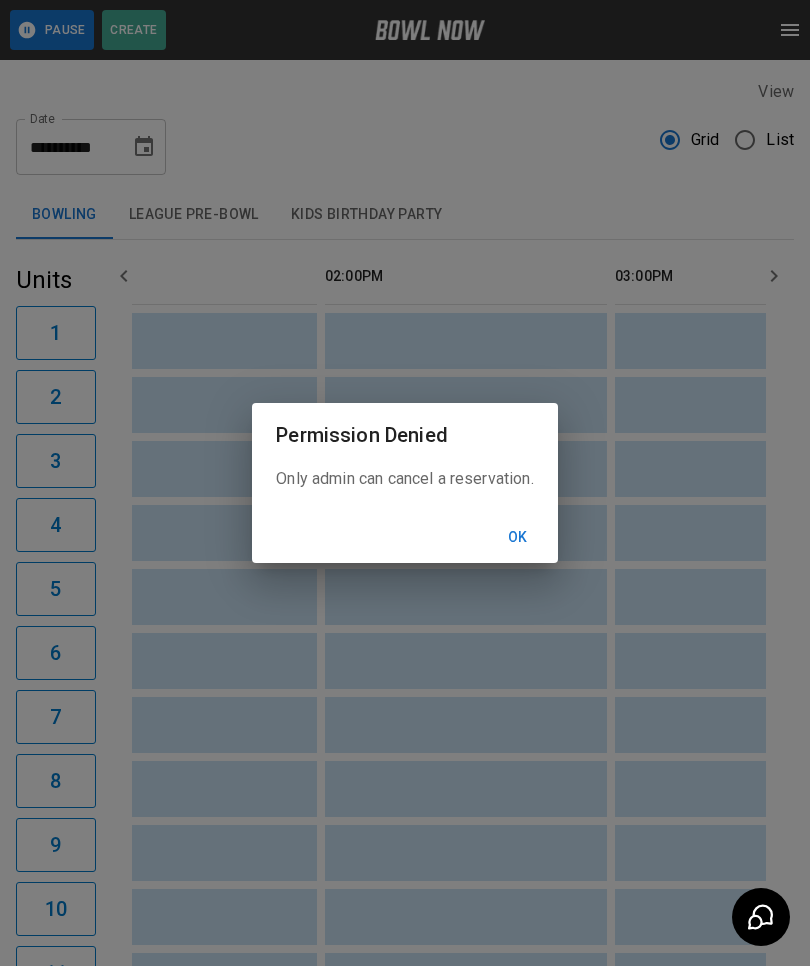 click on "Ok" at bounding box center (518, 537) 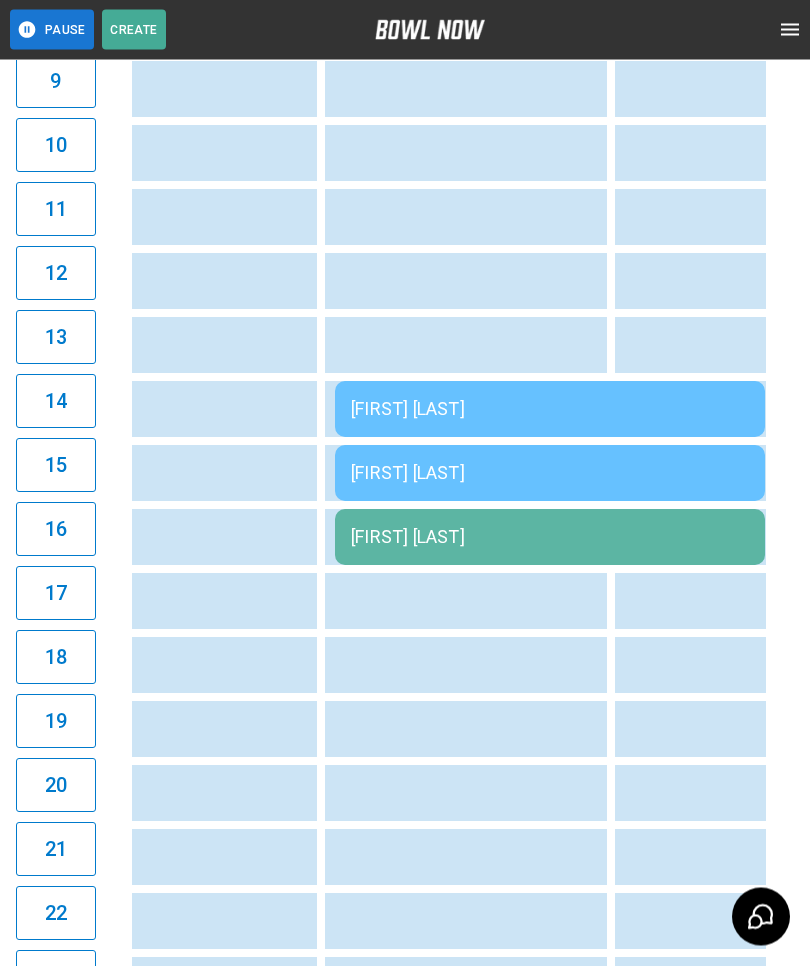 scroll, scrollTop: 765, scrollLeft: 0, axis: vertical 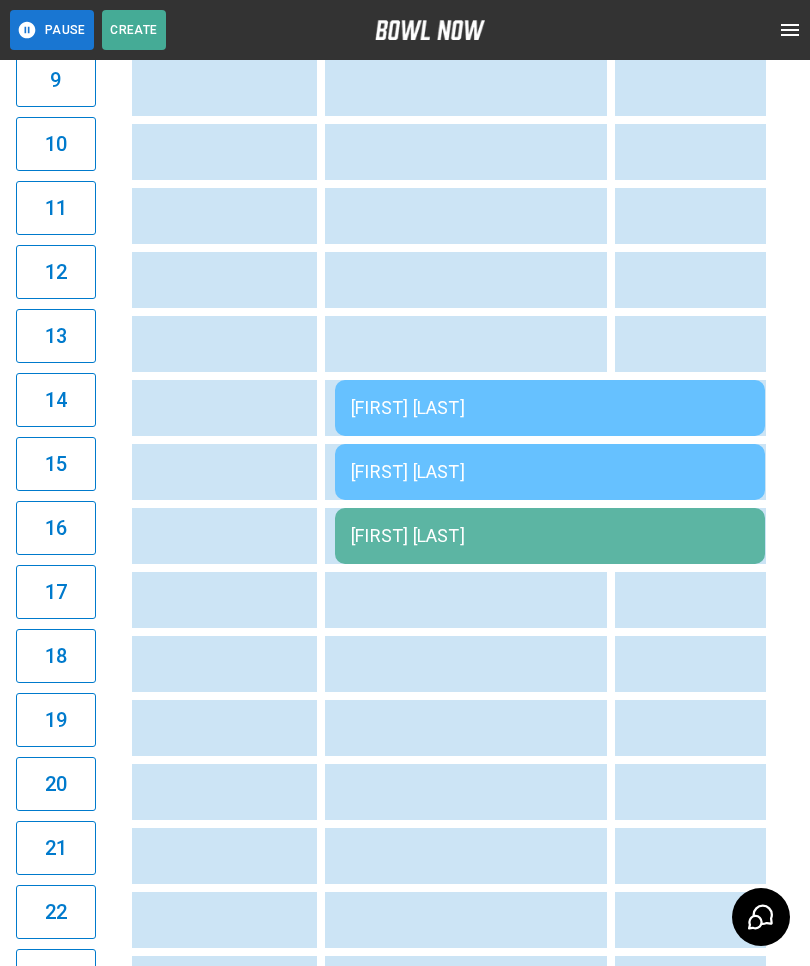click on "[FIRST] [LAST]" at bounding box center [550, 536] 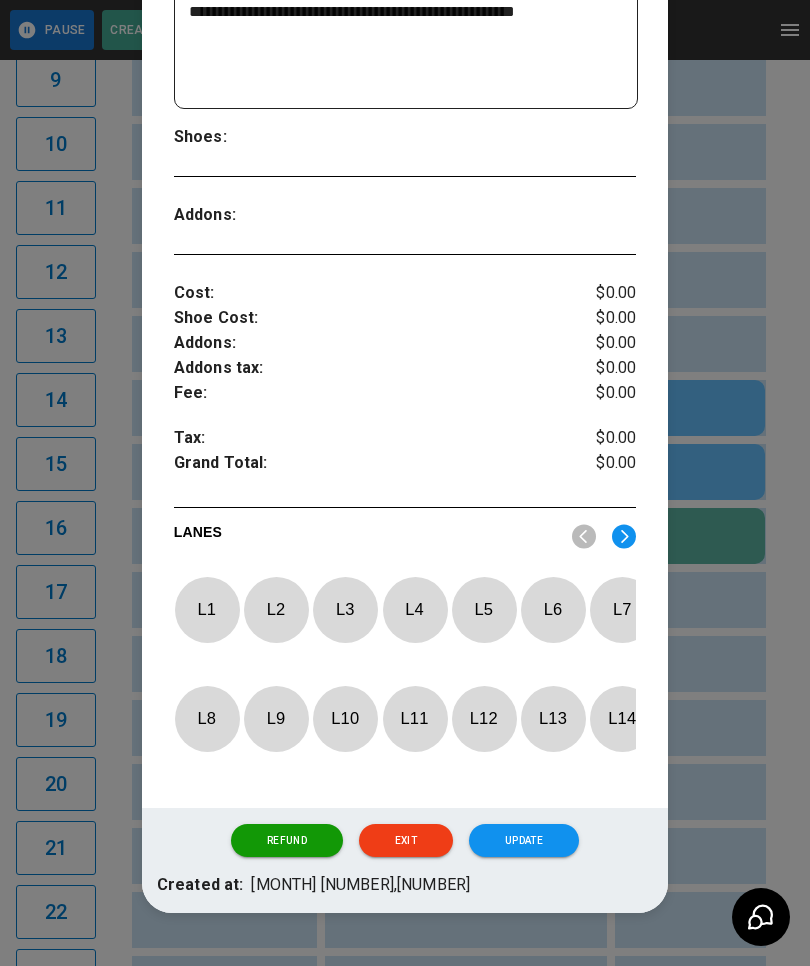 scroll, scrollTop: 494, scrollLeft: 0, axis: vertical 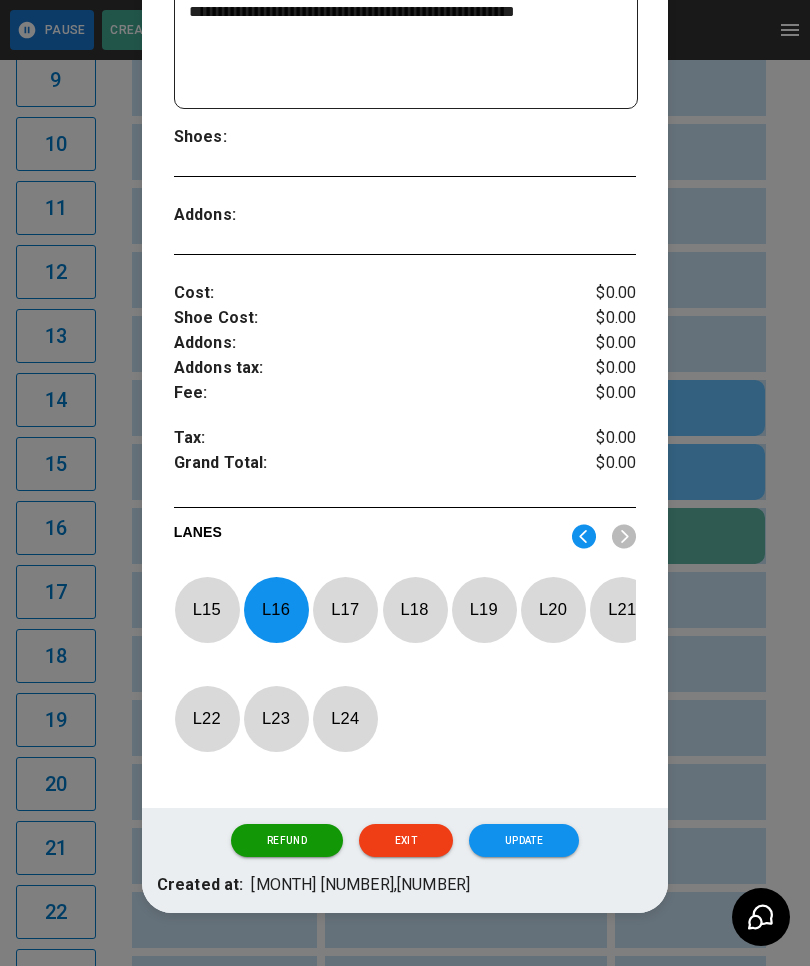 click on "L 16" at bounding box center (276, 609) 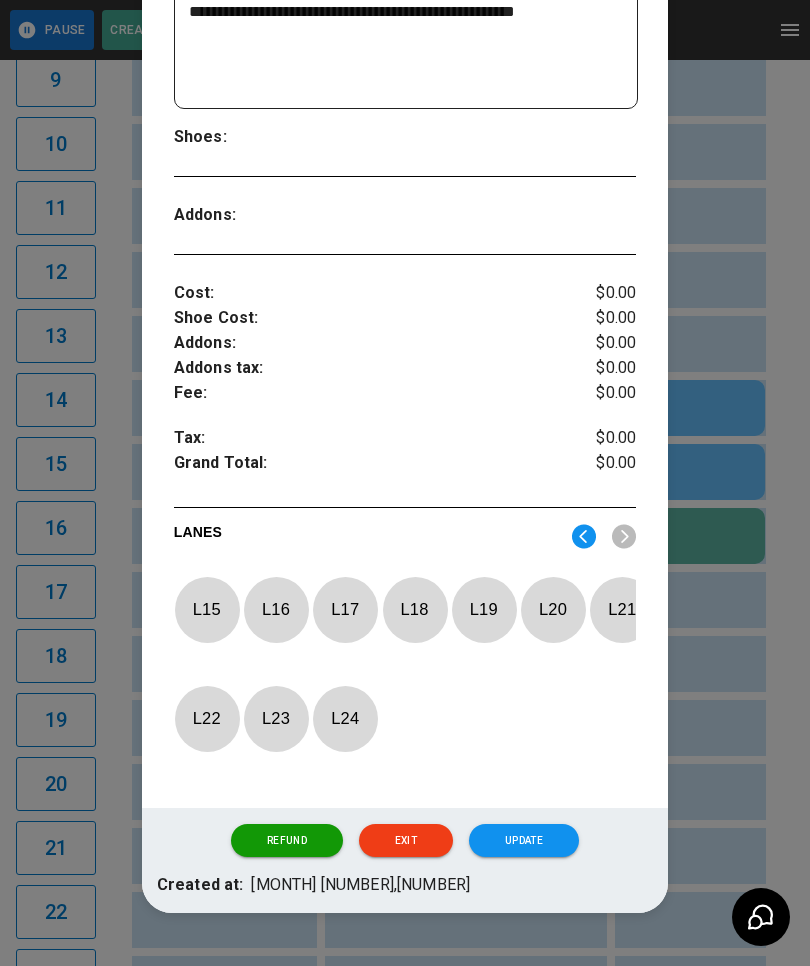 click on "L 17" at bounding box center [345, 609] 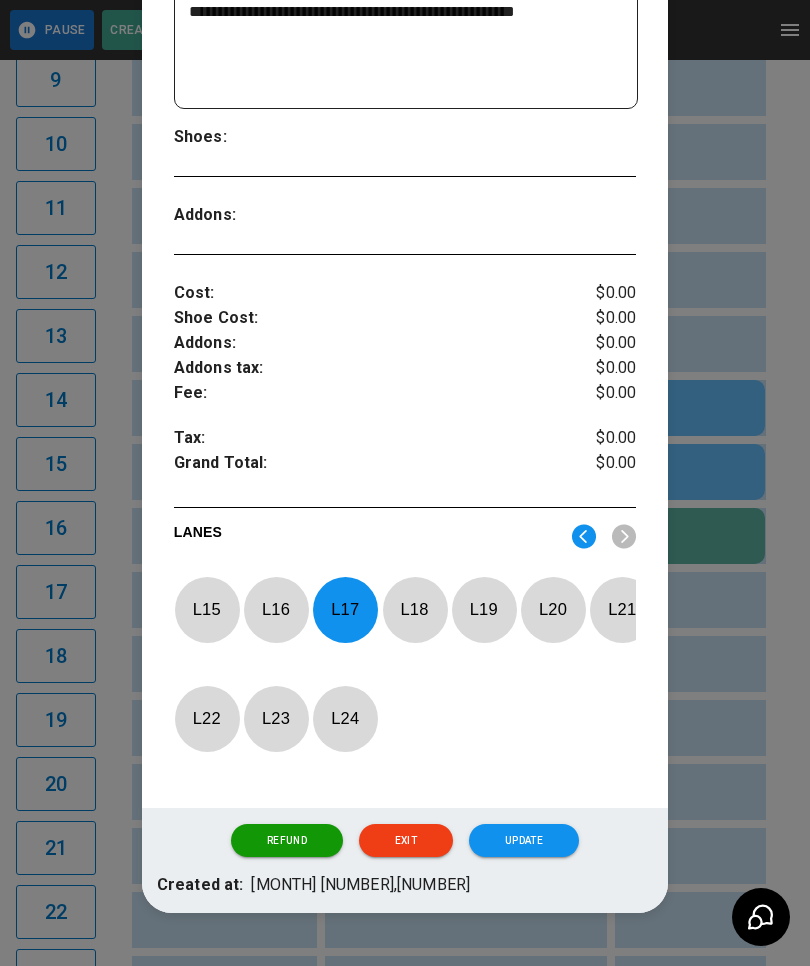 click on "Update" at bounding box center (524, 841) 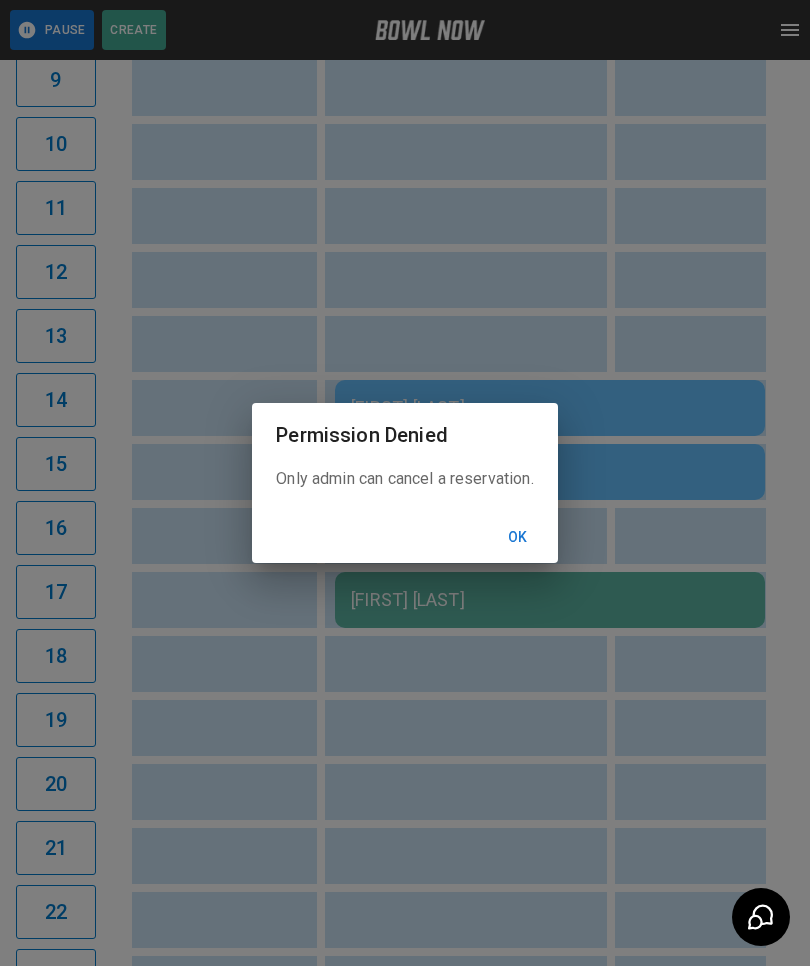 click on "Ok" at bounding box center [518, 537] 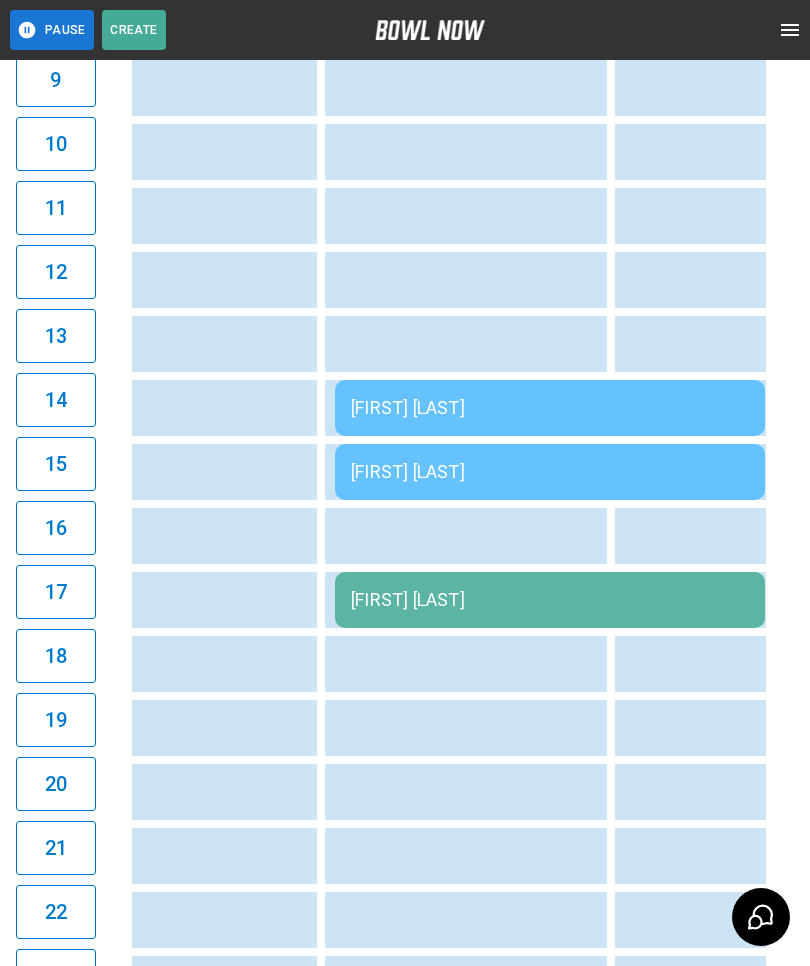click on "[FIRST] [LAST]" at bounding box center (550, 408) 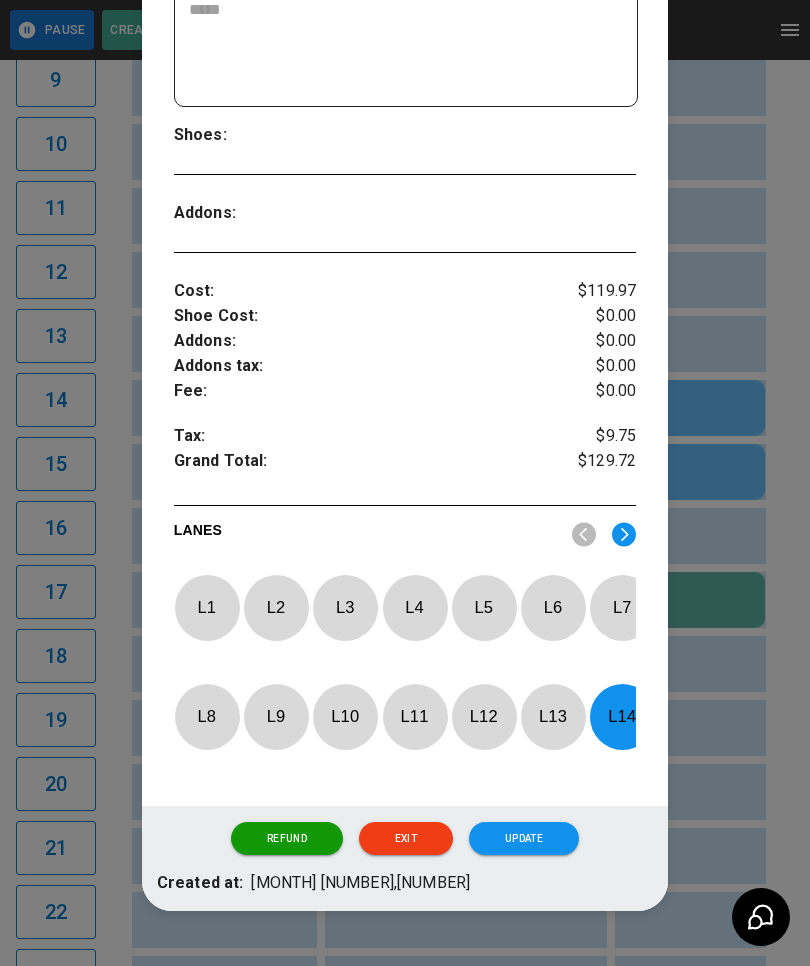 scroll, scrollTop: 494, scrollLeft: 0, axis: vertical 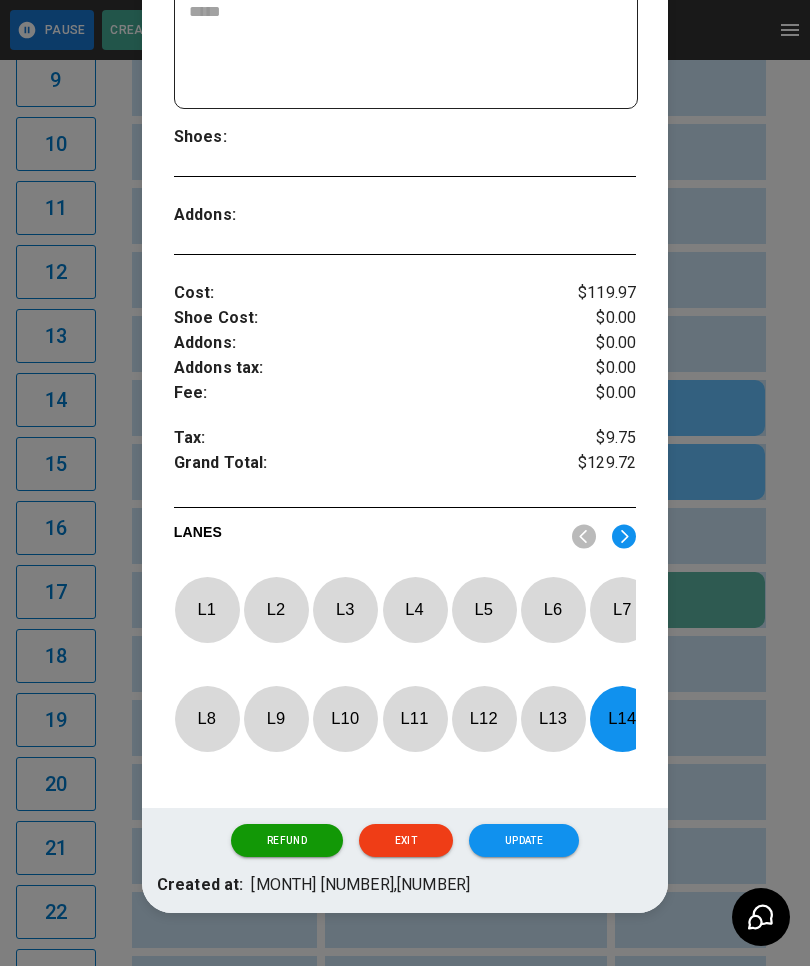 click at bounding box center [624, 536] 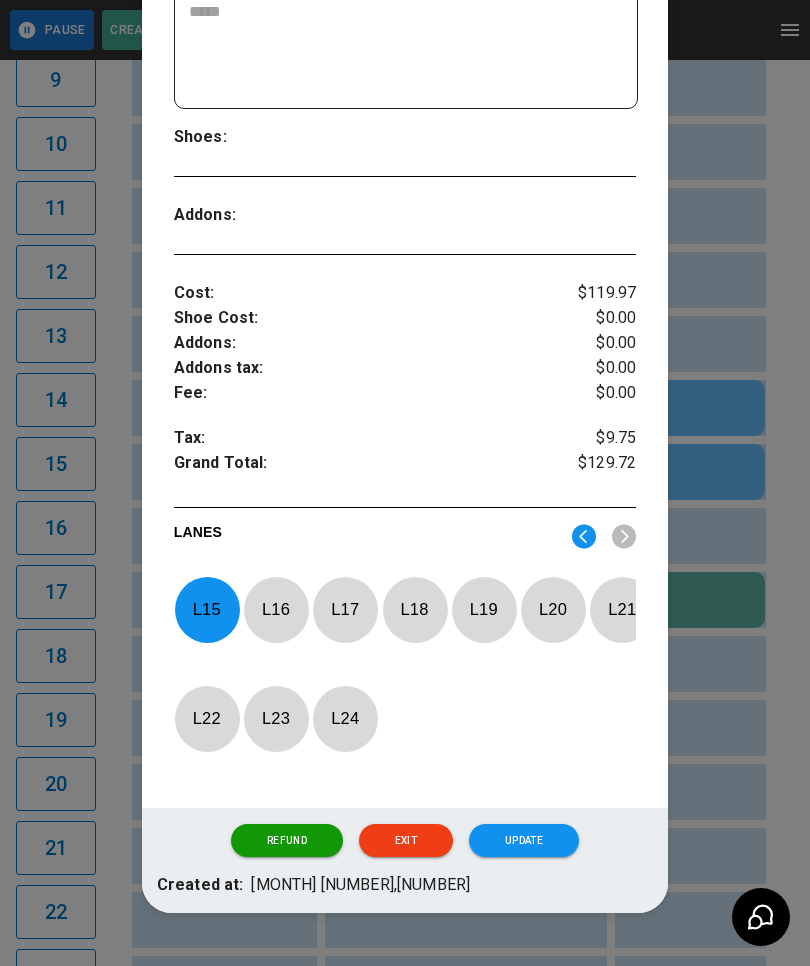 click at bounding box center (584, 536) 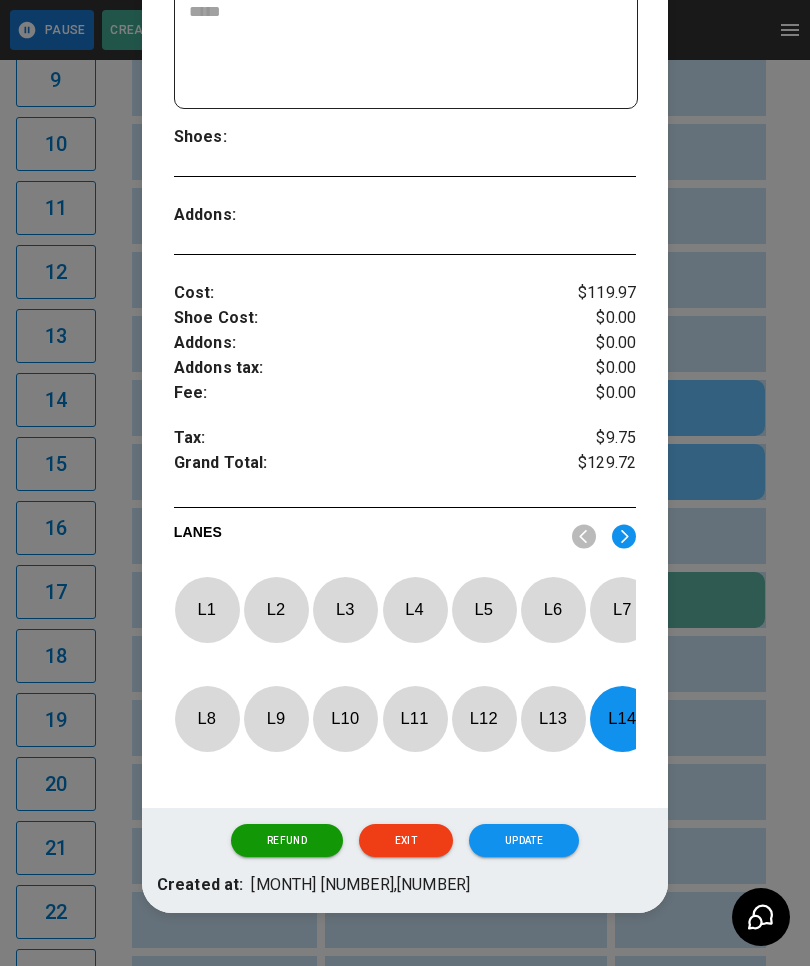 click on "L 14" at bounding box center (622, 718) 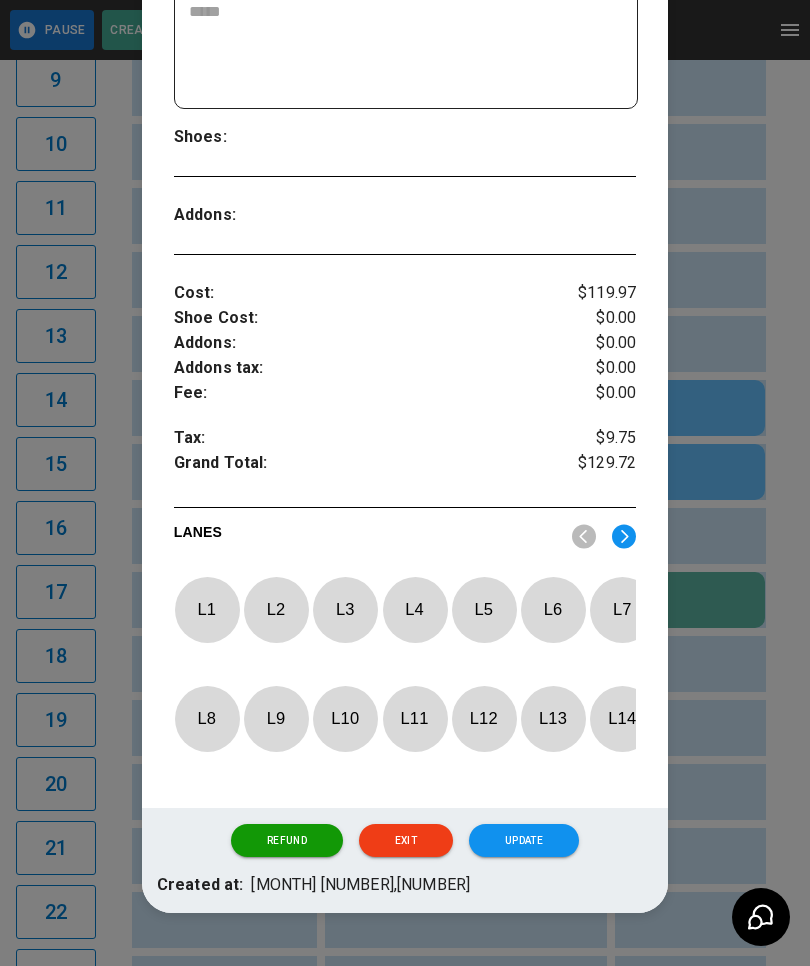 click at bounding box center [624, 536] 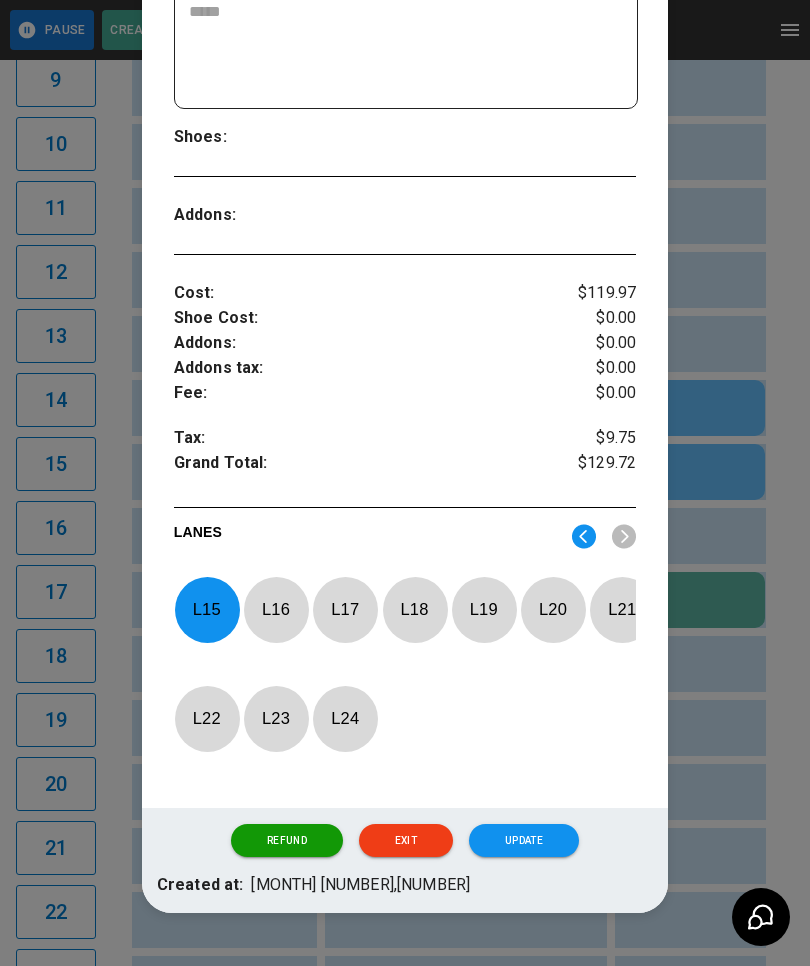 click on "L 16" at bounding box center [276, 609] 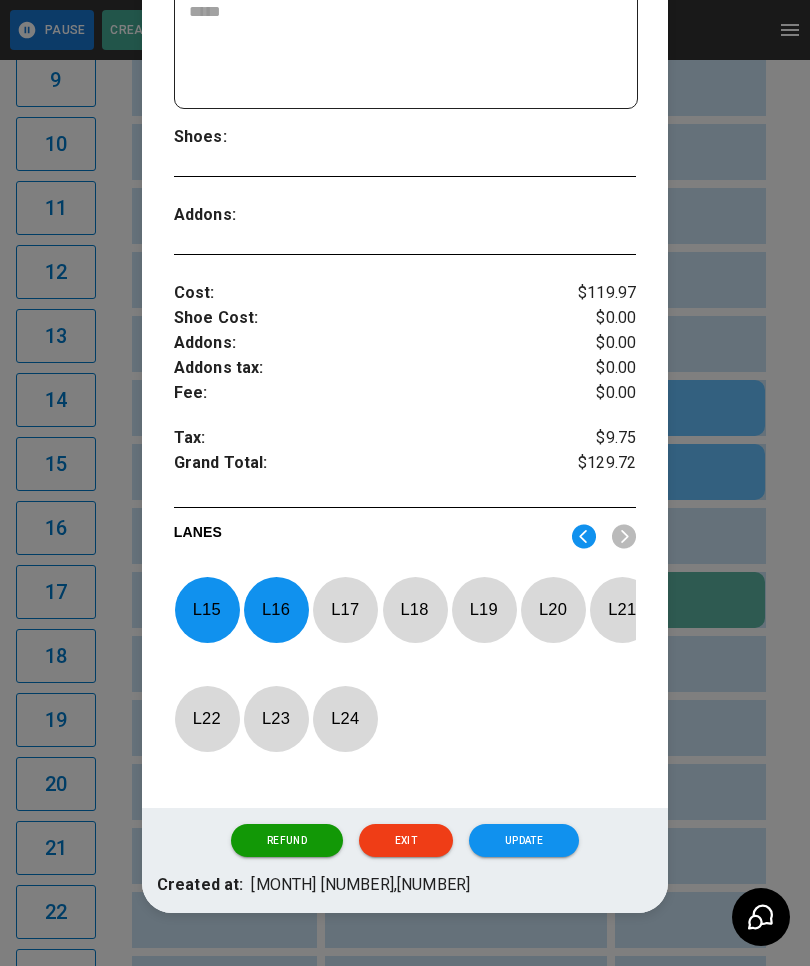 click on "Update" at bounding box center (524, 841) 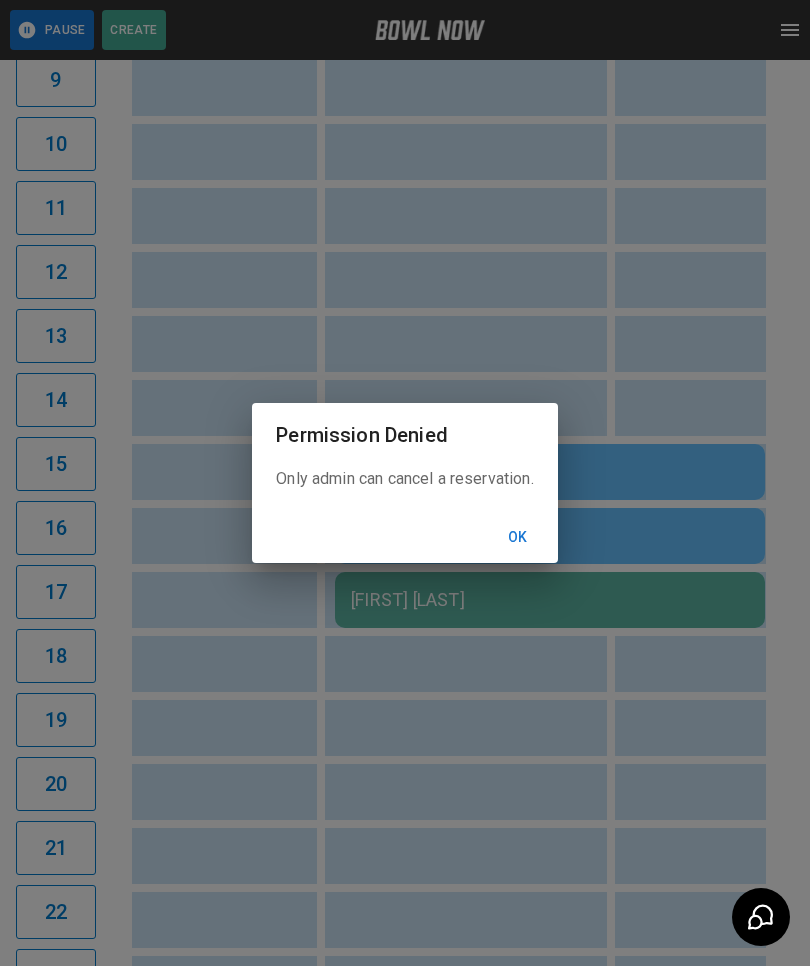 click on "Ok" at bounding box center [518, 537] 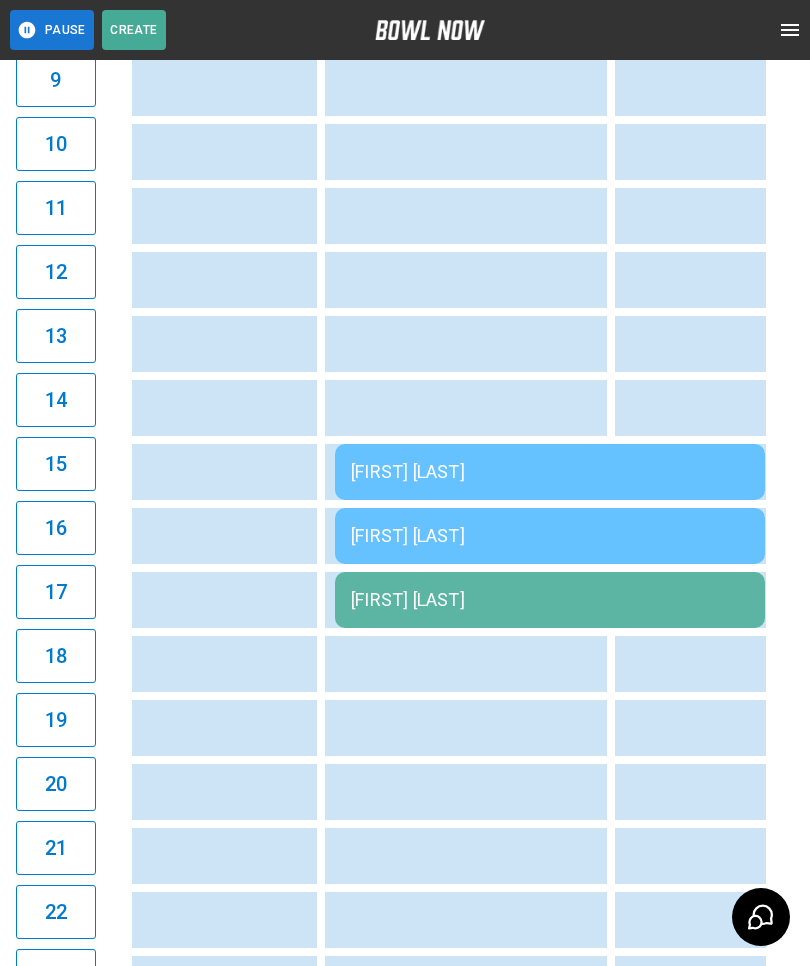click on "[FIRST] [LAST]" at bounding box center (550, 600) 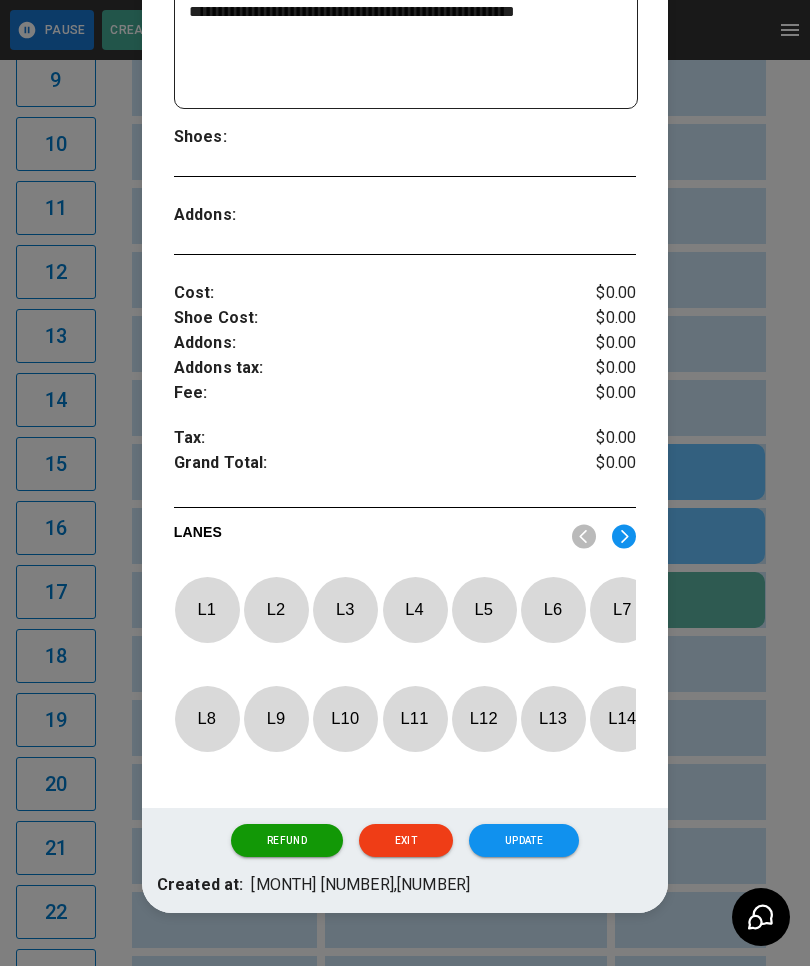 scroll, scrollTop: 494, scrollLeft: 0, axis: vertical 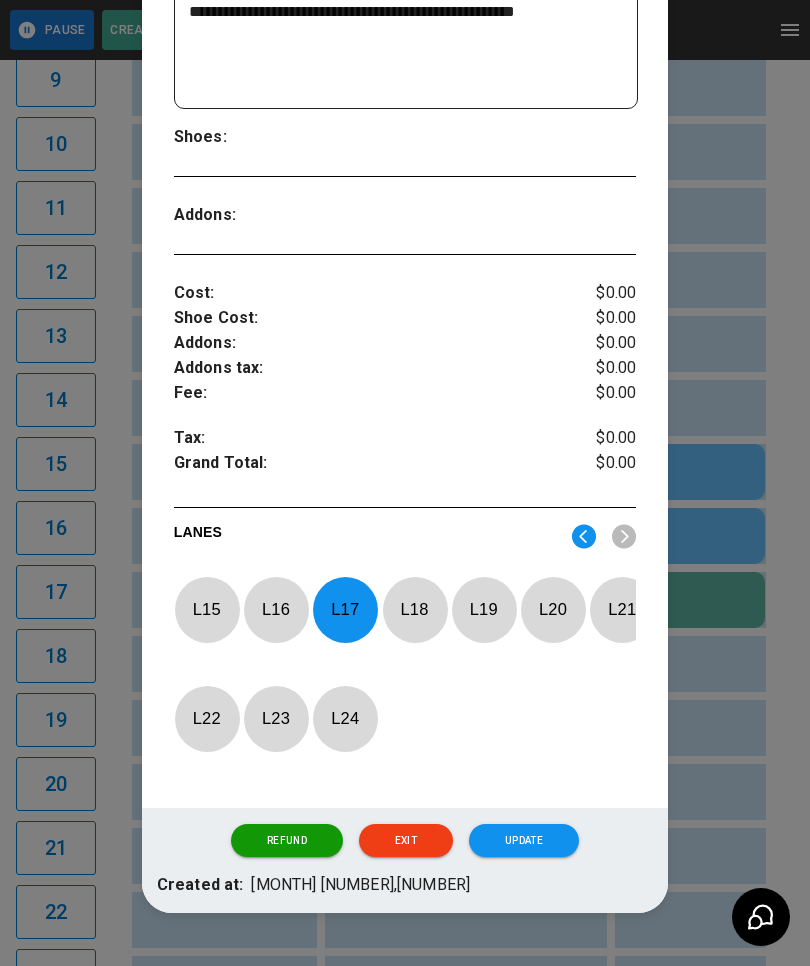 click on "L 17" at bounding box center (345, 609) 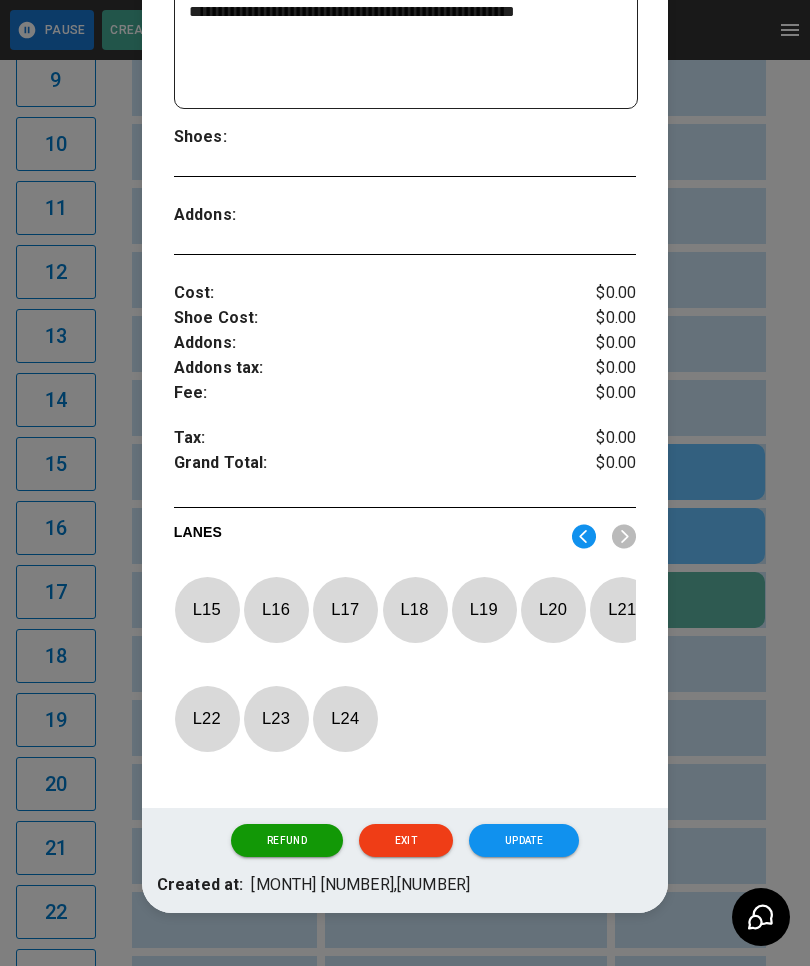 click at bounding box center (584, 536) 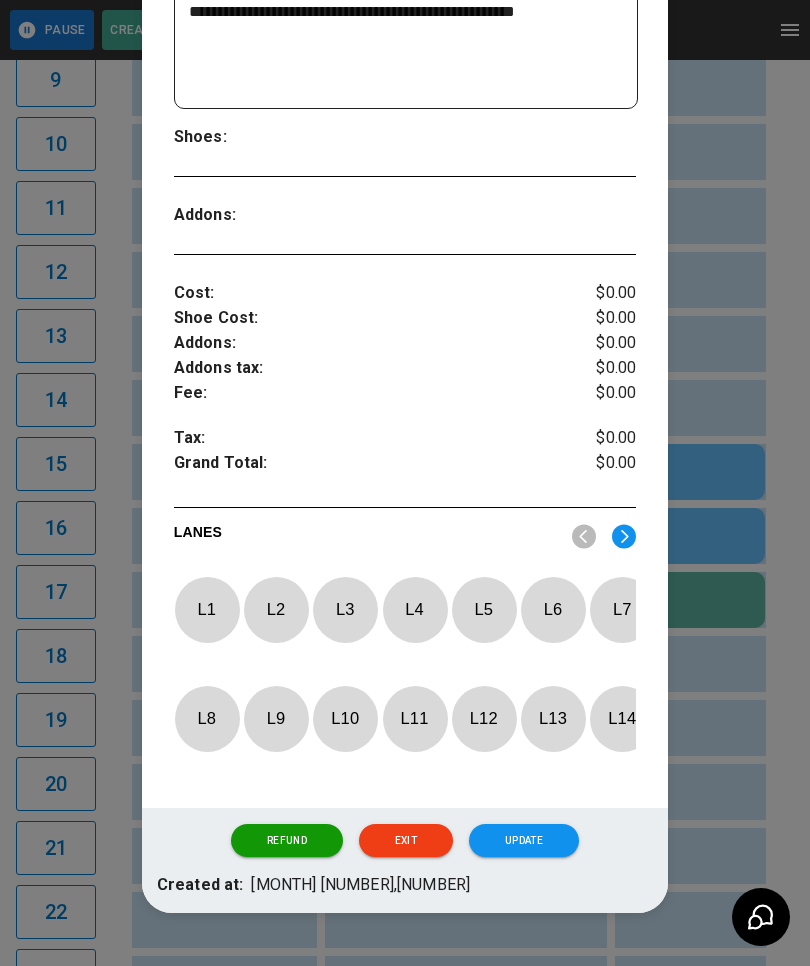 click on "L 14" at bounding box center (622, 718) 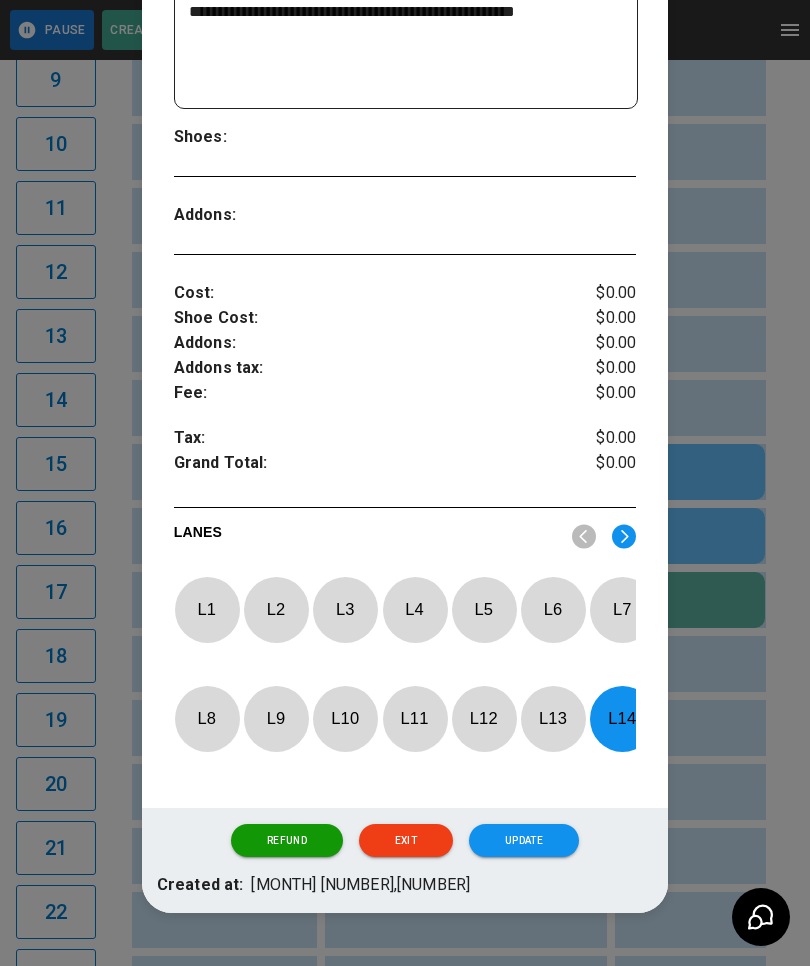 click on "Update" at bounding box center [524, 841] 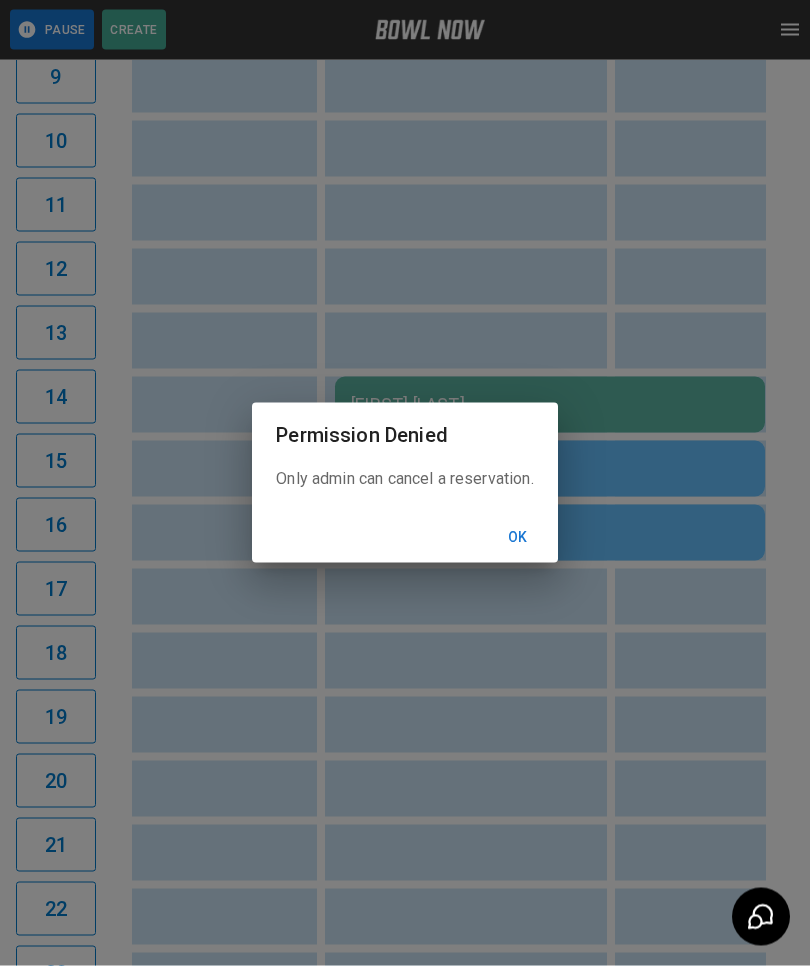 click on "Ok" at bounding box center [518, 537] 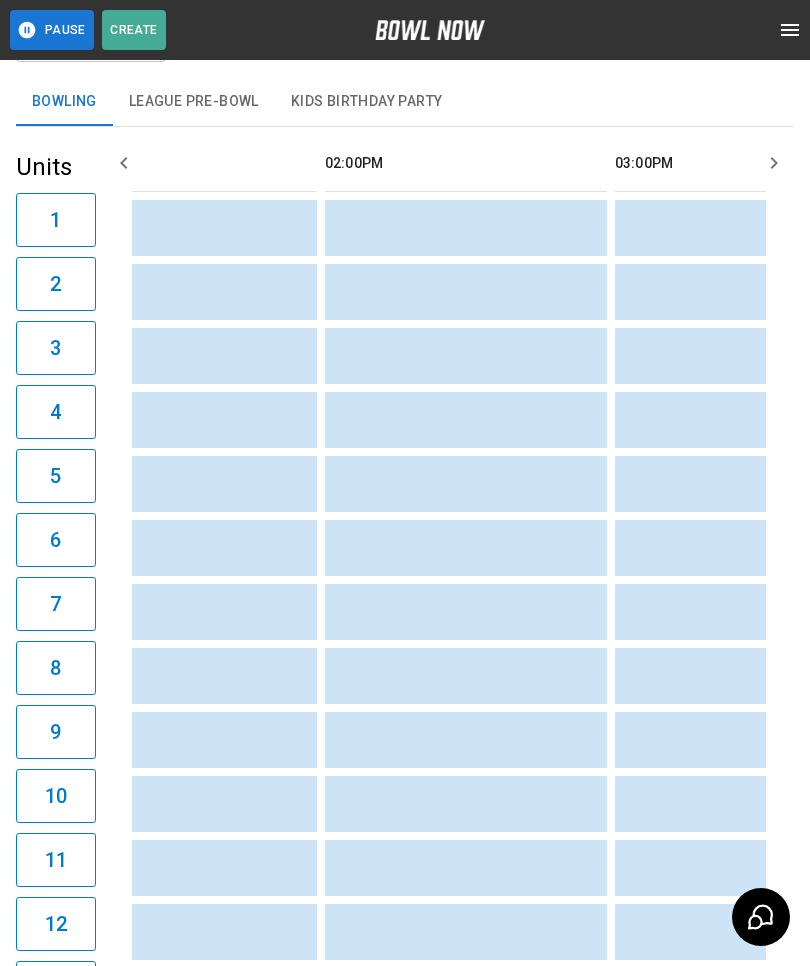 scroll, scrollTop: 0, scrollLeft: 0, axis: both 